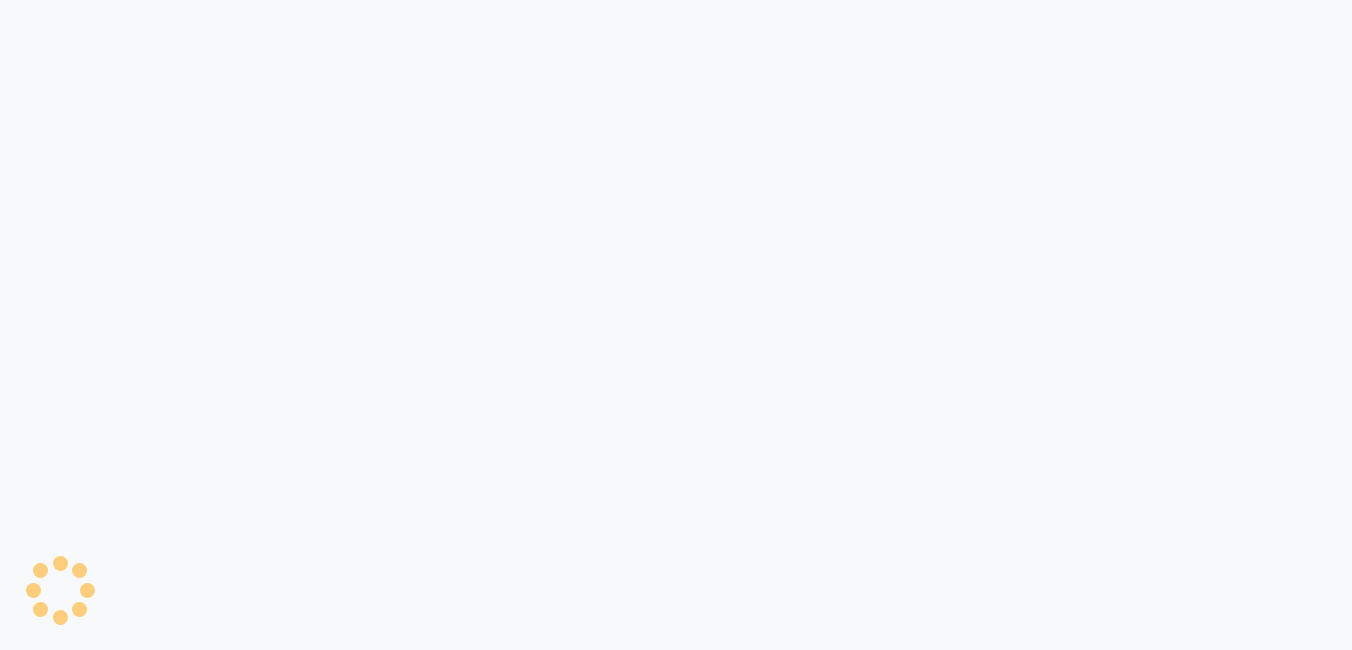 scroll, scrollTop: 0, scrollLeft: 0, axis: both 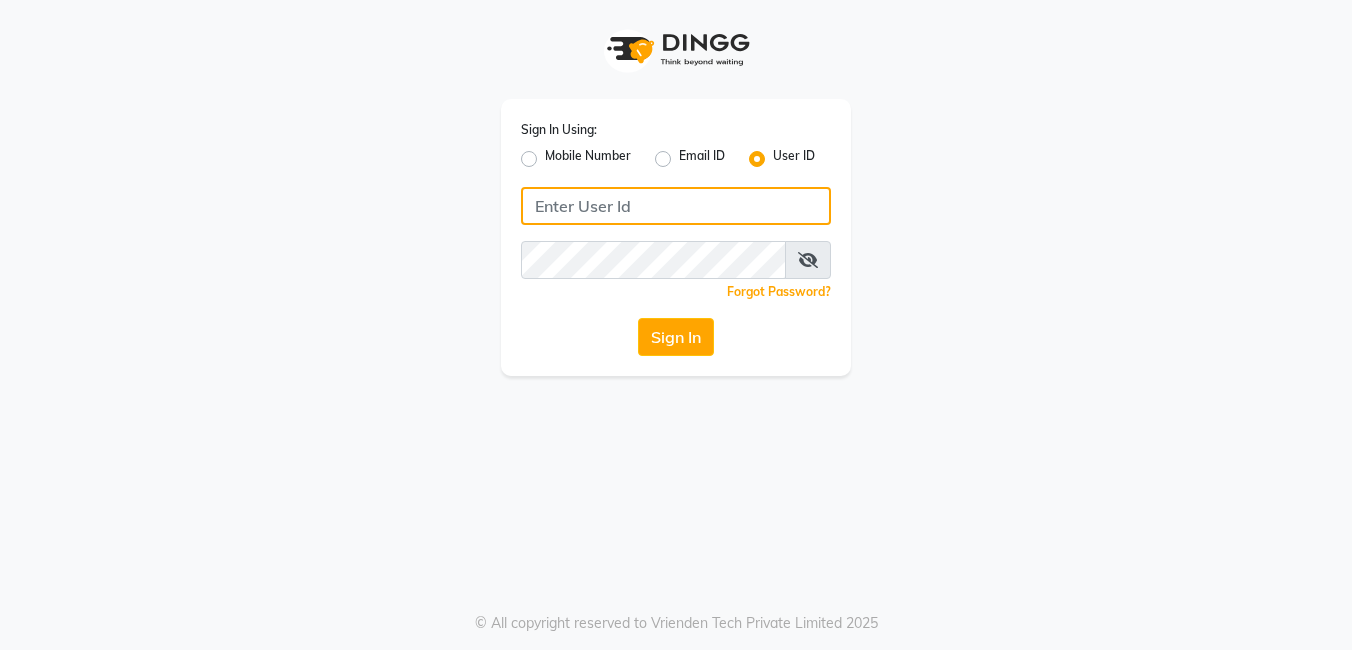 click 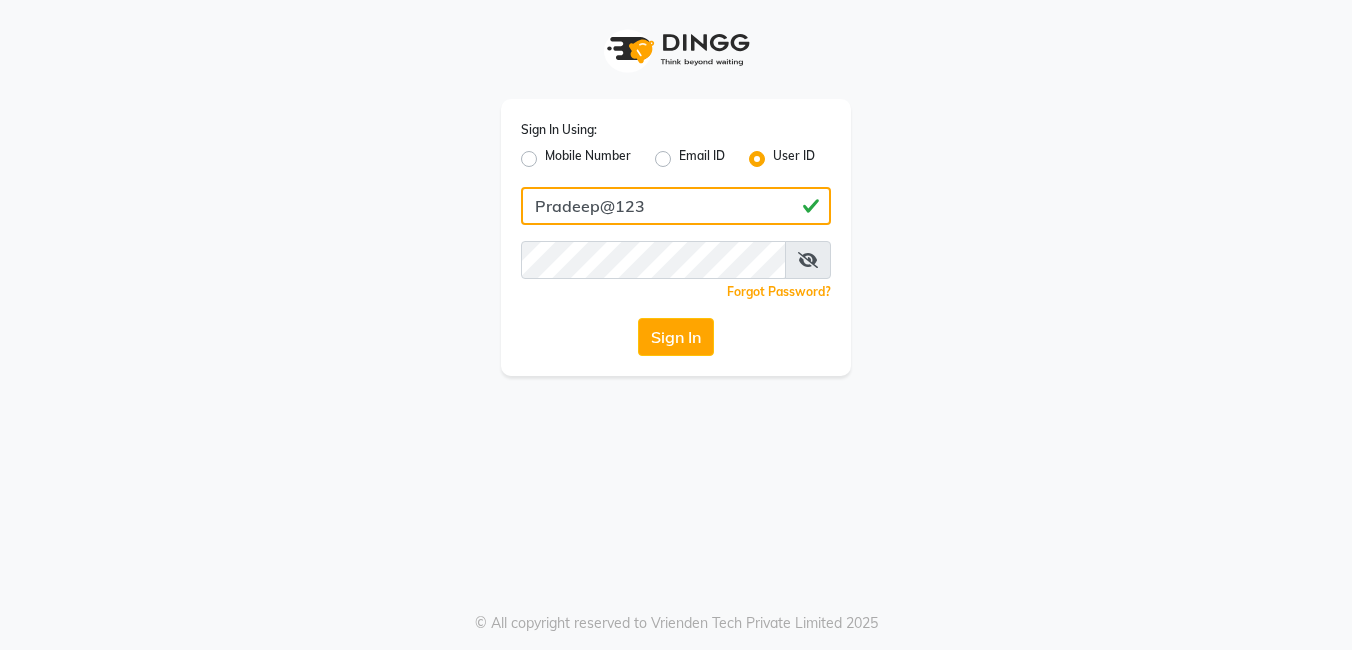 click on "Sign In" 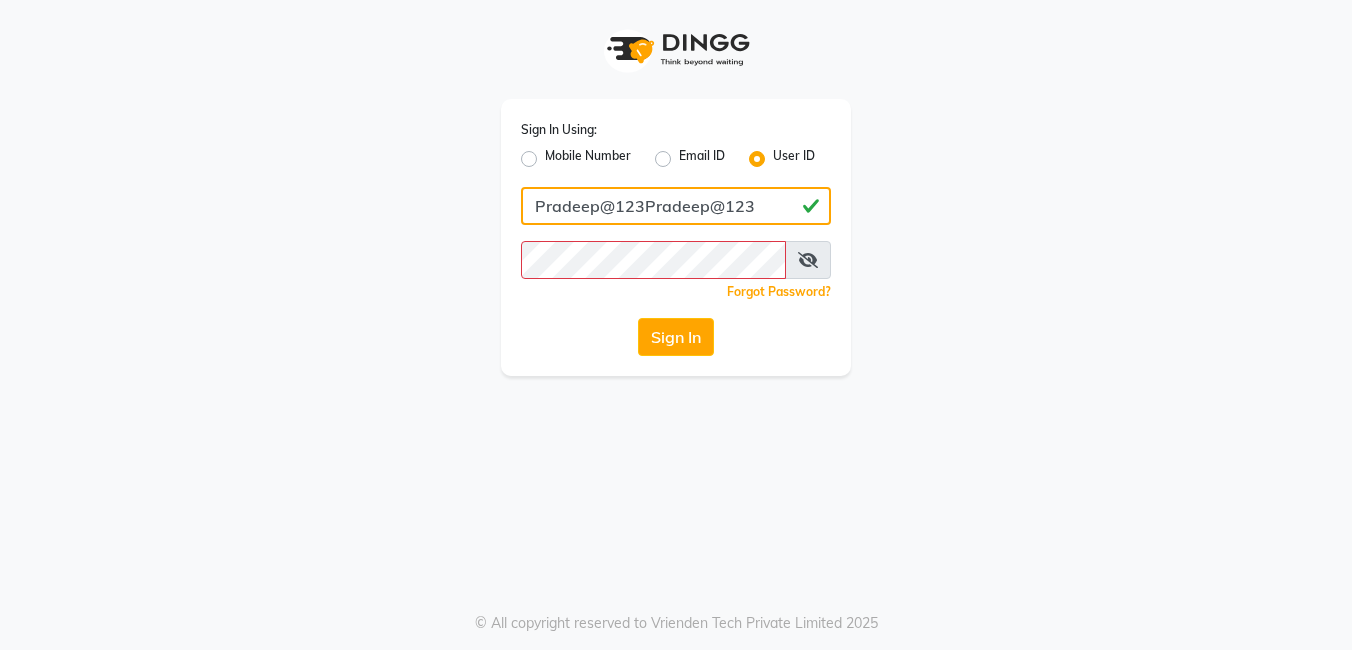 drag, startPoint x: 754, startPoint y: 207, endPoint x: 642, endPoint y: 203, distance: 112.0714 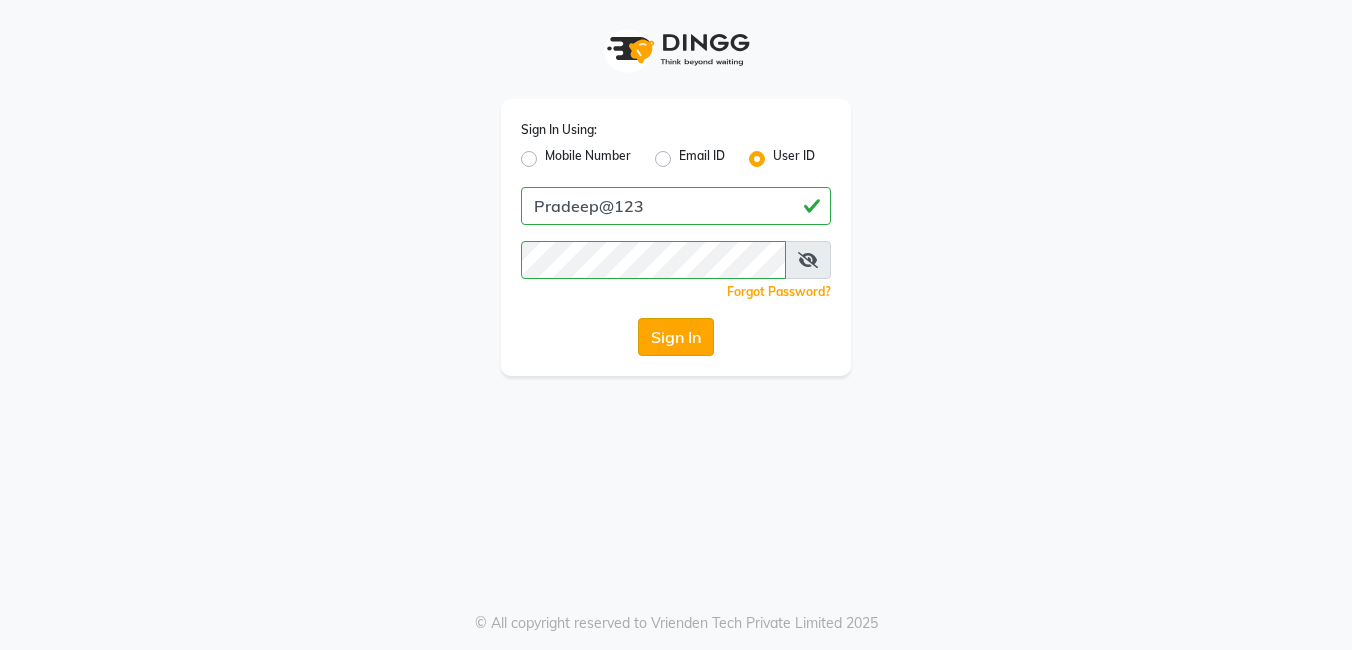 click on "Sign In" 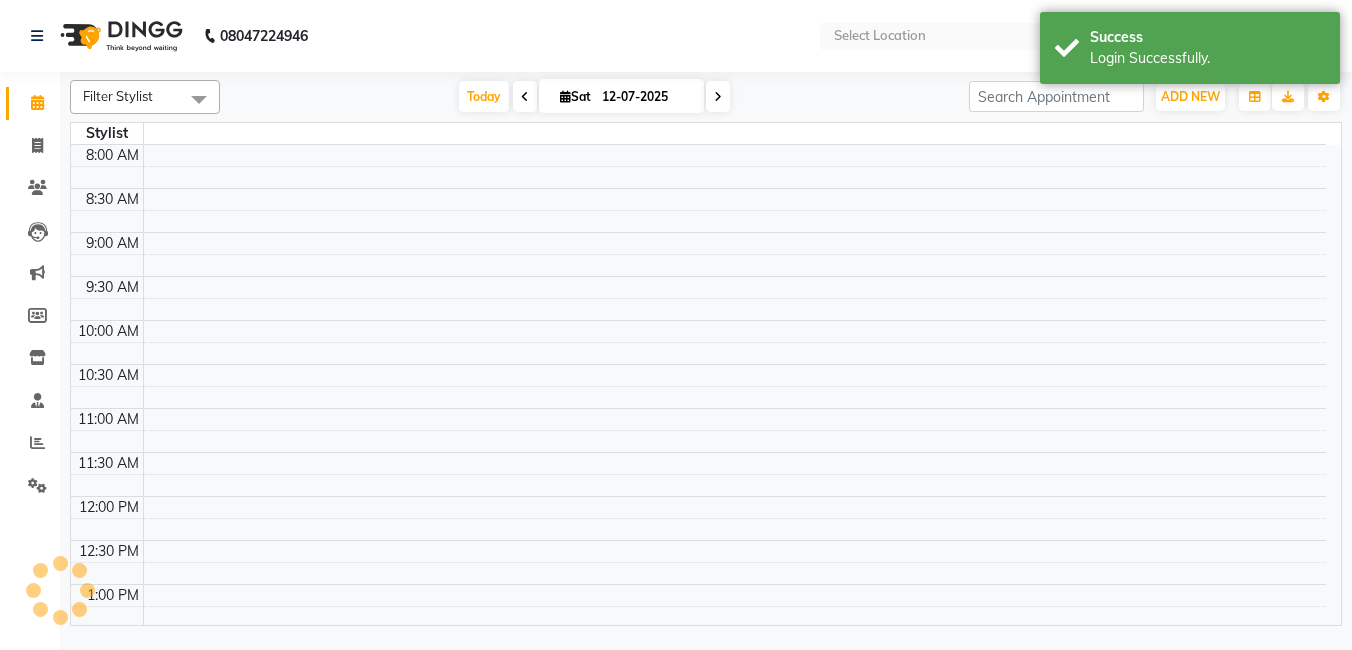 select on "en" 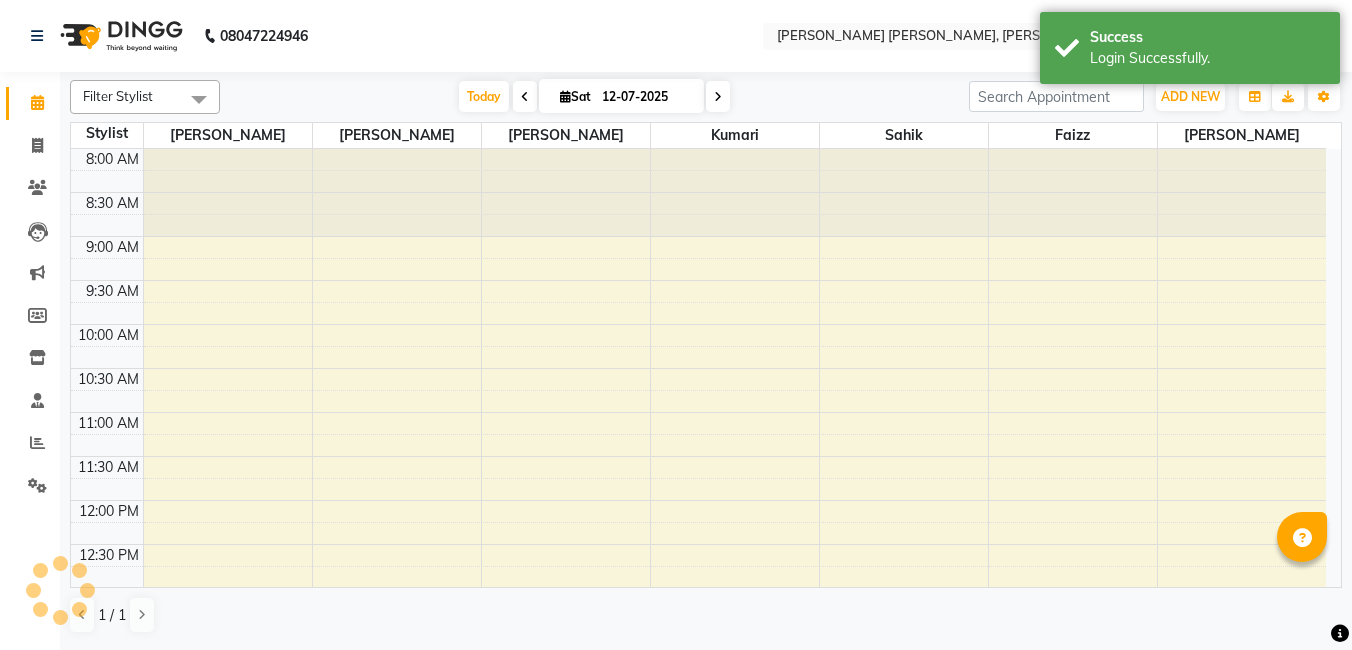 scroll, scrollTop: 0, scrollLeft: 0, axis: both 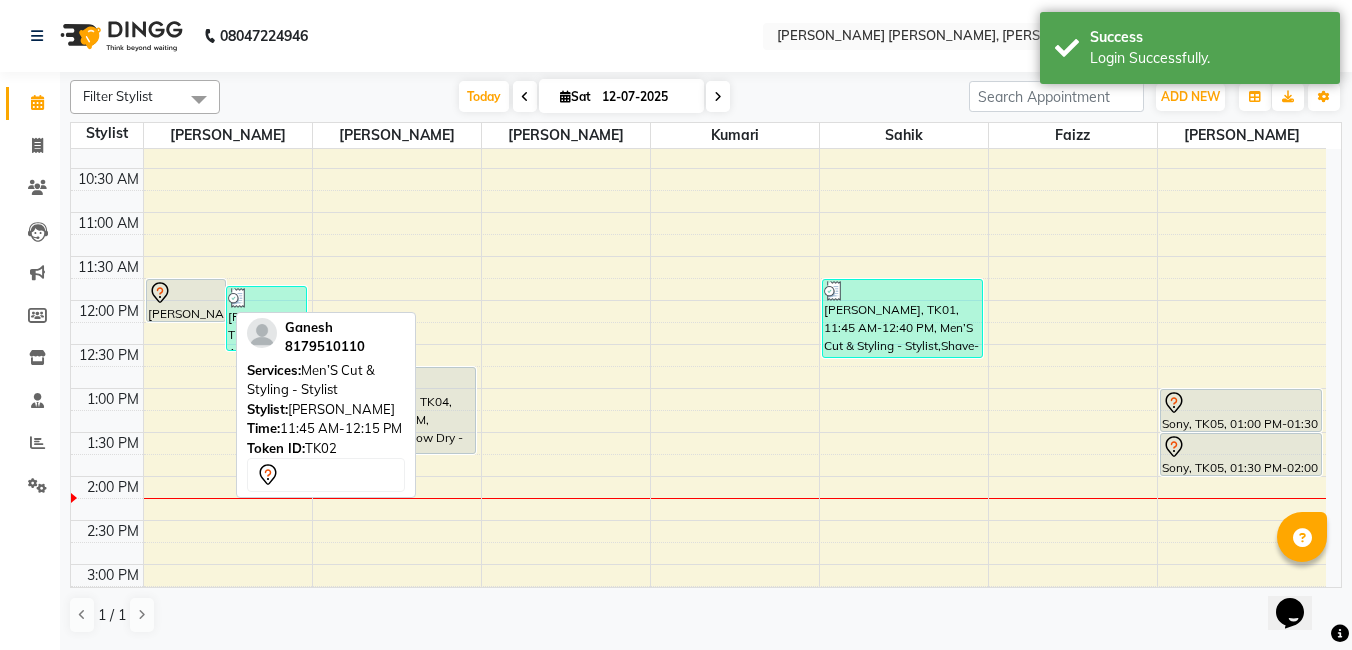 click on "[PERSON_NAME], TK02, 11:45 AM-12:15 PM, Men’S Cut & Styling - Stylist" at bounding box center (186, 300) 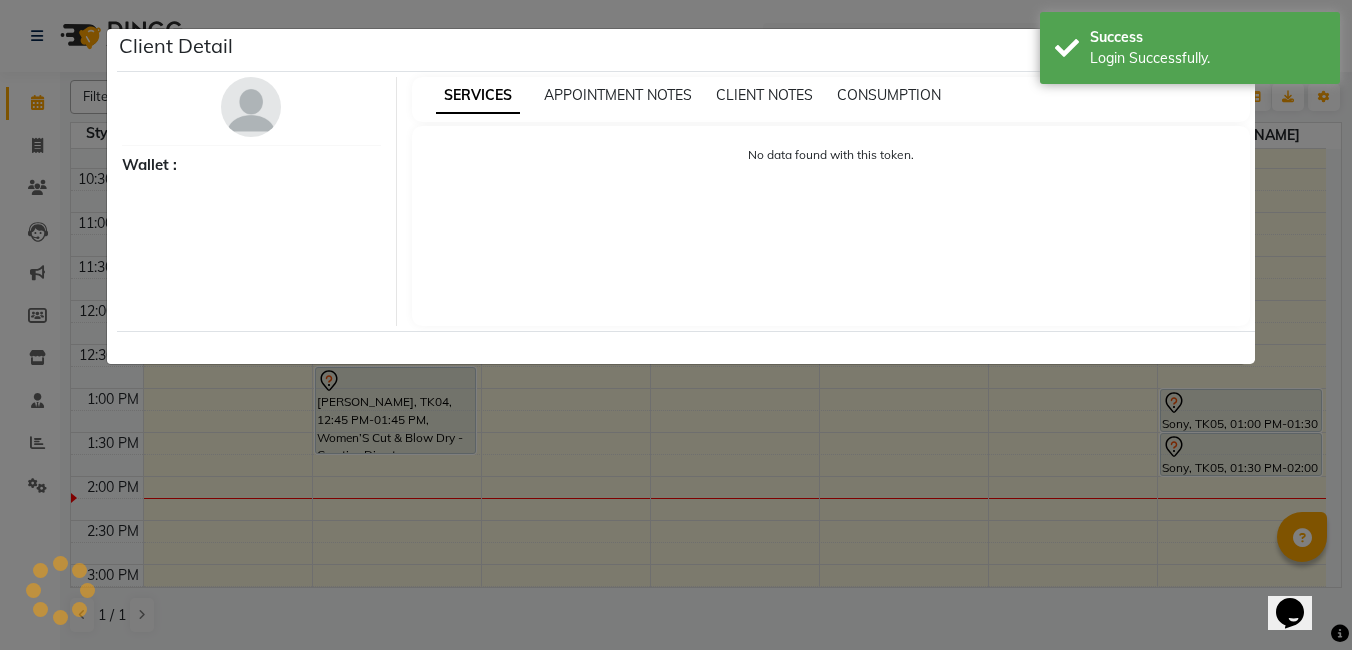 select on "7" 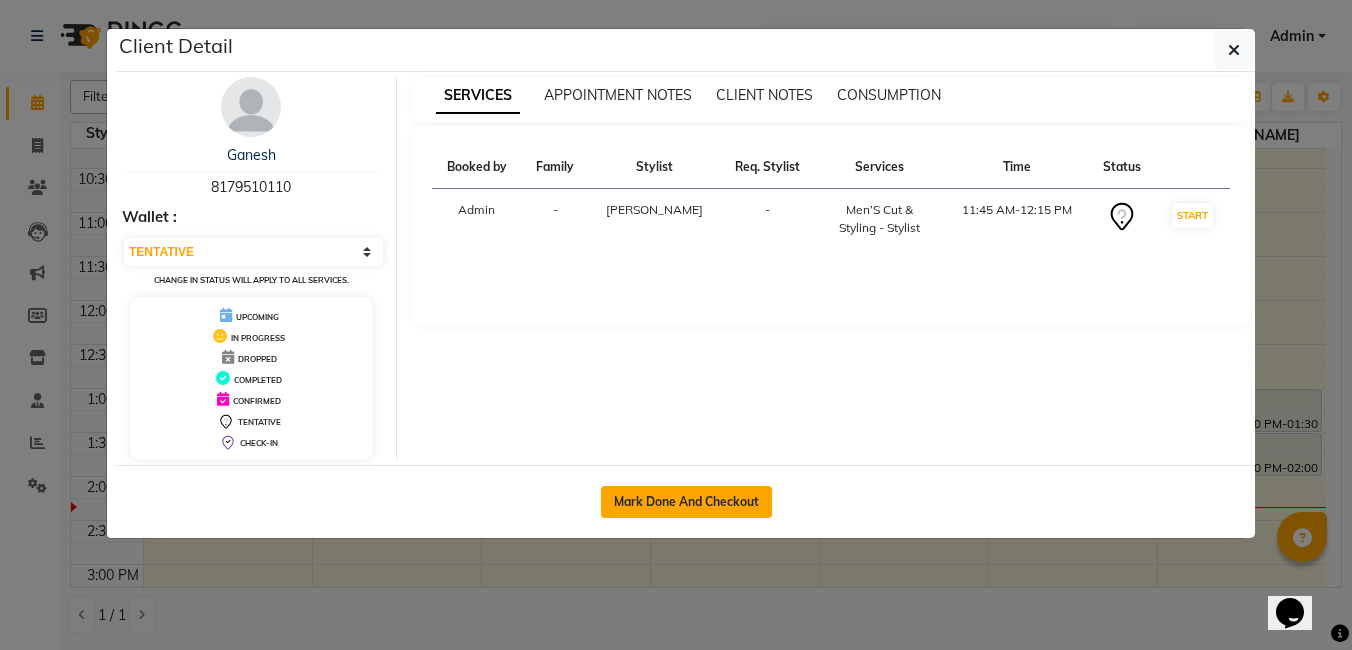 click on "Mark Done And Checkout" 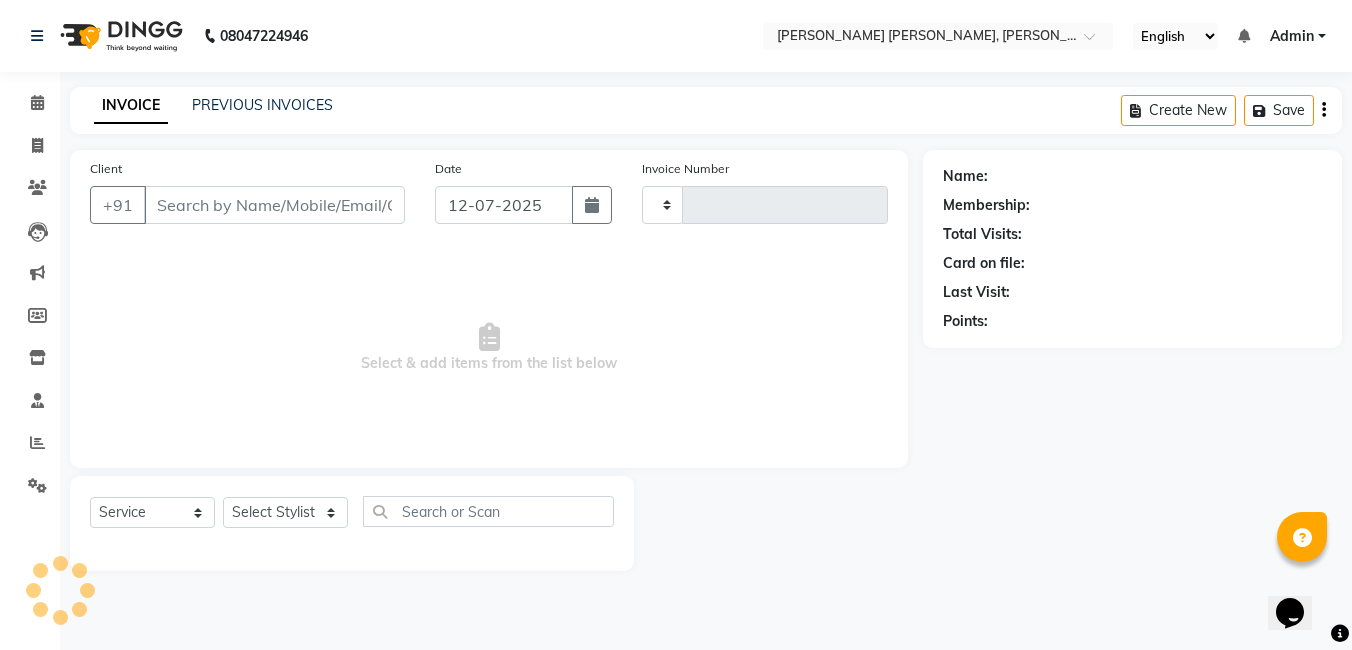 type on "0787" 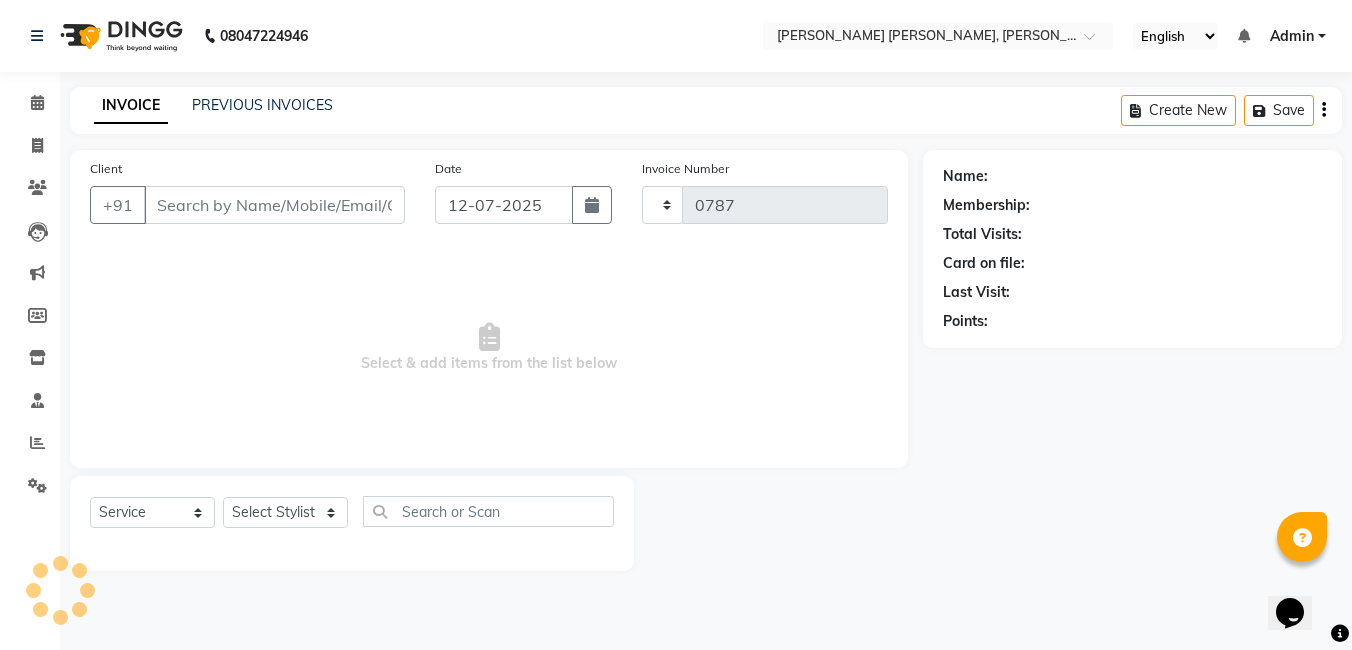 select on "7150" 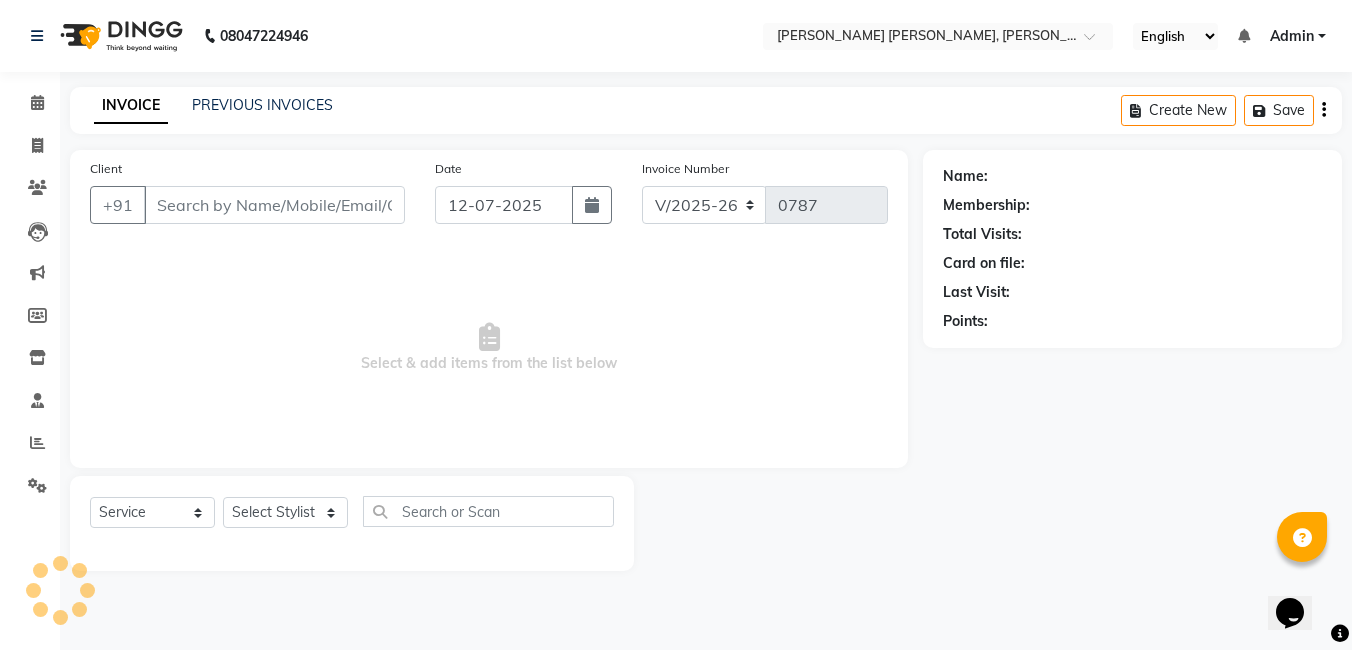 click on "Client" at bounding box center (274, 205) 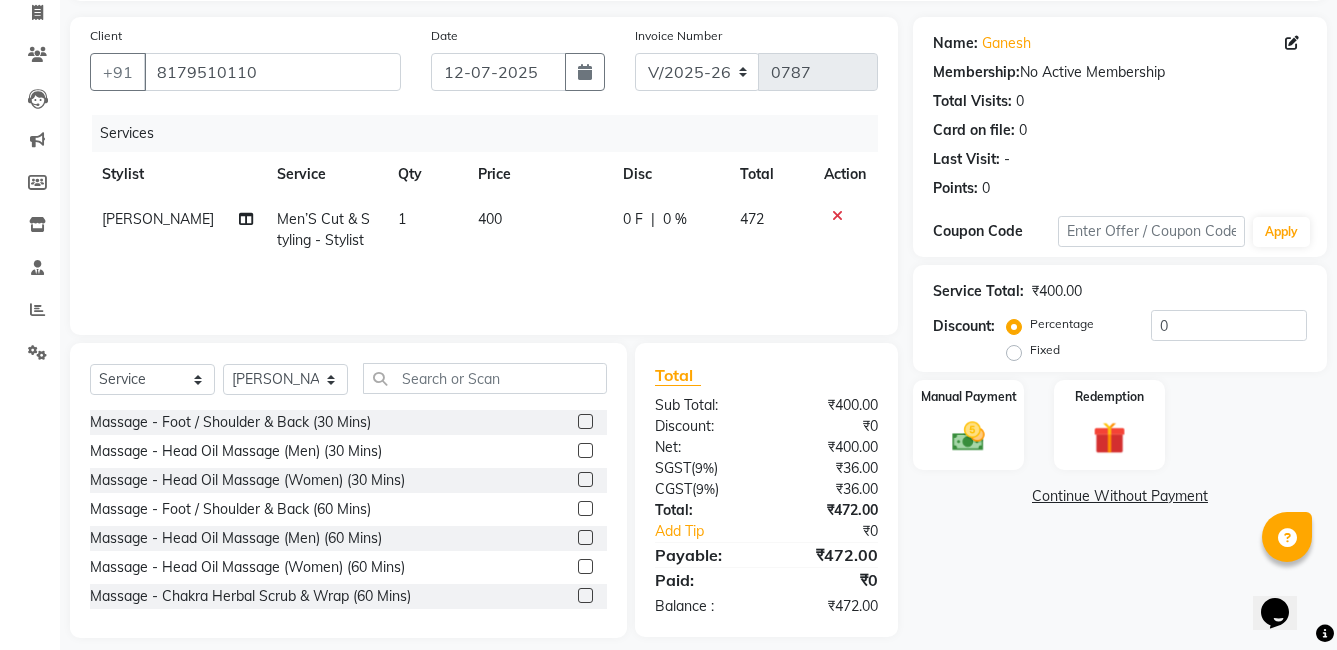 scroll, scrollTop: 151, scrollLeft: 0, axis: vertical 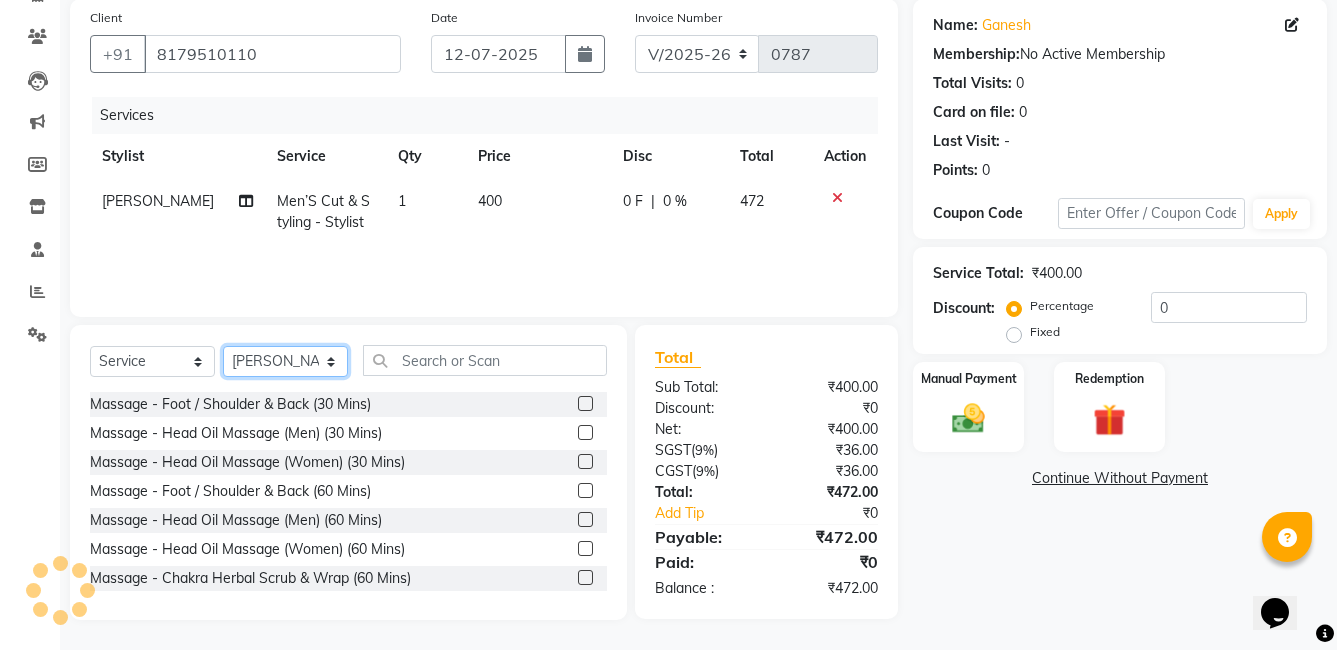 click on "Select Stylist faizz [PERSON_NAME] [PERSON_NAME] sree Manager [PERSON_NAME]" 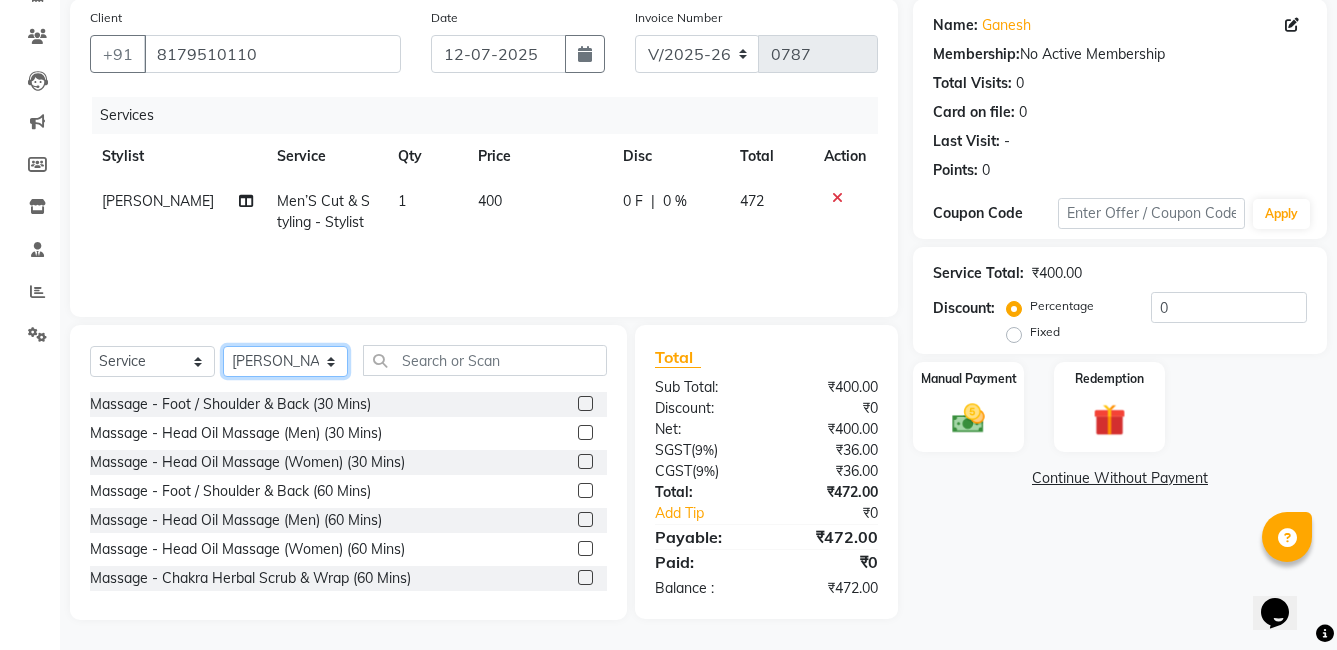 select on "63218" 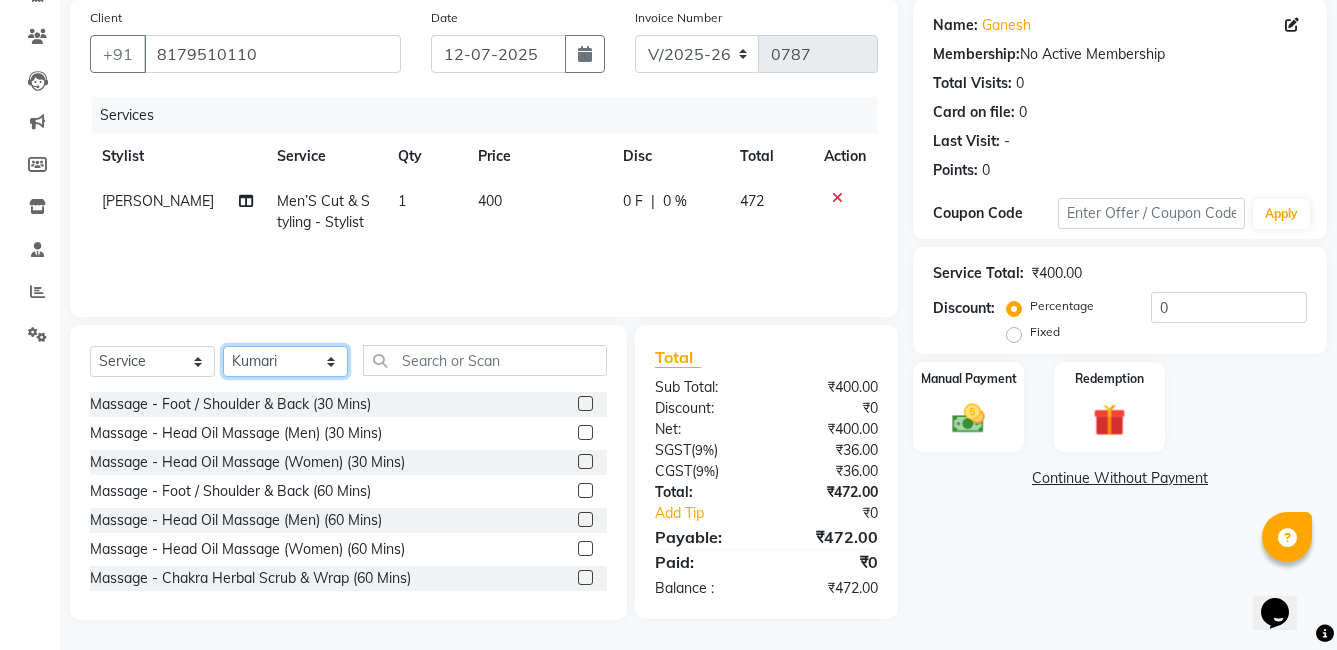 click on "Select Stylist faizz [PERSON_NAME] [PERSON_NAME] sree Manager [PERSON_NAME]" 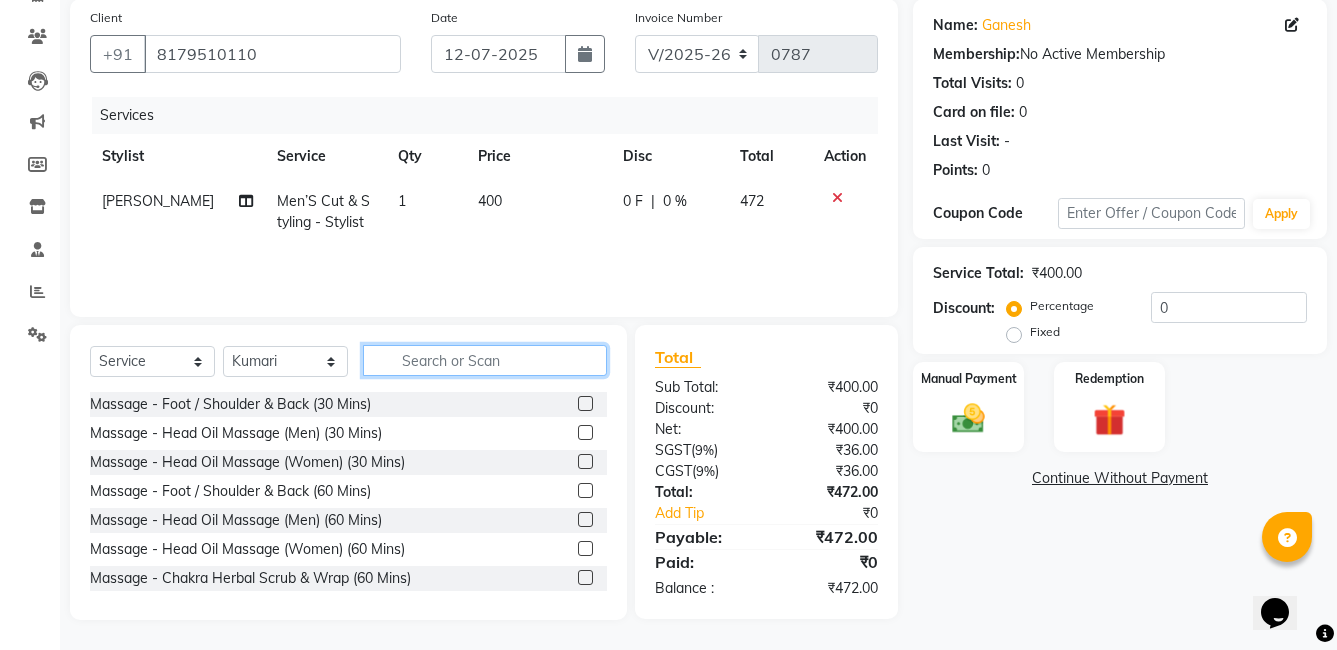 click 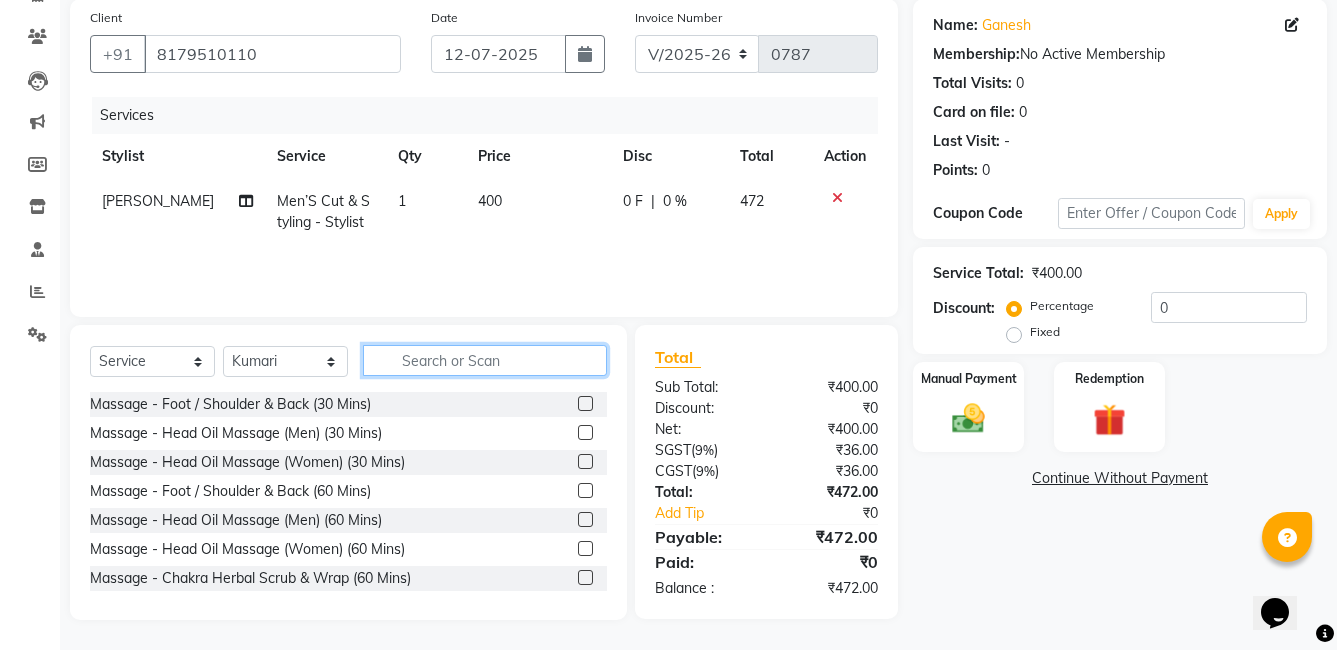 click 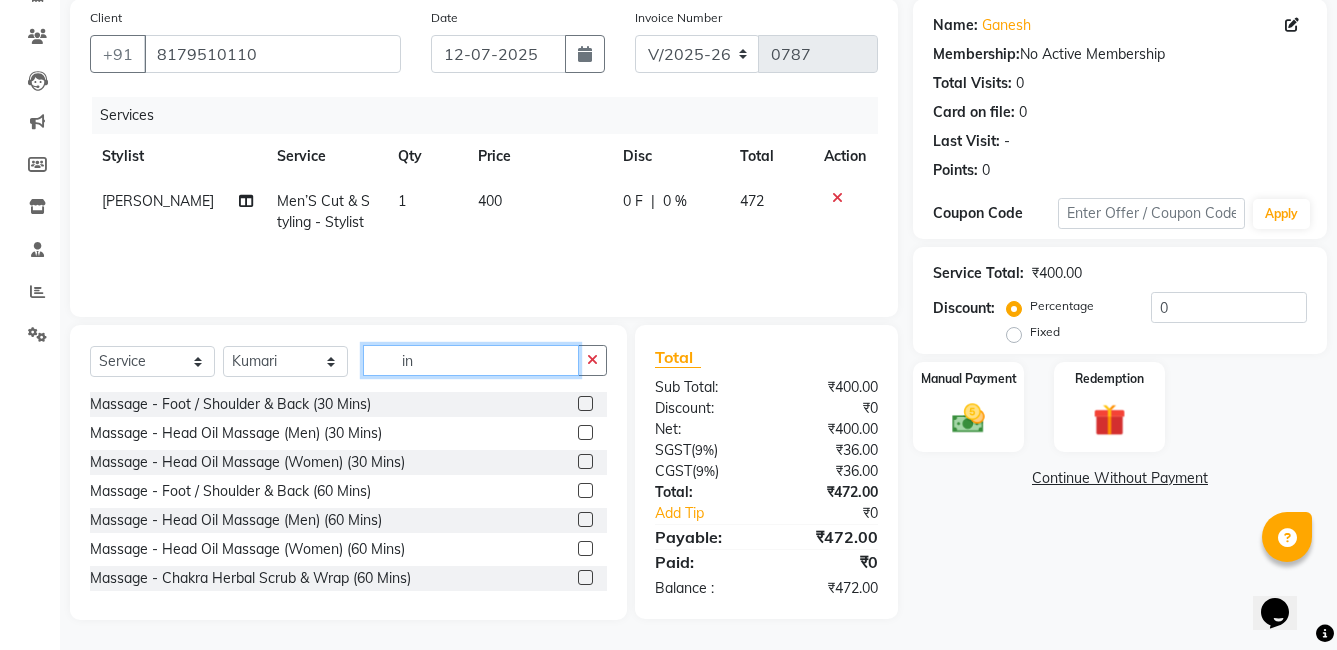 type on "i" 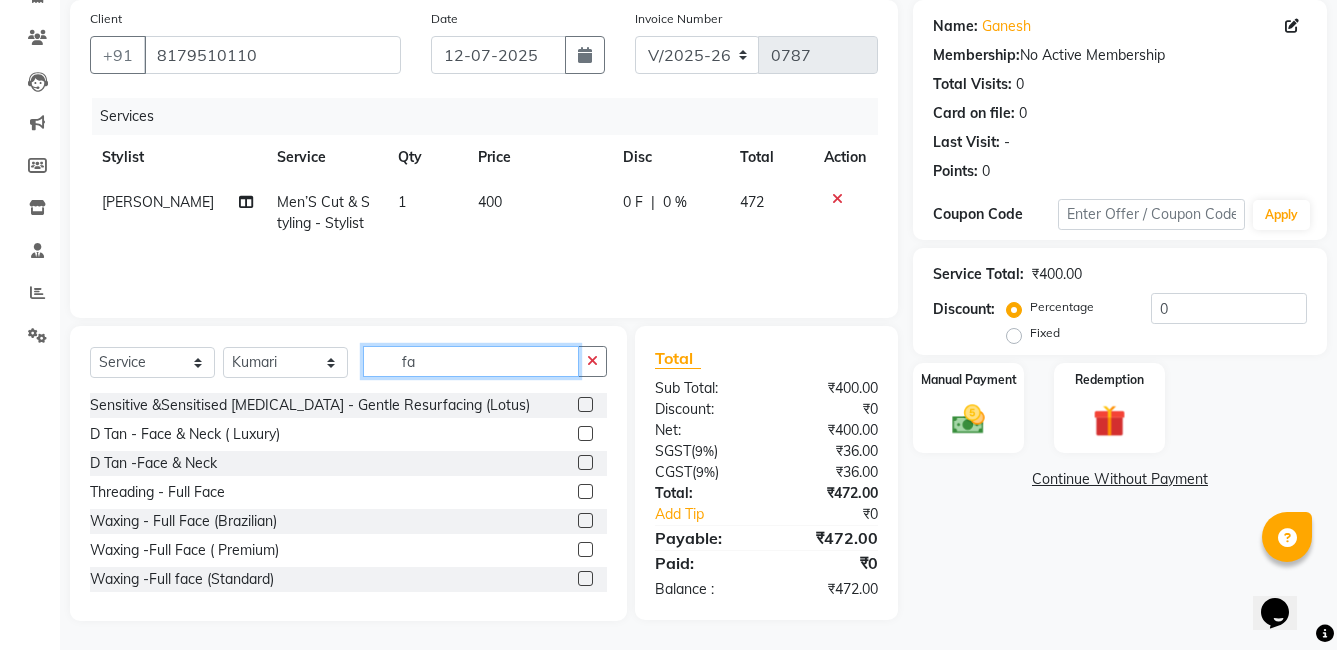 scroll, scrollTop: 151, scrollLeft: 0, axis: vertical 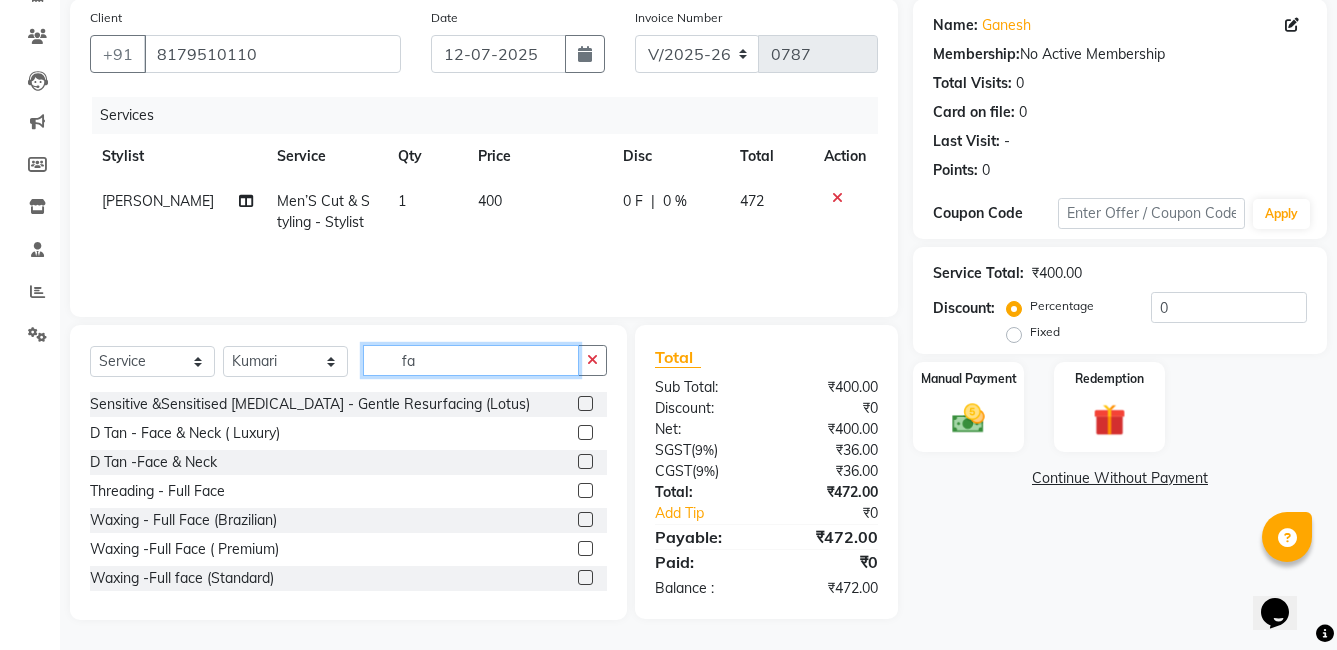 type on "f" 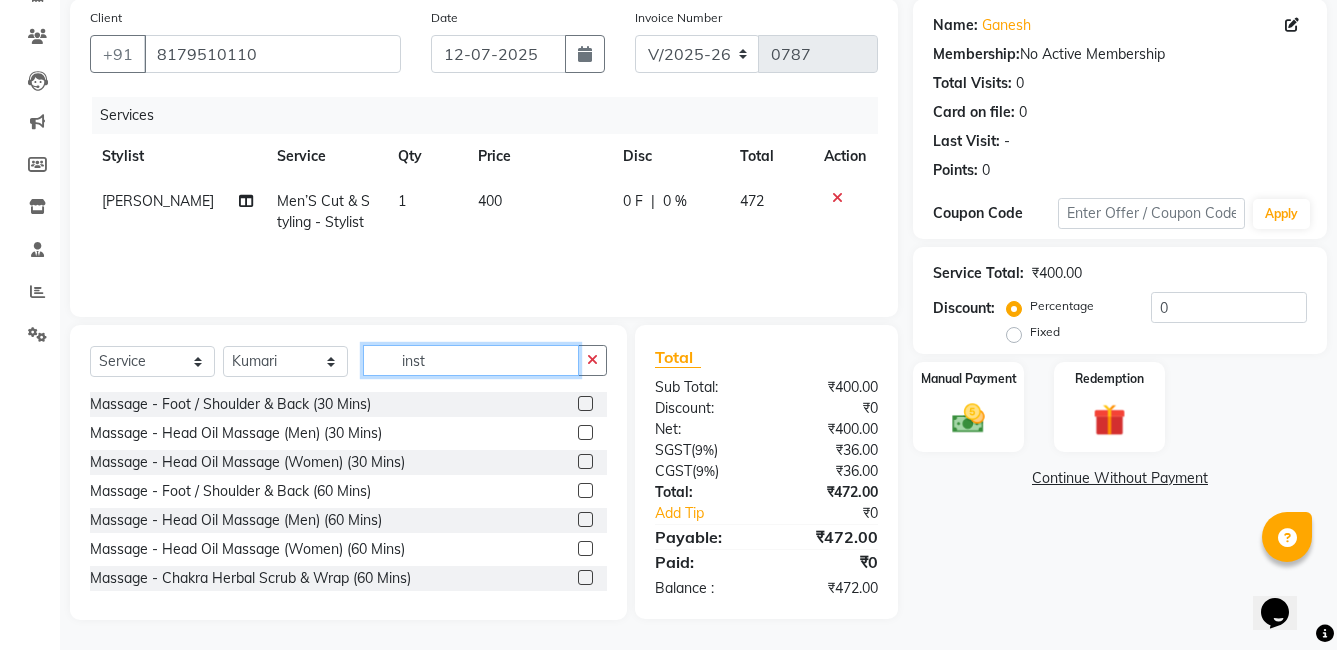 scroll, scrollTop: 150, scrollLeft: 0, axis: vertical 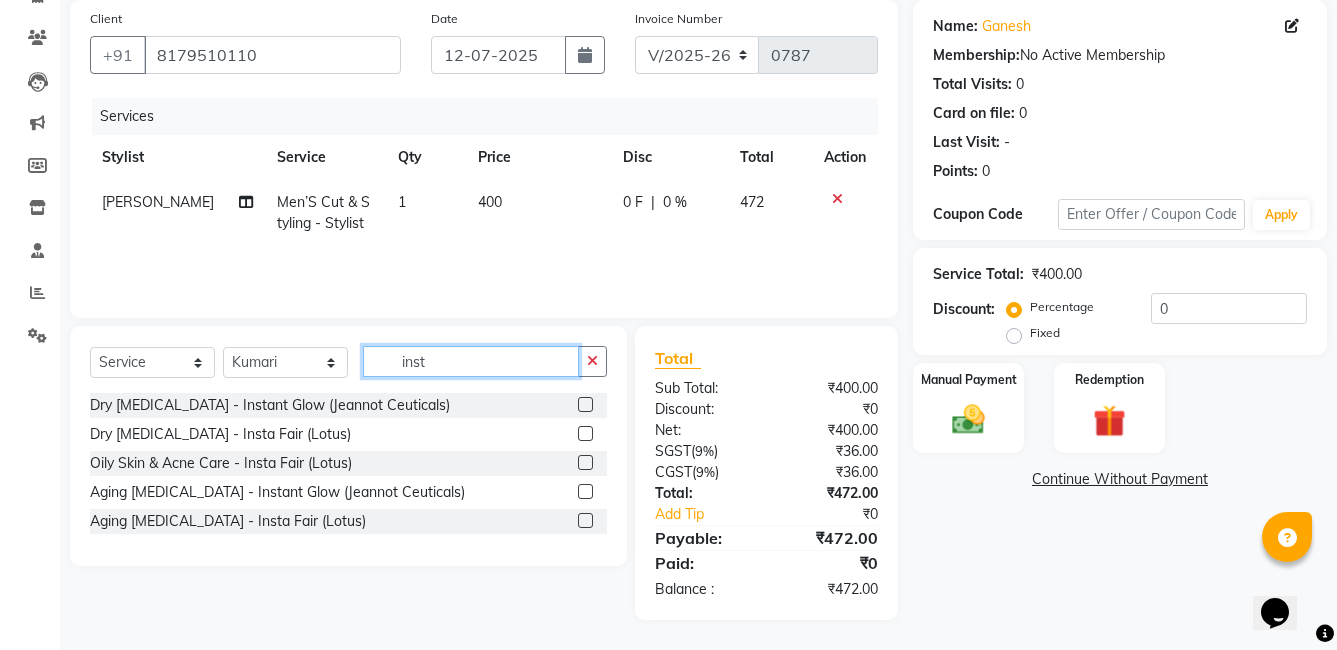 type on "inst" 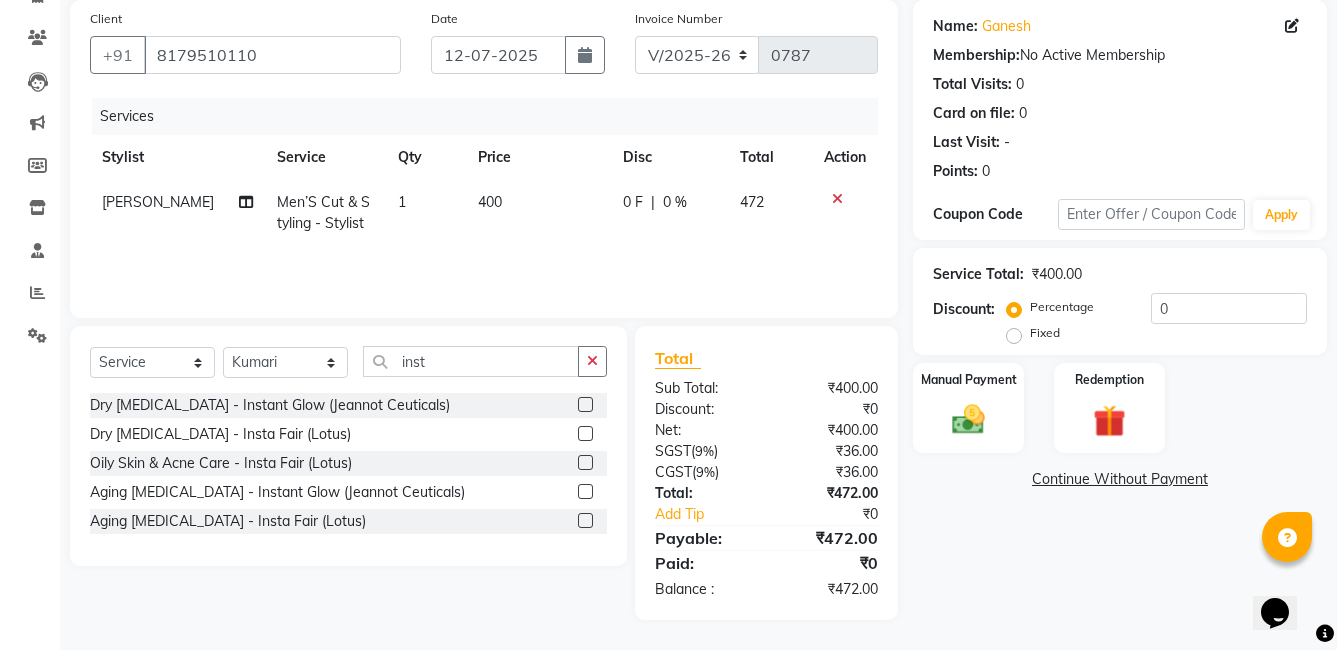 click 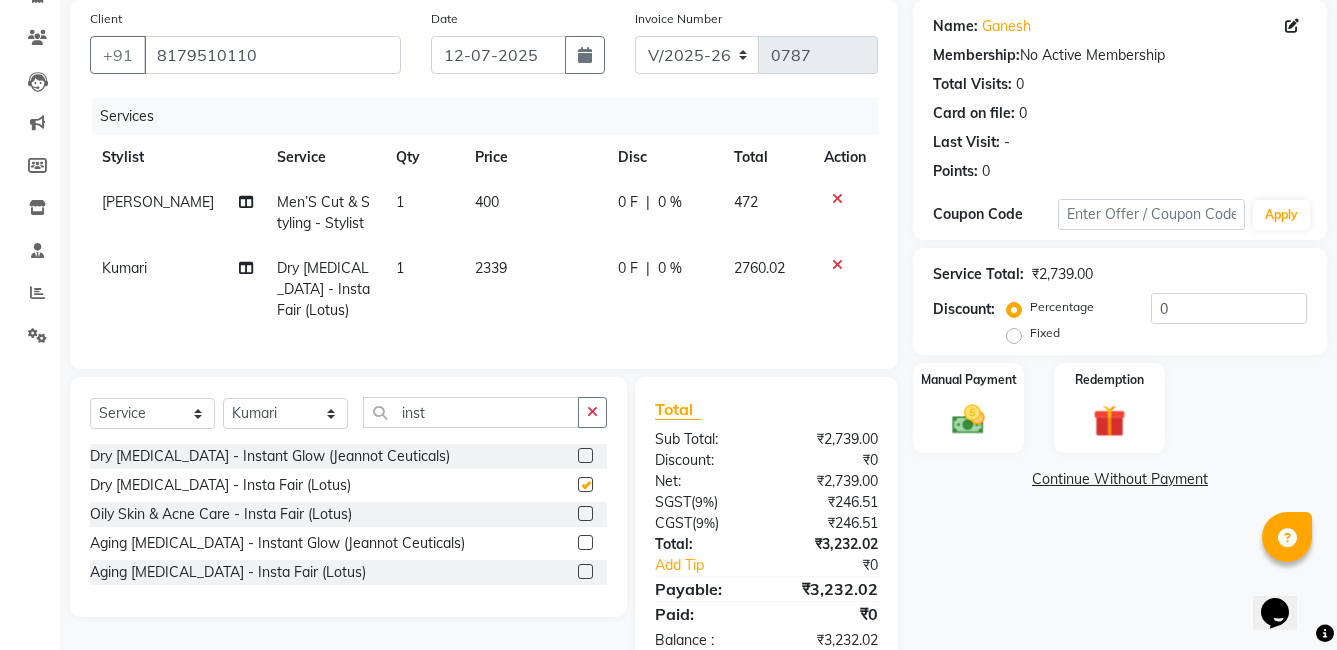 checkbox on "false" 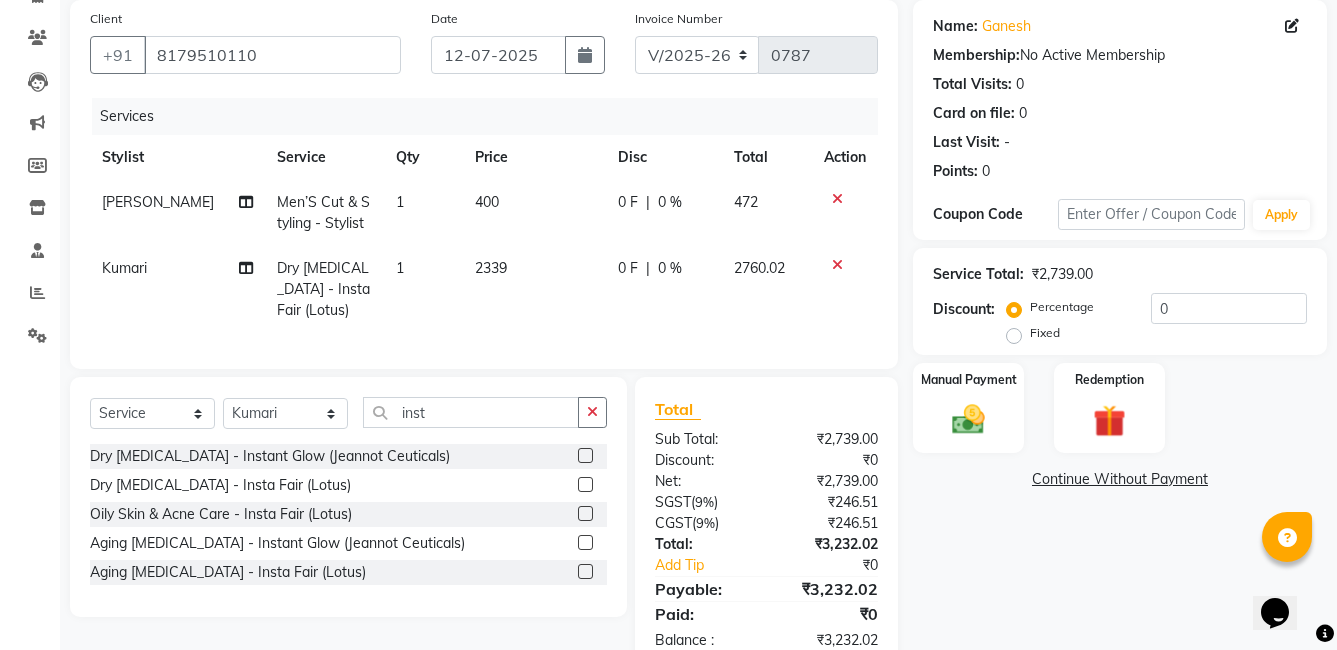 drag, startPoint x: 586, startPoint y: 526, endPoint x: 586, endPoint y: 539, distance: 13 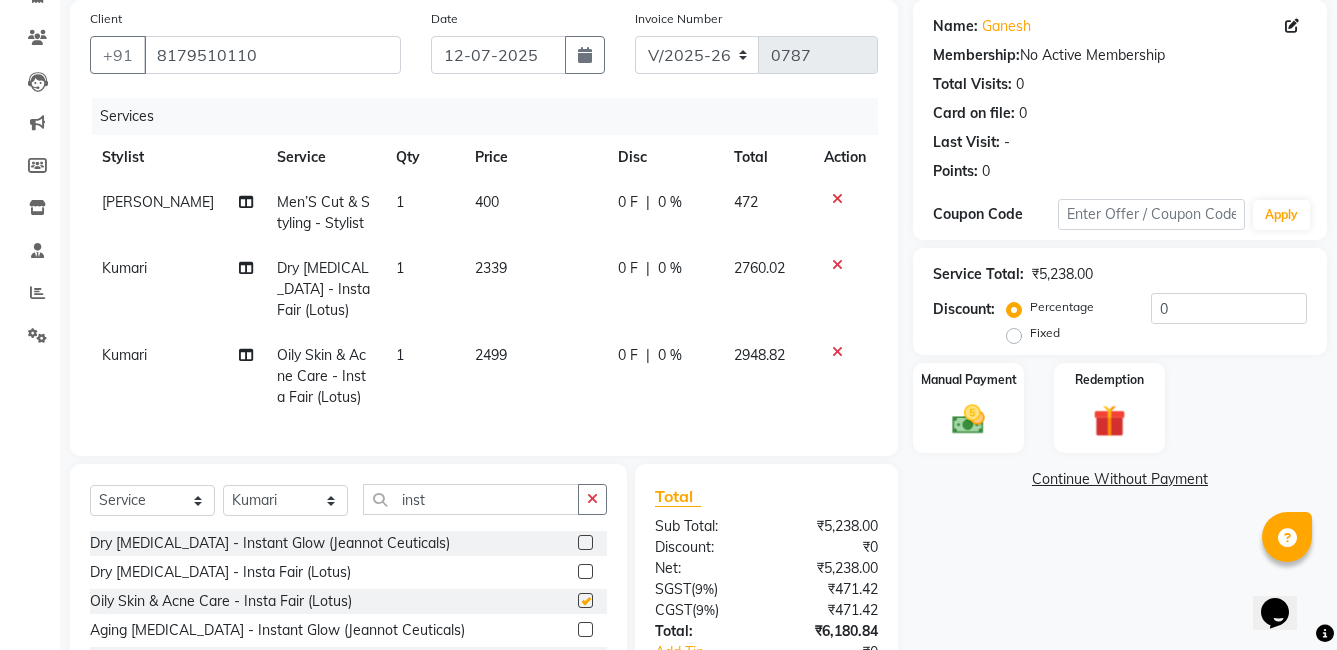 checkbox on "false" 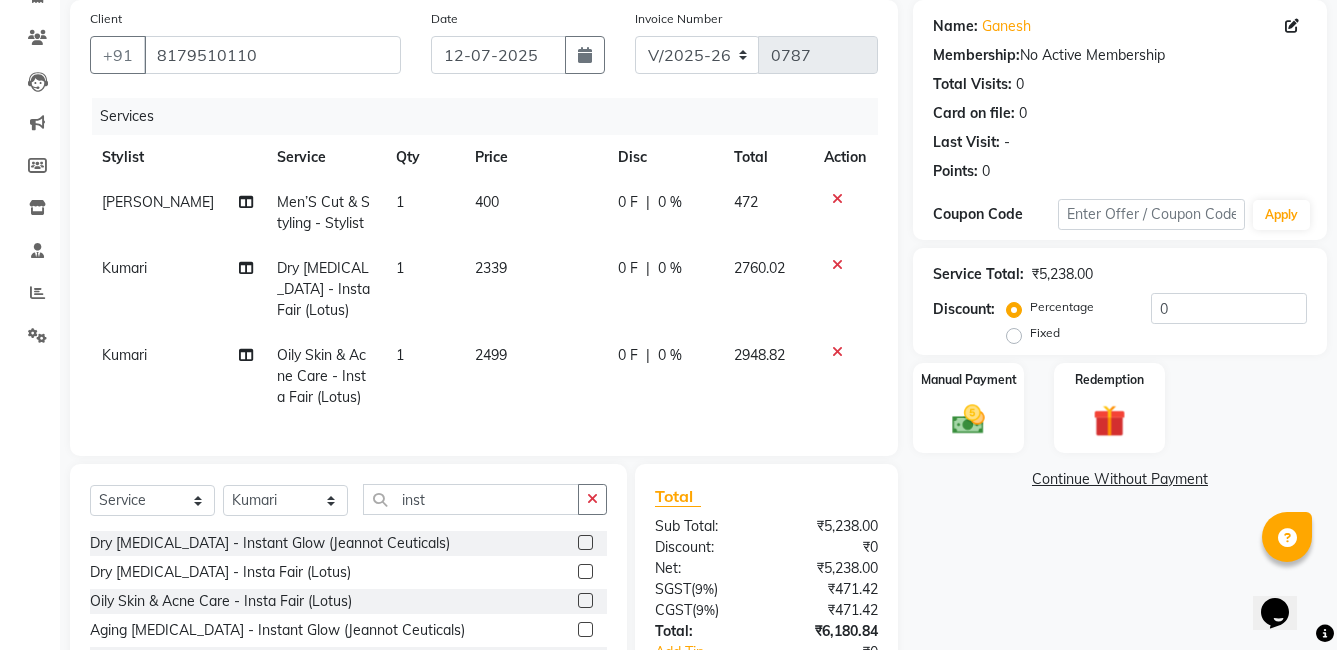 click 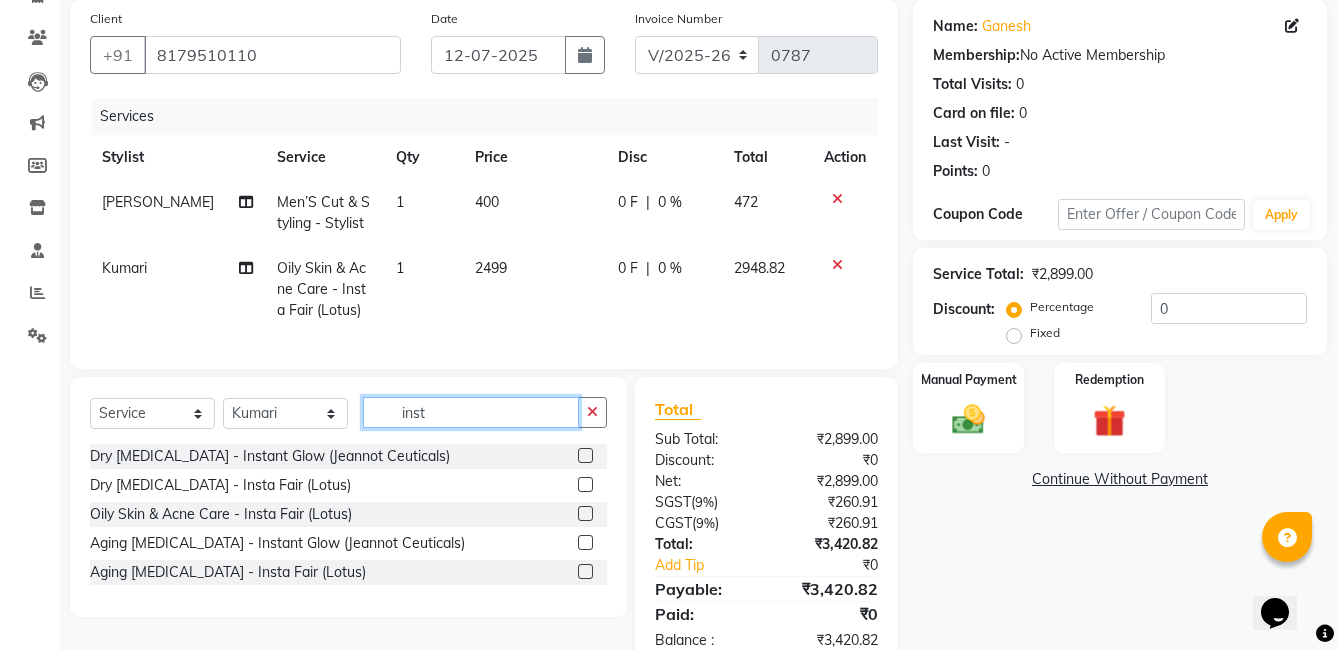 click on "inst" 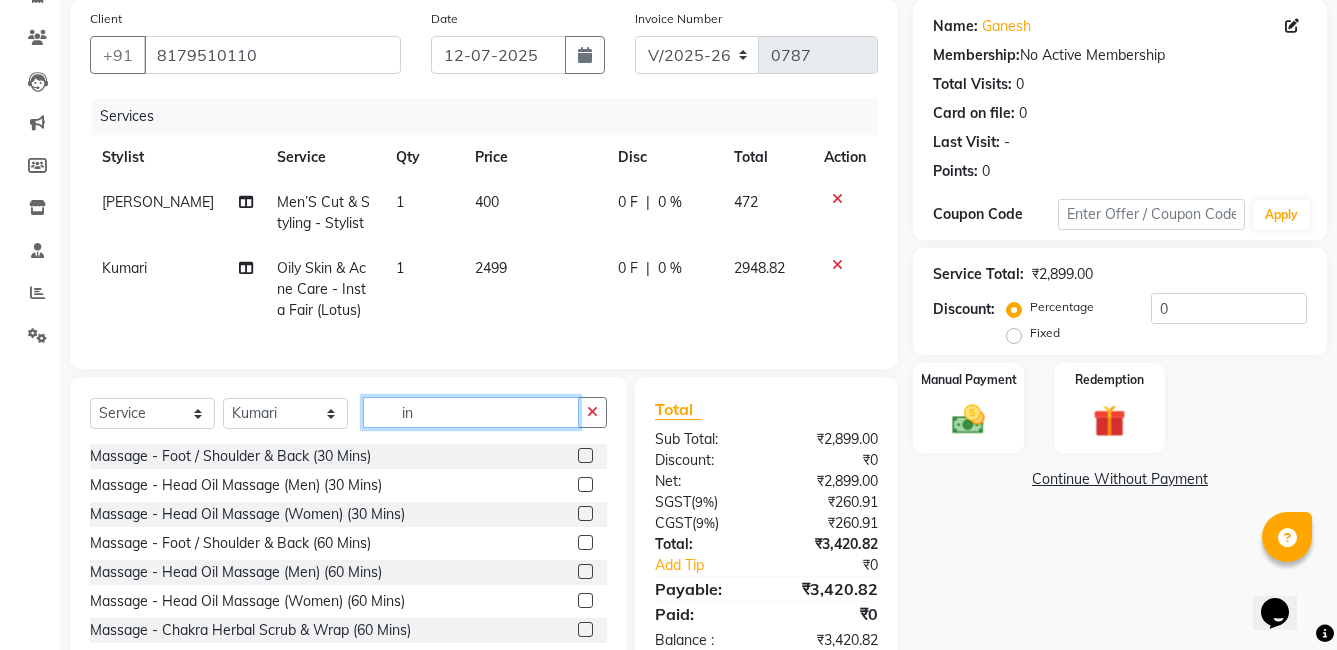 type on "i" 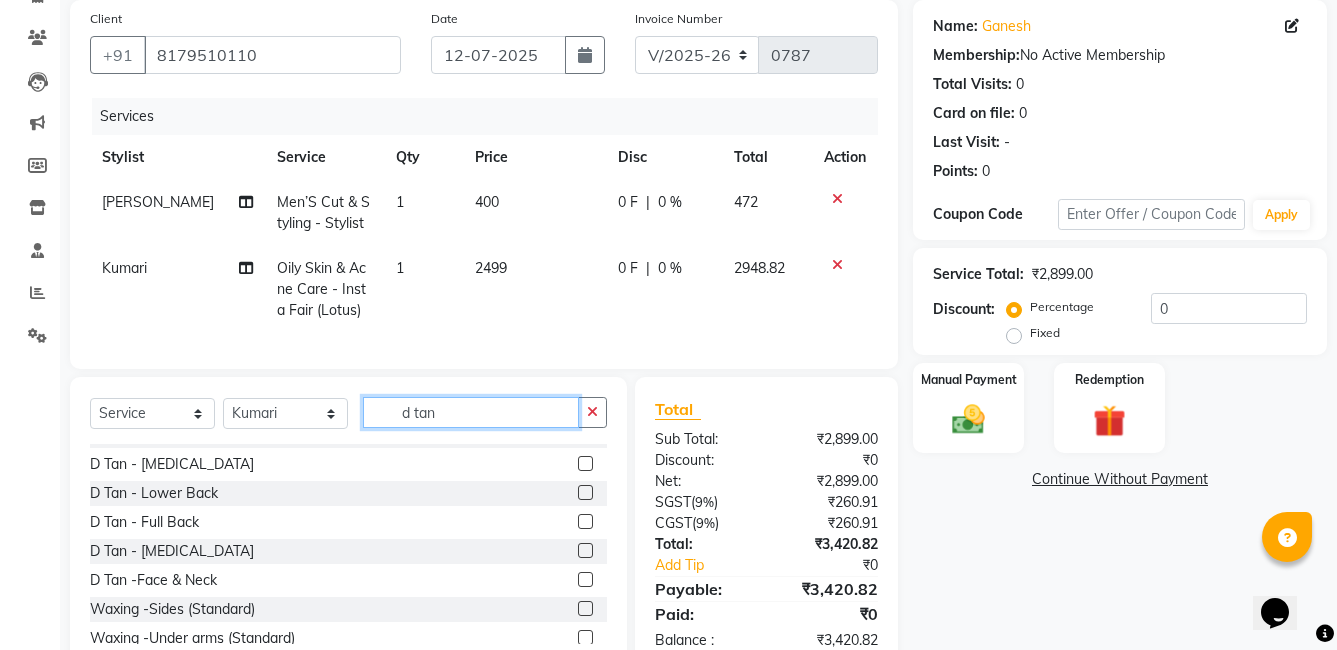 scroll, scrollTop: 300, scrollLeft: 0, axis: vertical 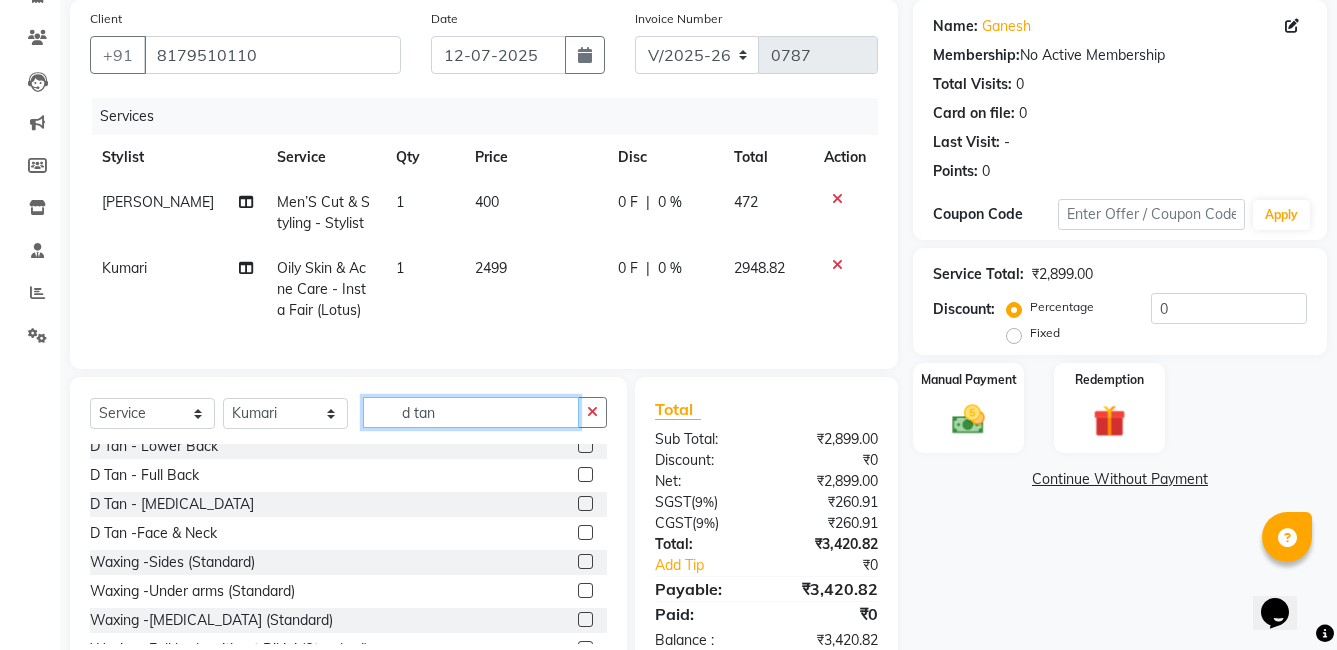 type on "d tan" 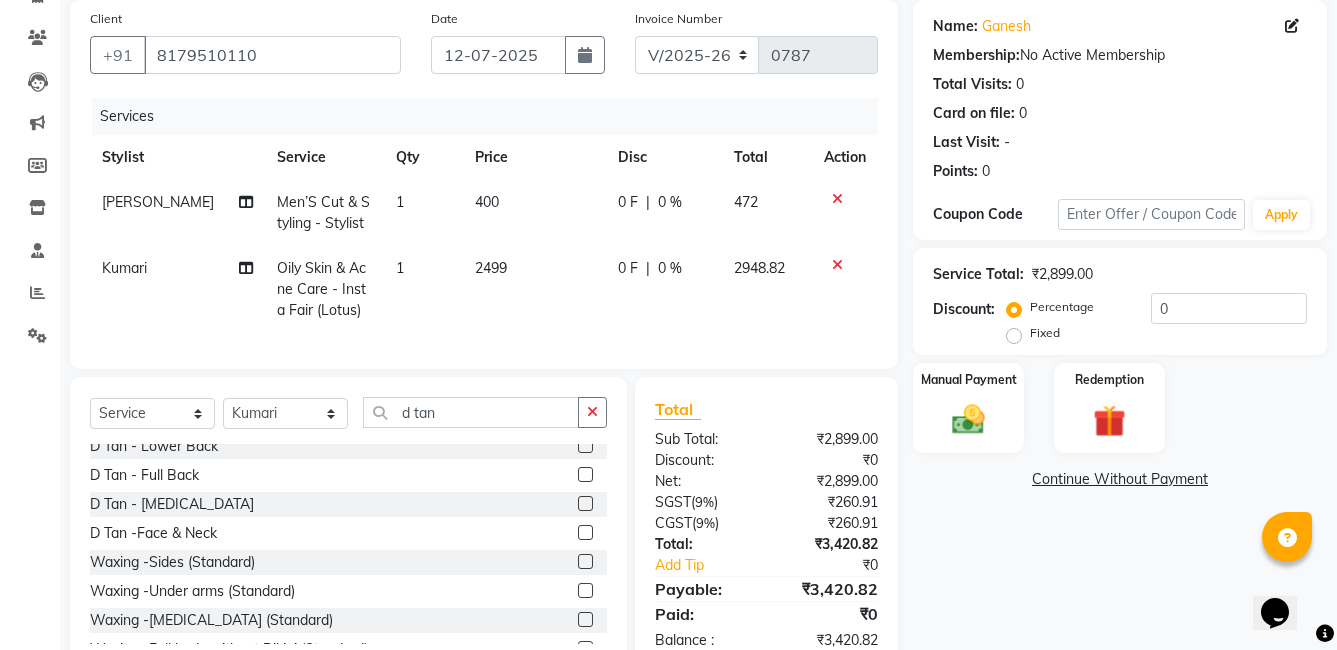 click 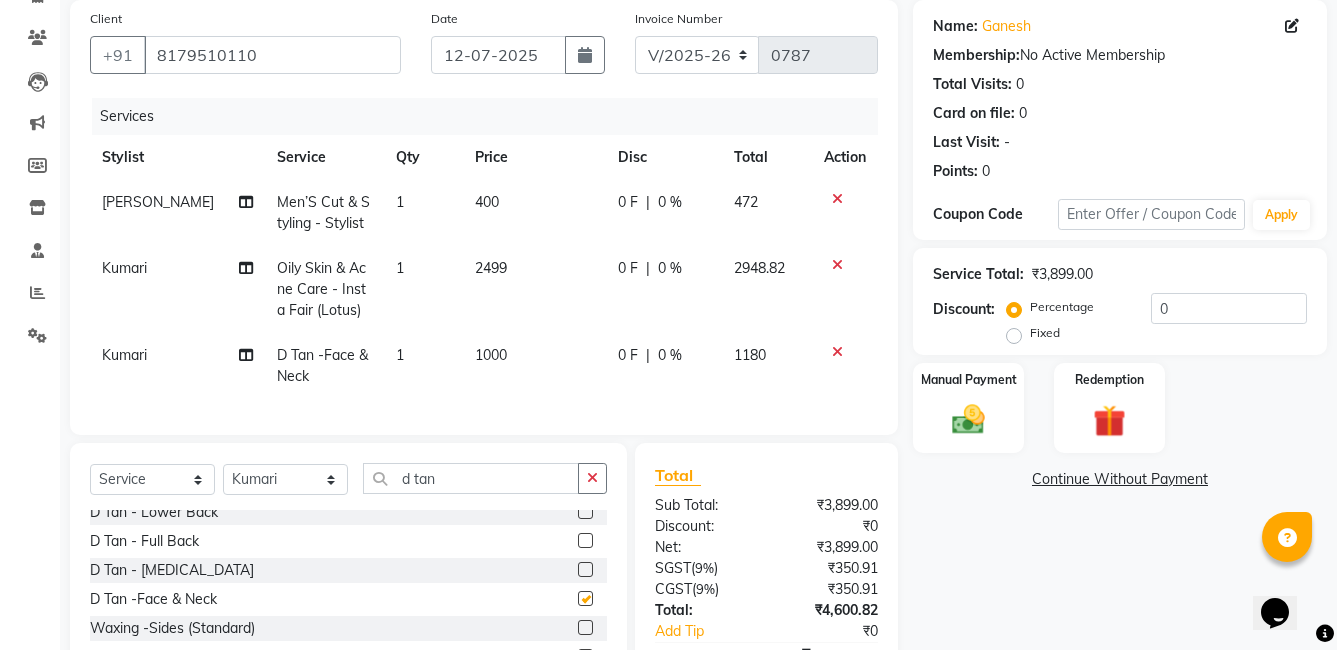 checkbox on "false" 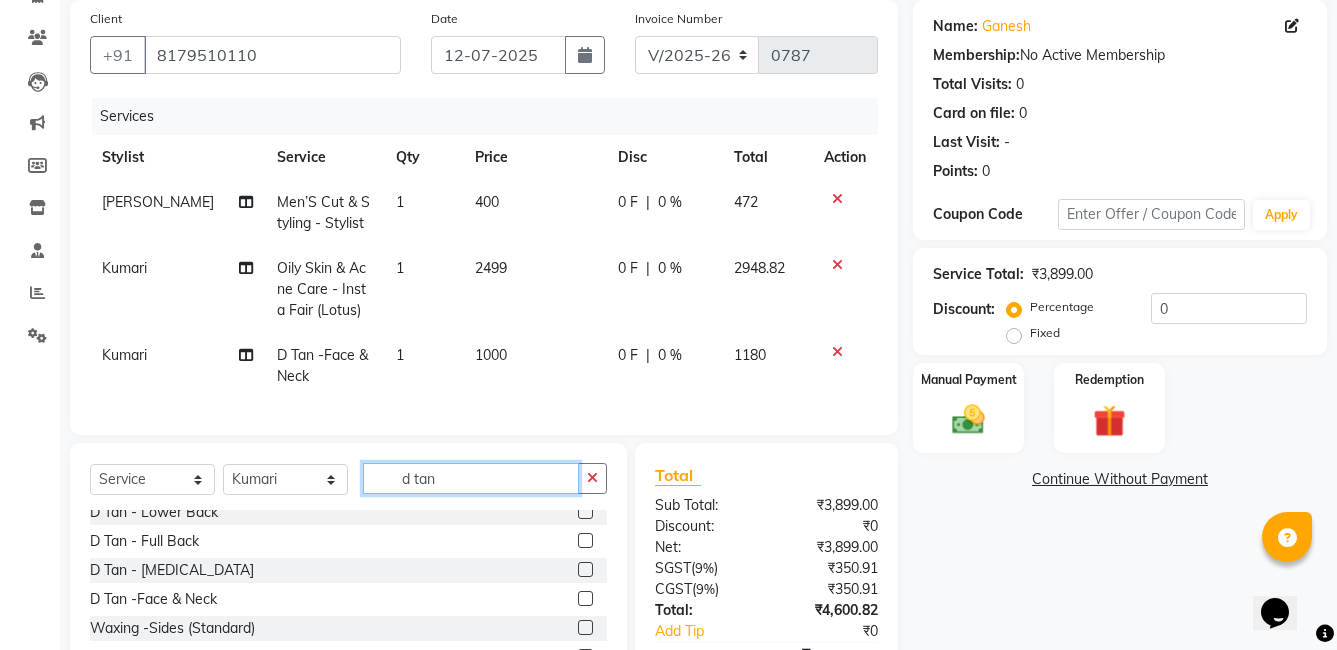click on "d tan" 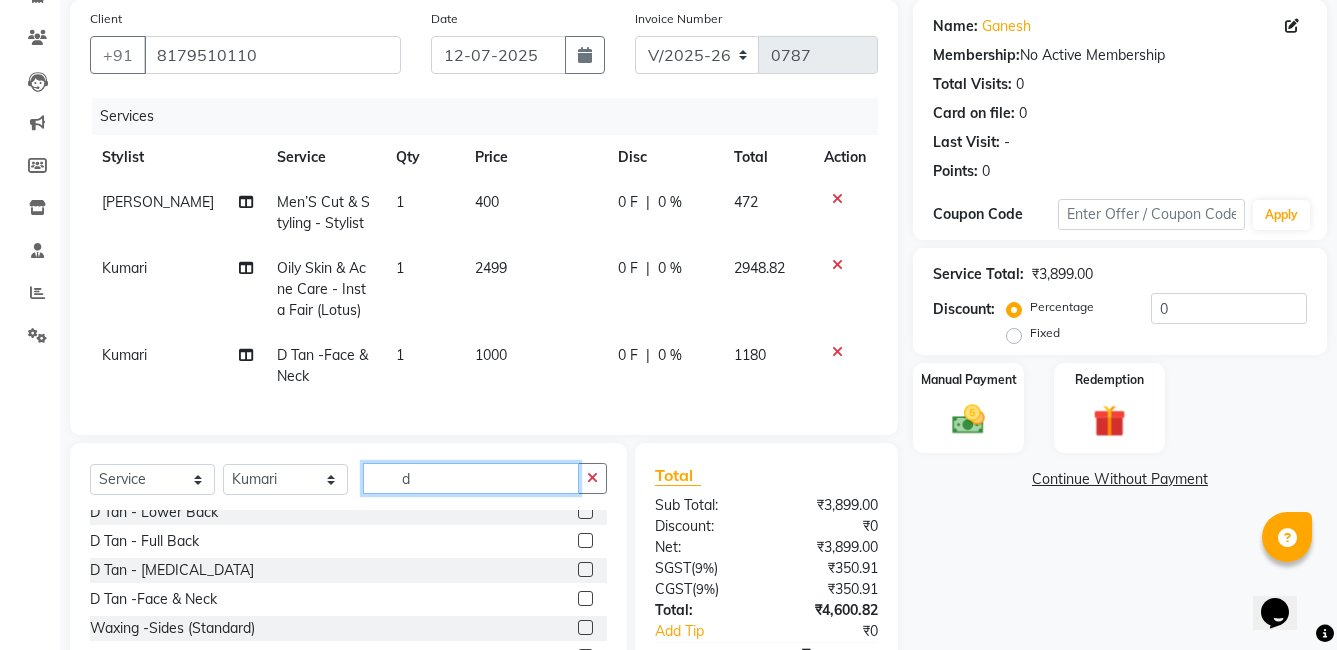 type on "d" 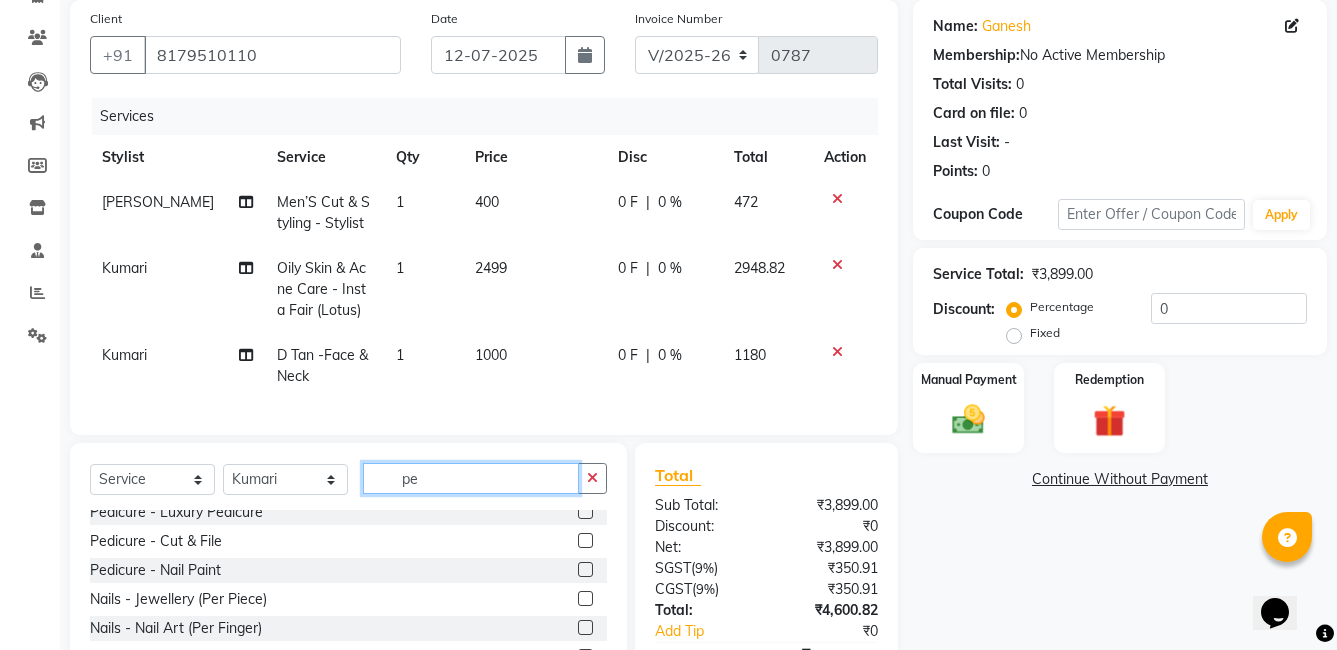 scroll, scrollTop: 0, scrollLeft: 0, axis: both 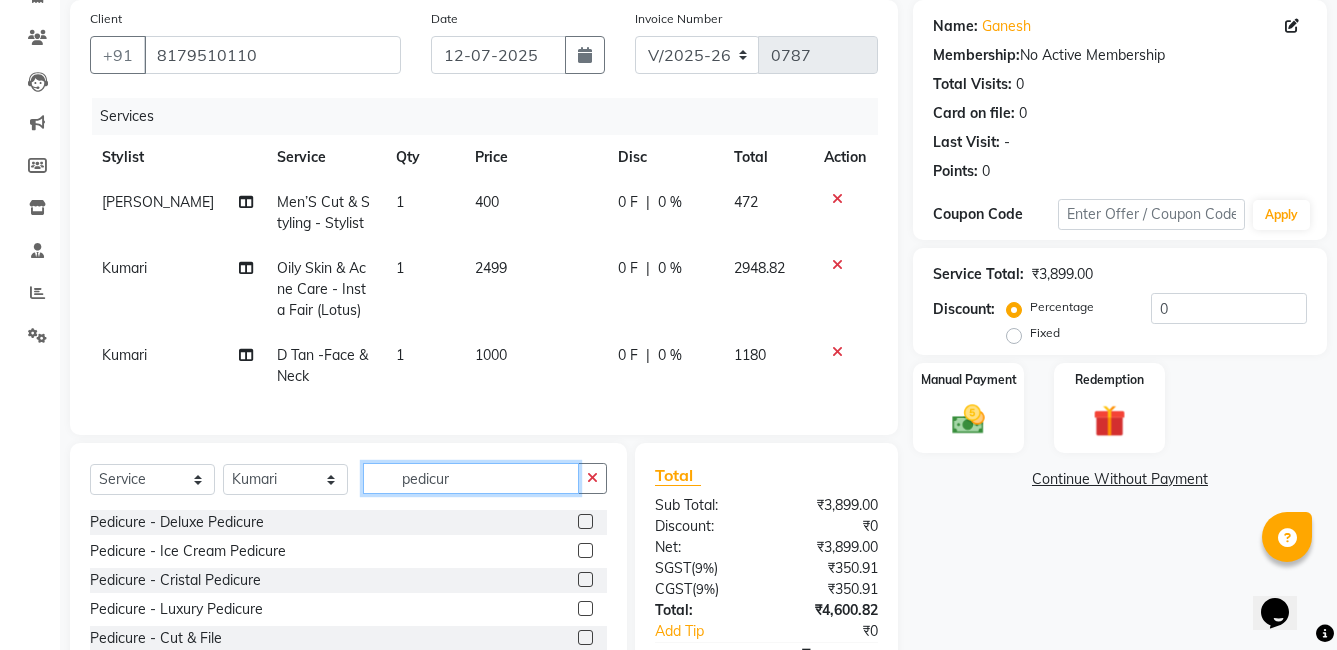 type on "pedicur" 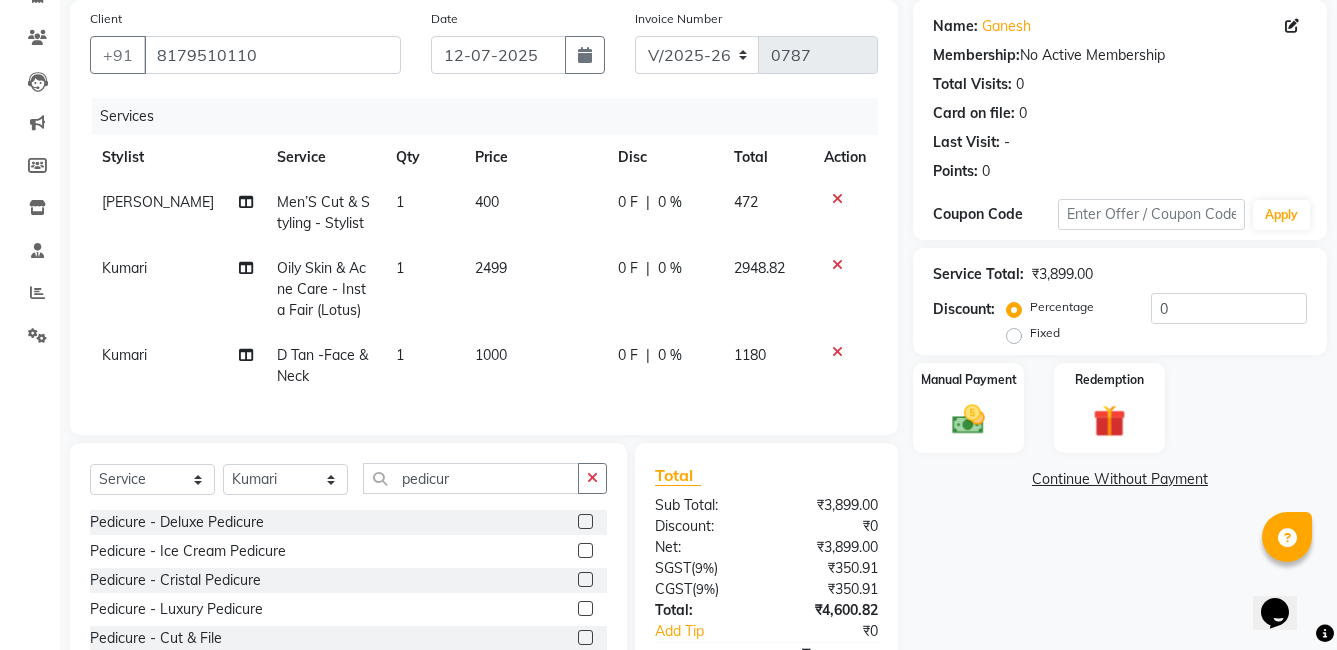 click 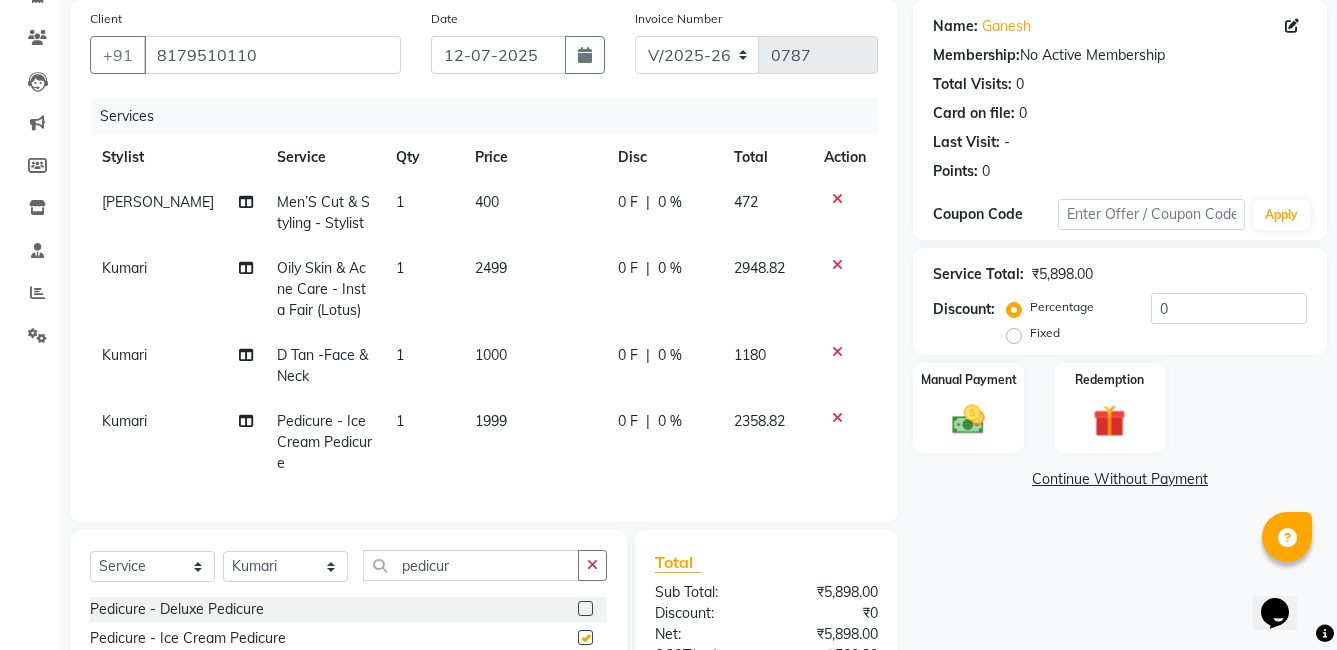 checkbox on "false" 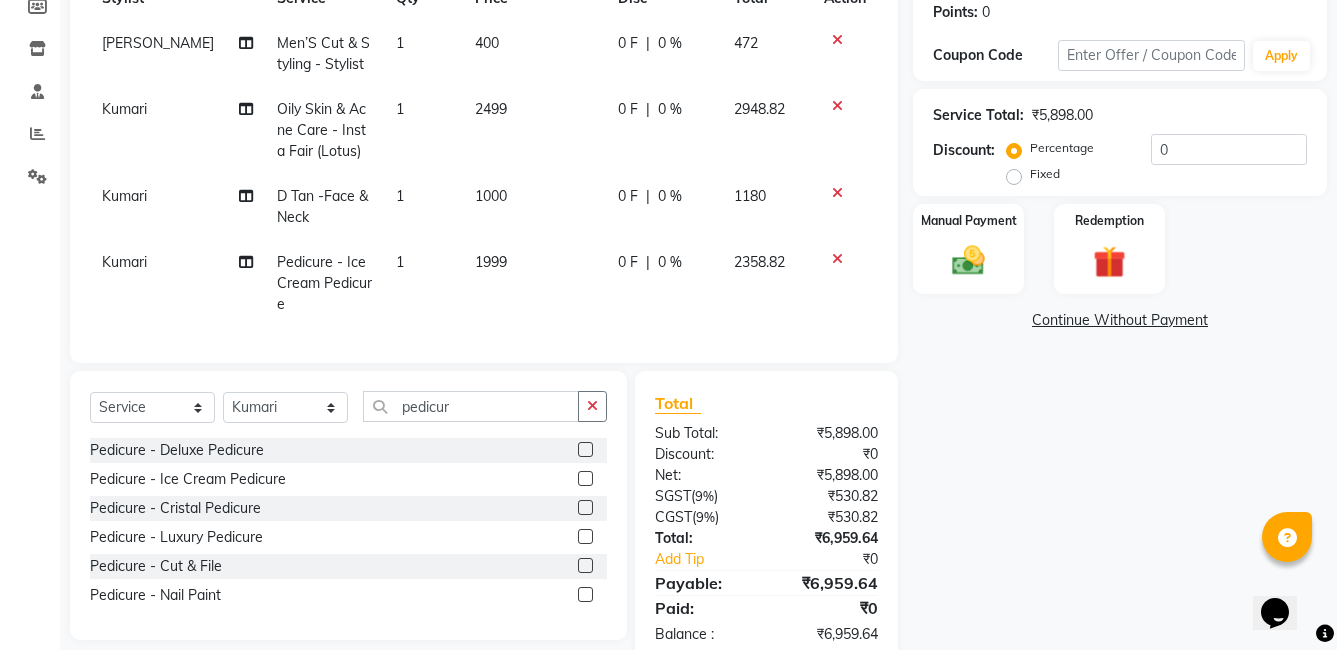 scroll, scrollTop: 369, scrollLeft: 0, axis: vertical 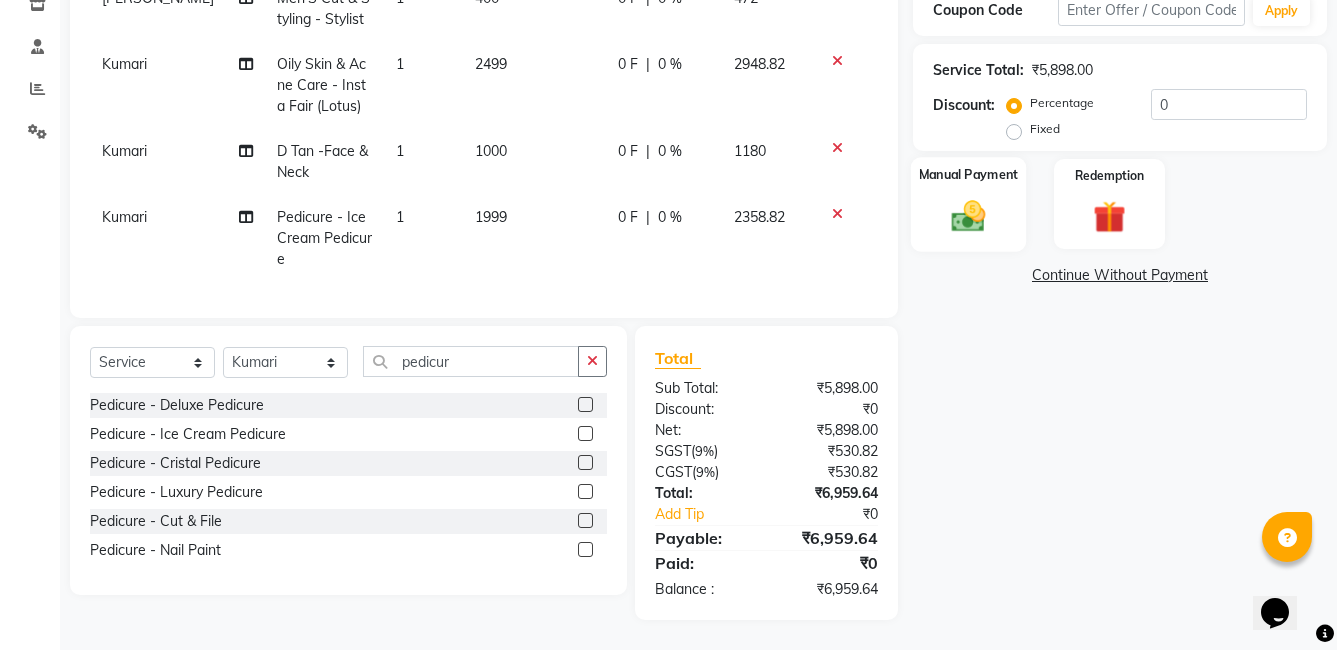 click 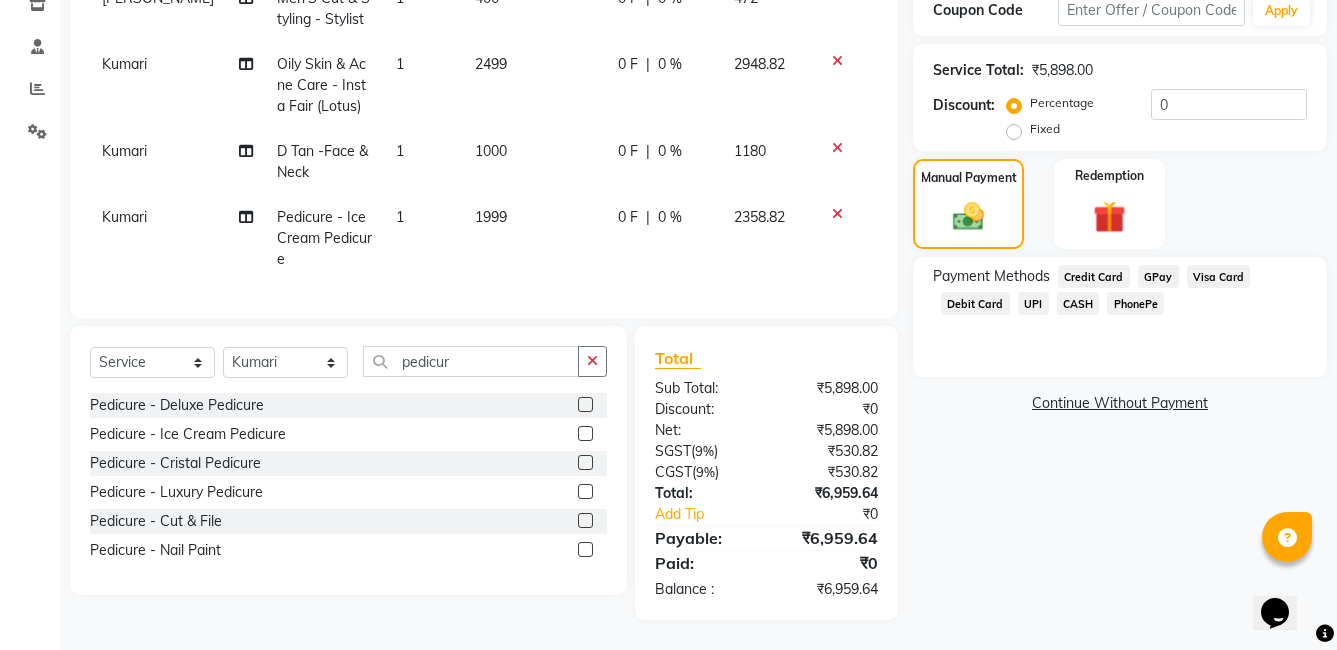 click on "PhonePe" 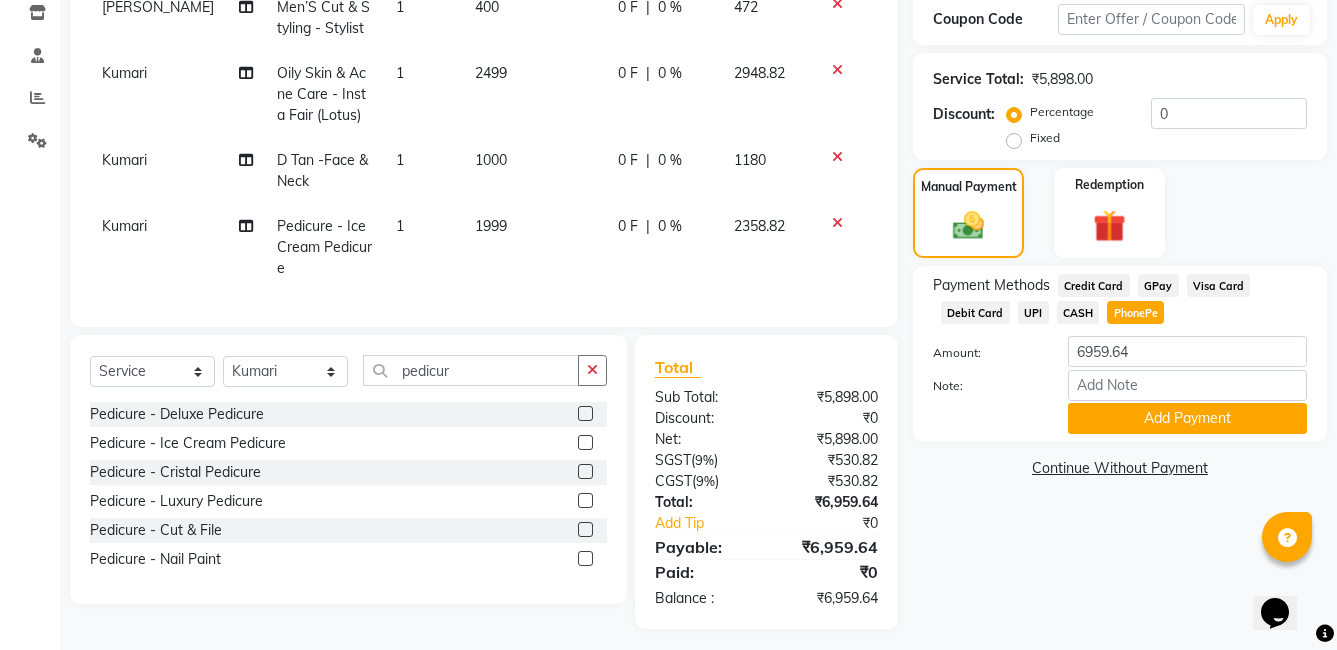 scroll, scrollTop: 369, scrollLeft: 0, axis: vertical 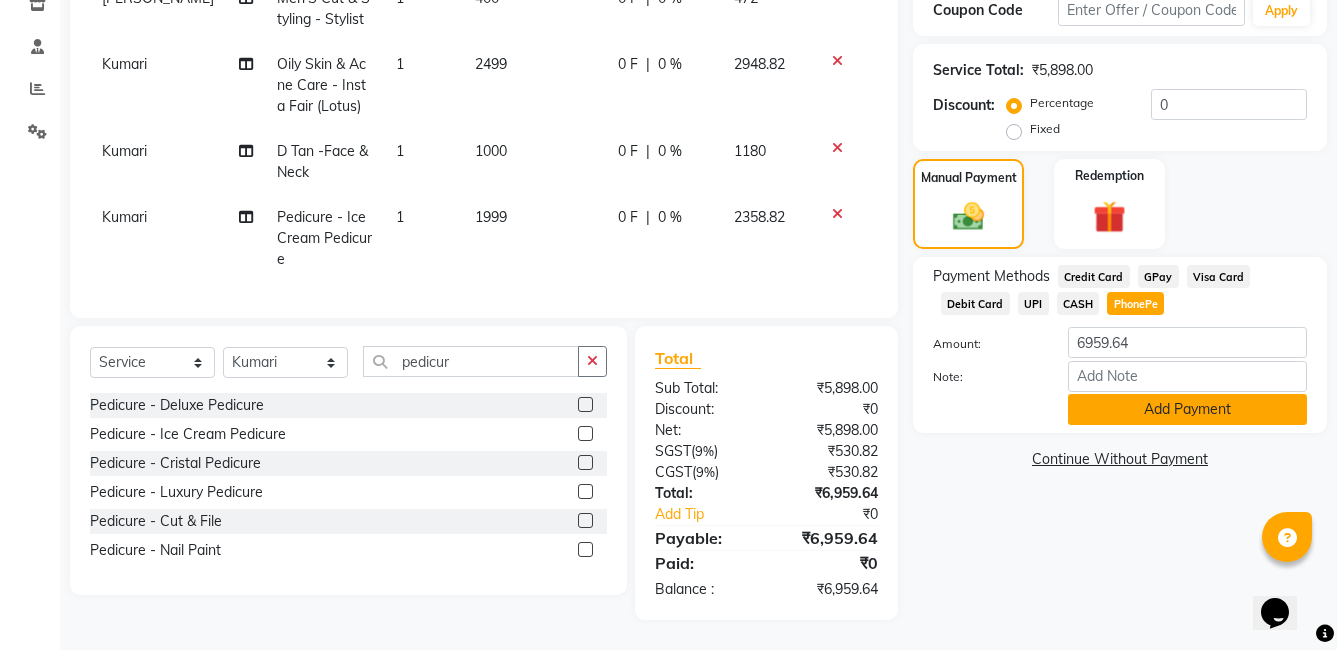 click on "Add Payment" 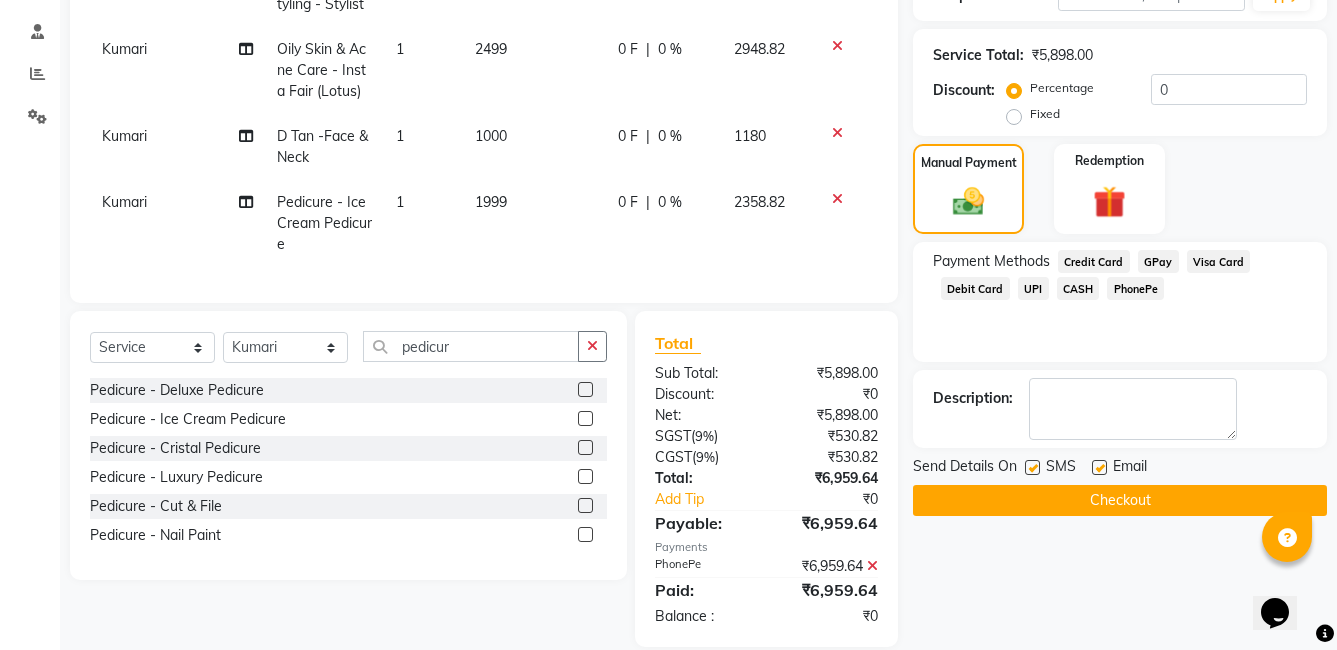 click 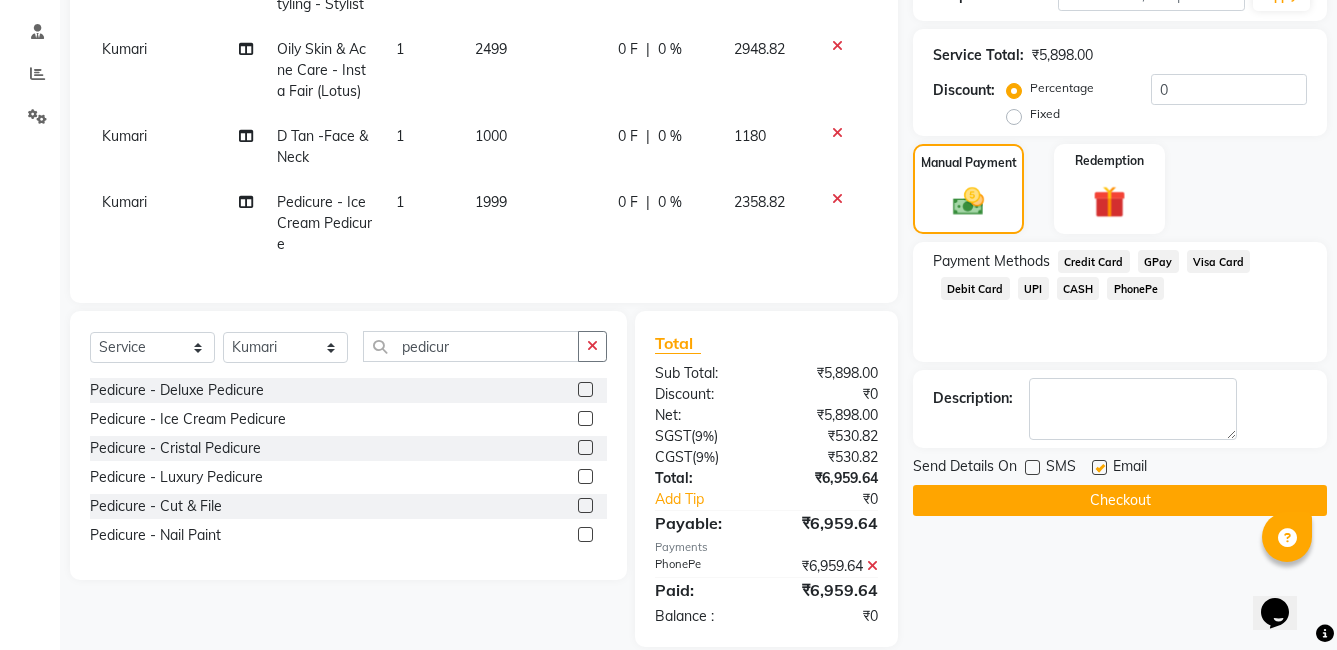 click 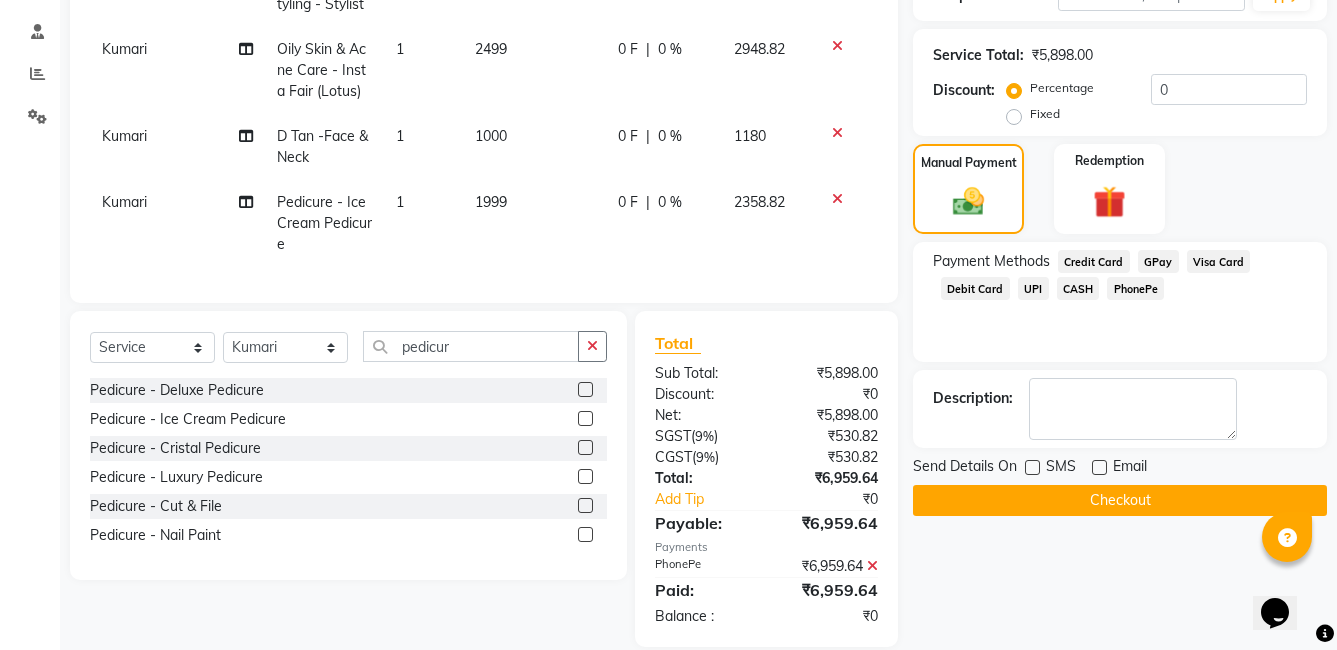 click on "Checkout" 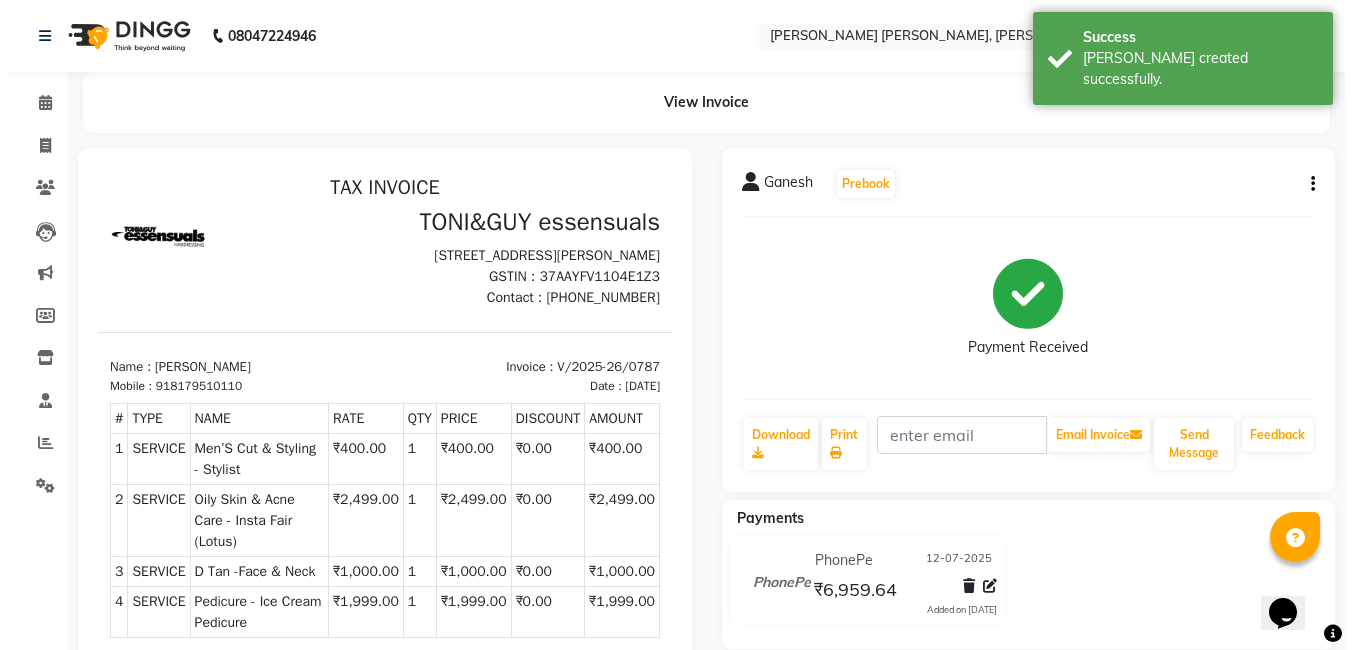 scroll, scrollTop: 0, scrollLeft: 0, axis: both 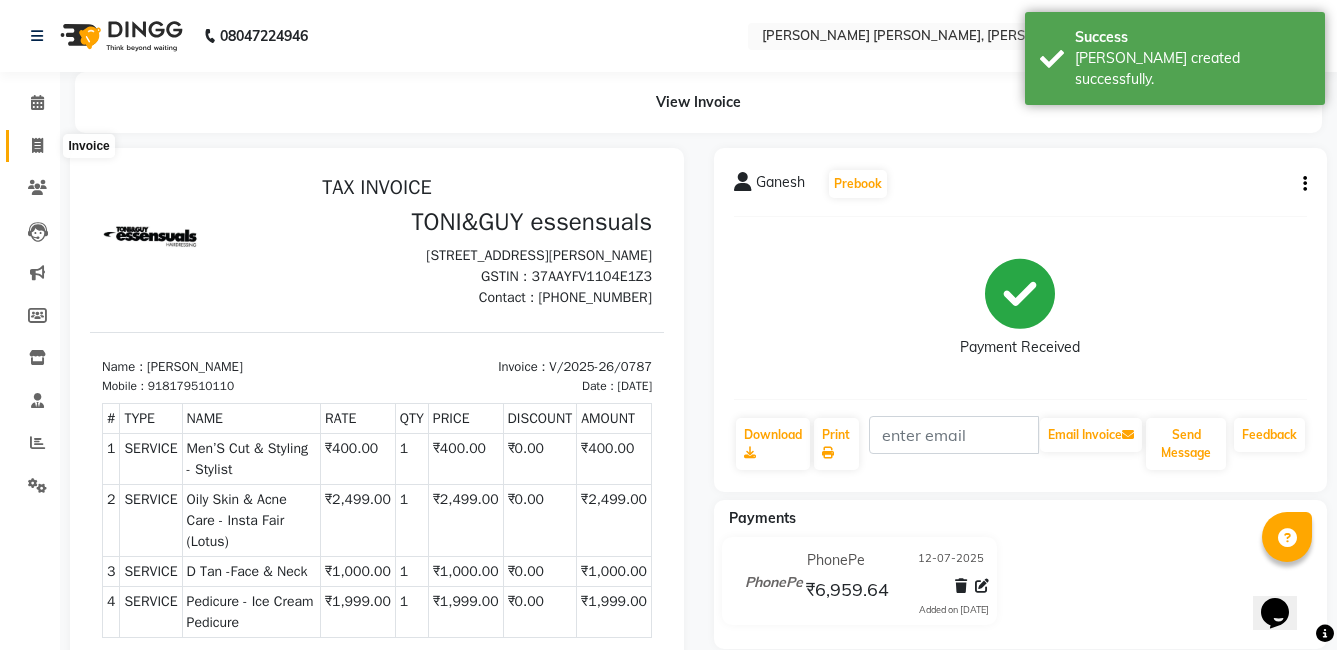 click 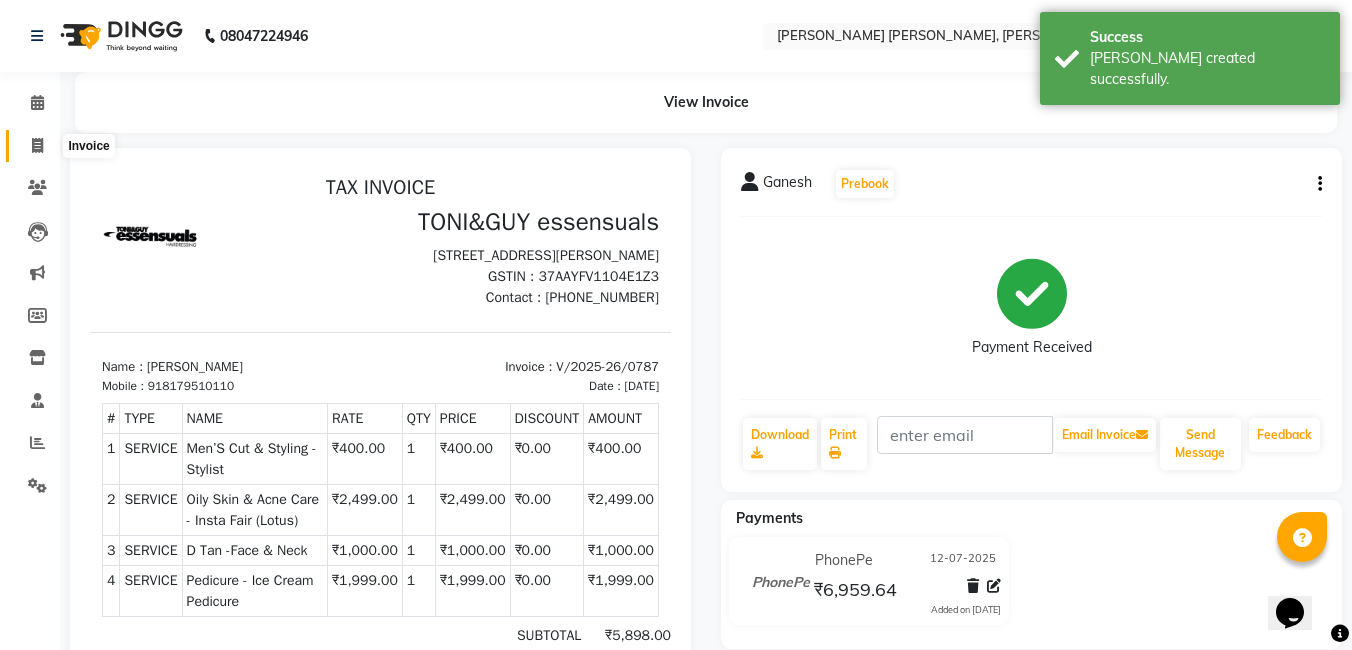 select on "7150" 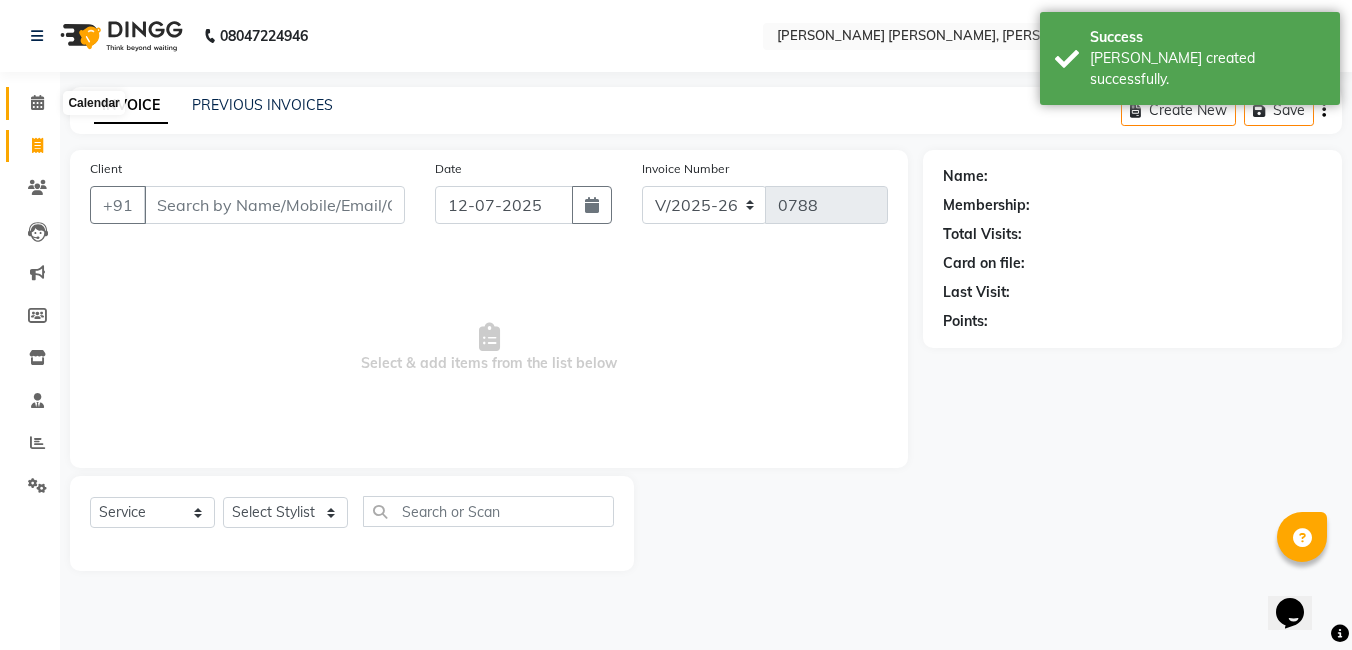 click 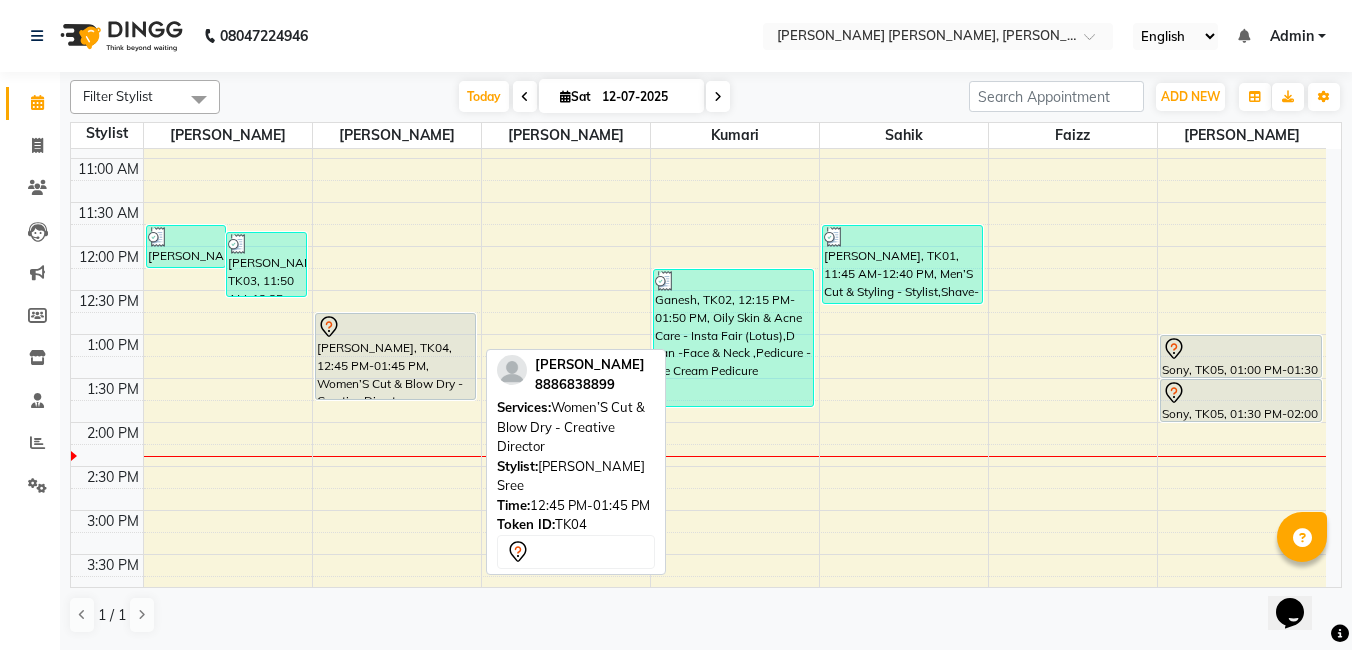 scroll, scrollTop: 300, scrollLeft: 0, axis: vertical 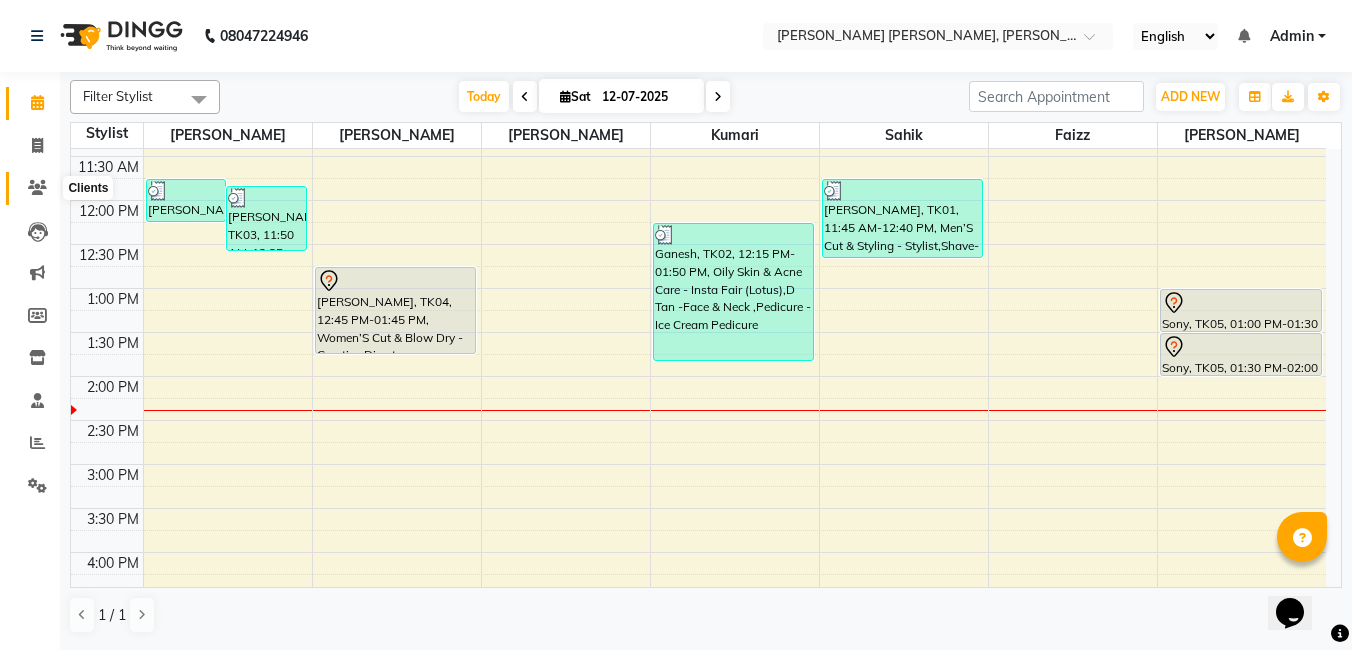 click 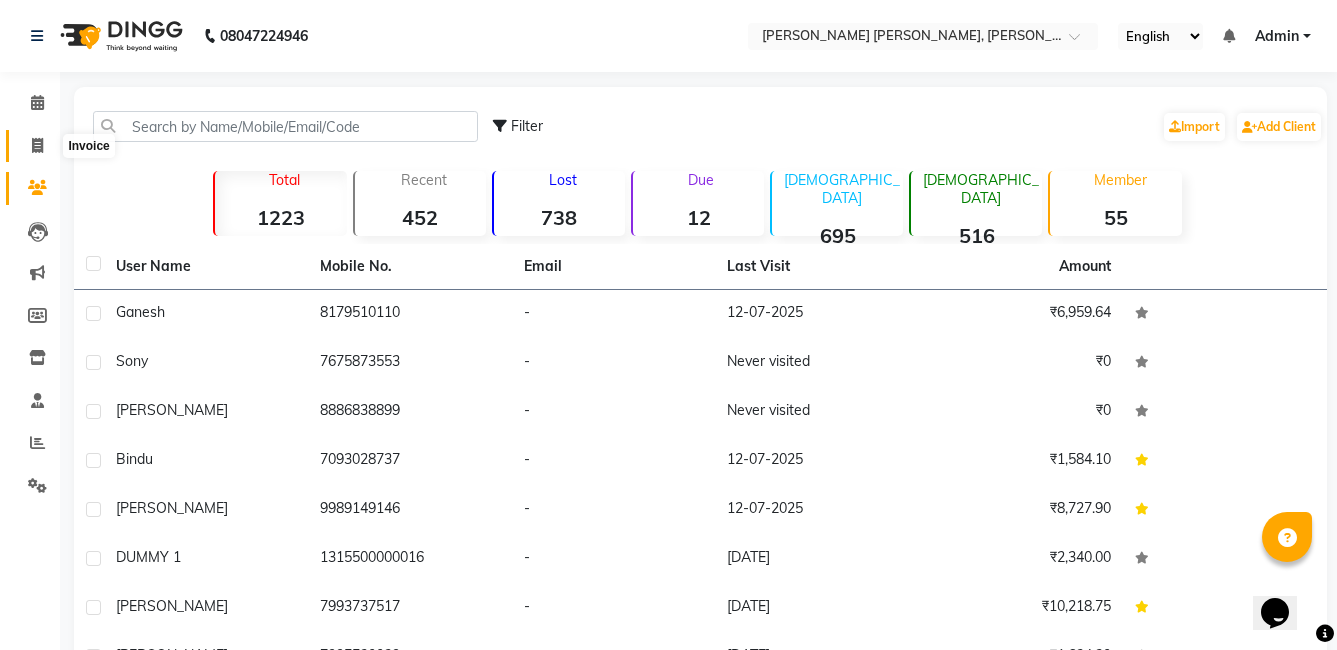 click 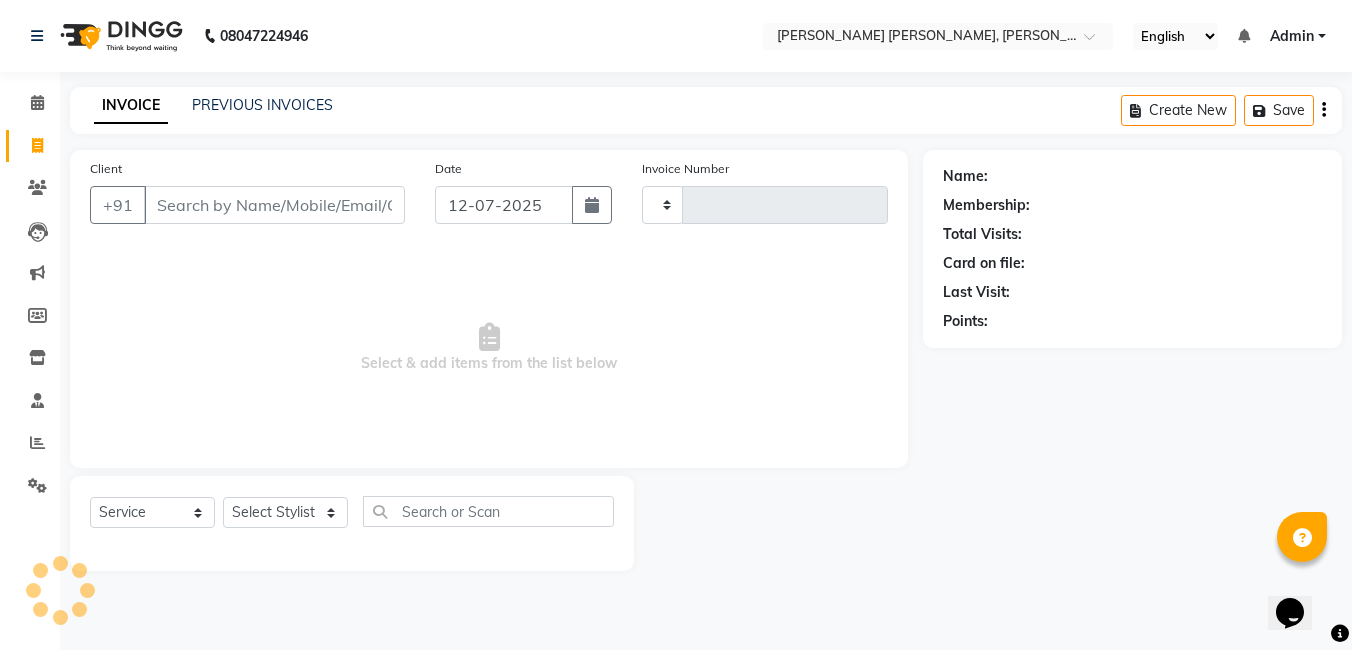 type on "0788" 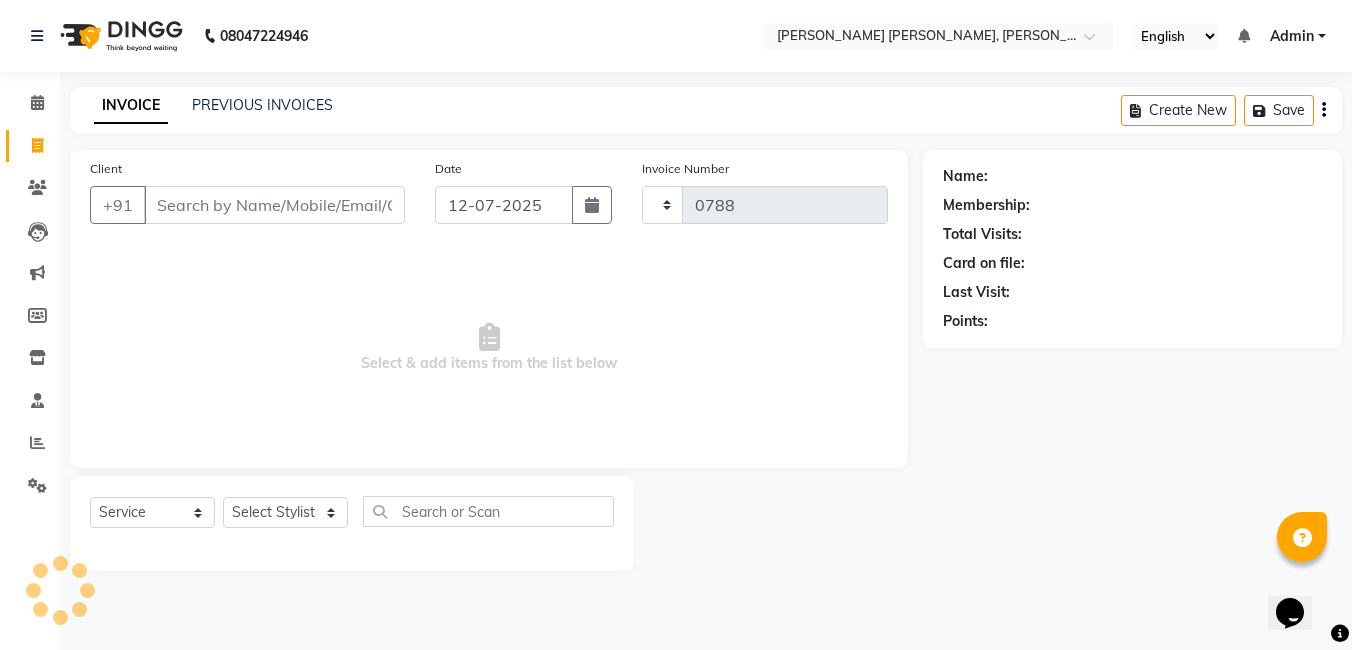 select on "7150" 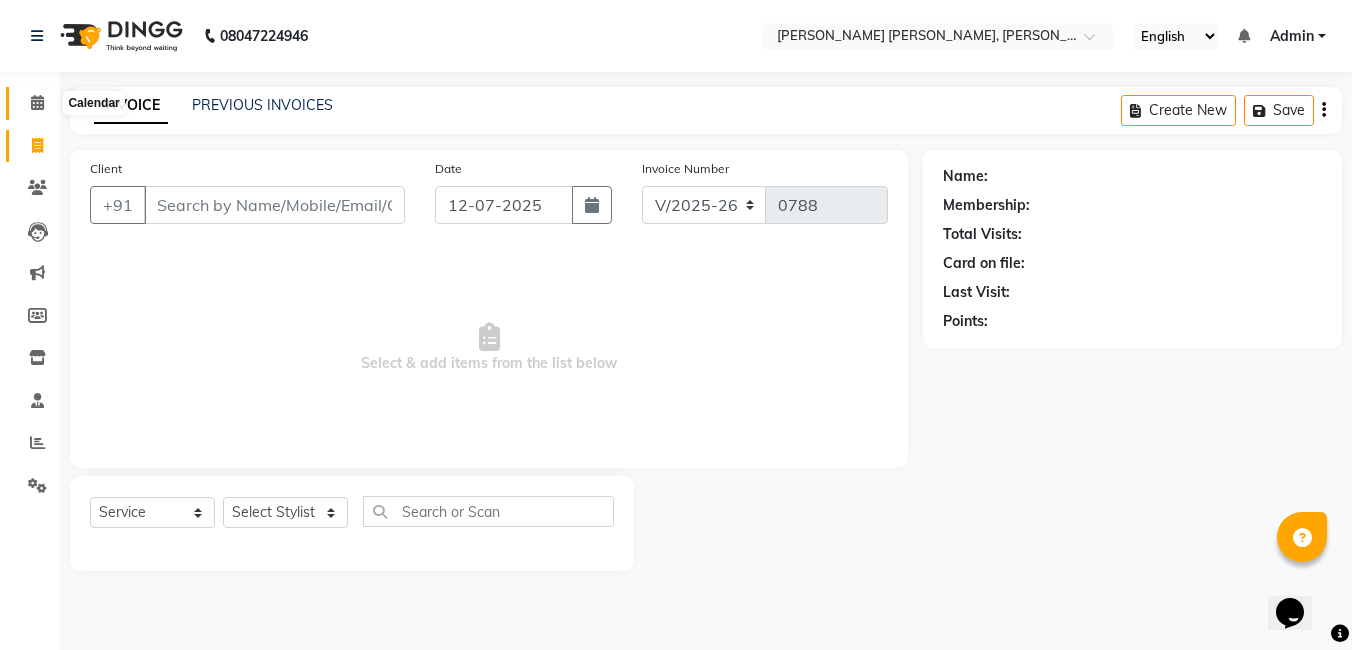 click 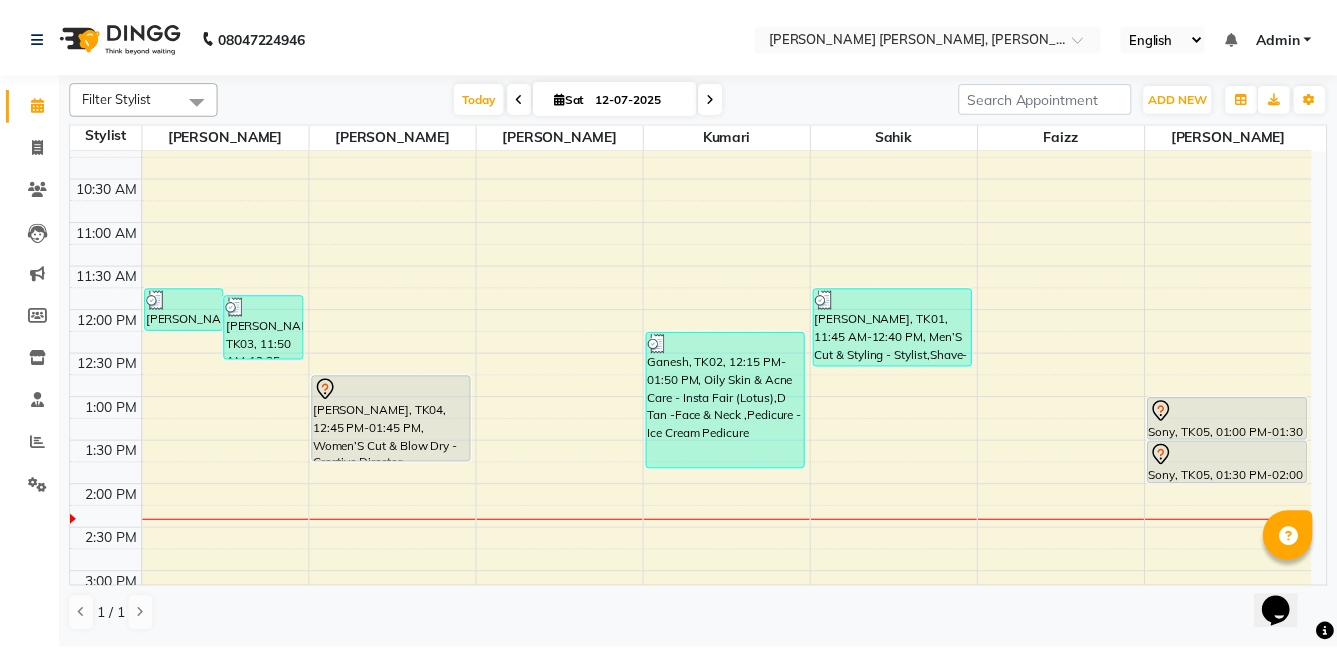 scroll, scrollTop: 200, scrollLeft: 0, axis: vertical 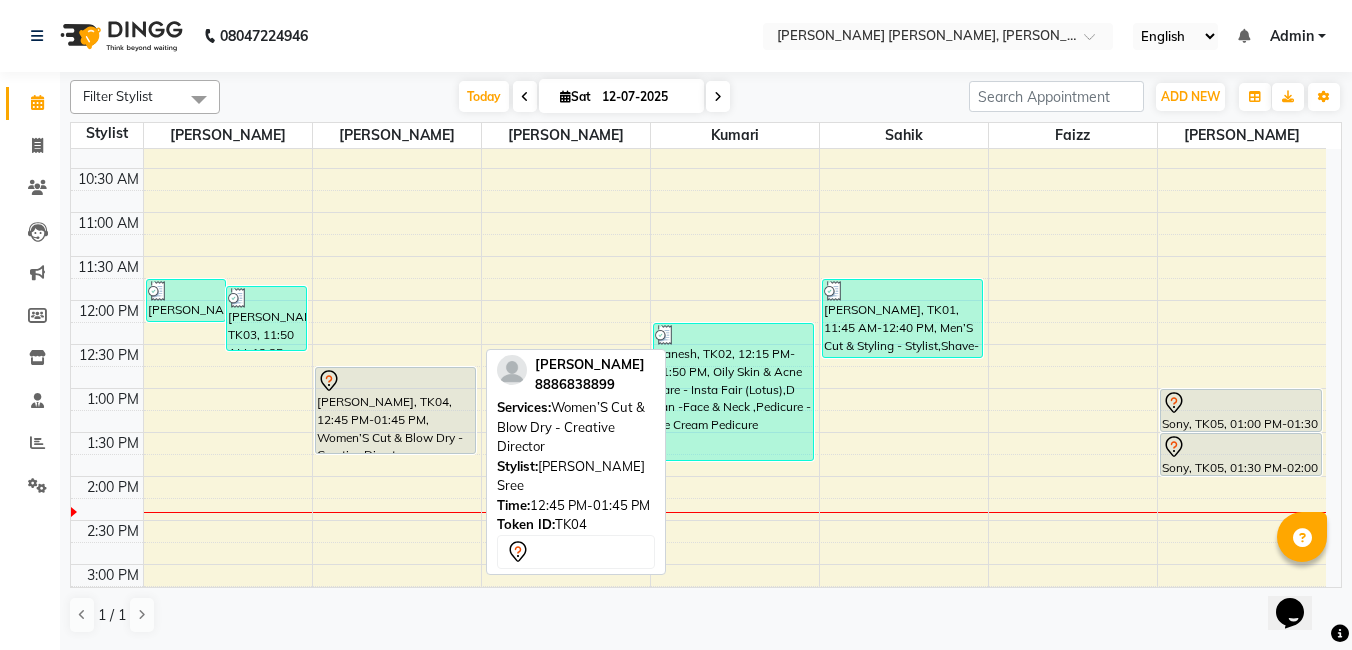 click on "[PERSON_NAME], TK04, 12:45 PM-01:45 PM, Women’S Cut & Blow Dry - Creative Director" at bounding box center [396, 410] 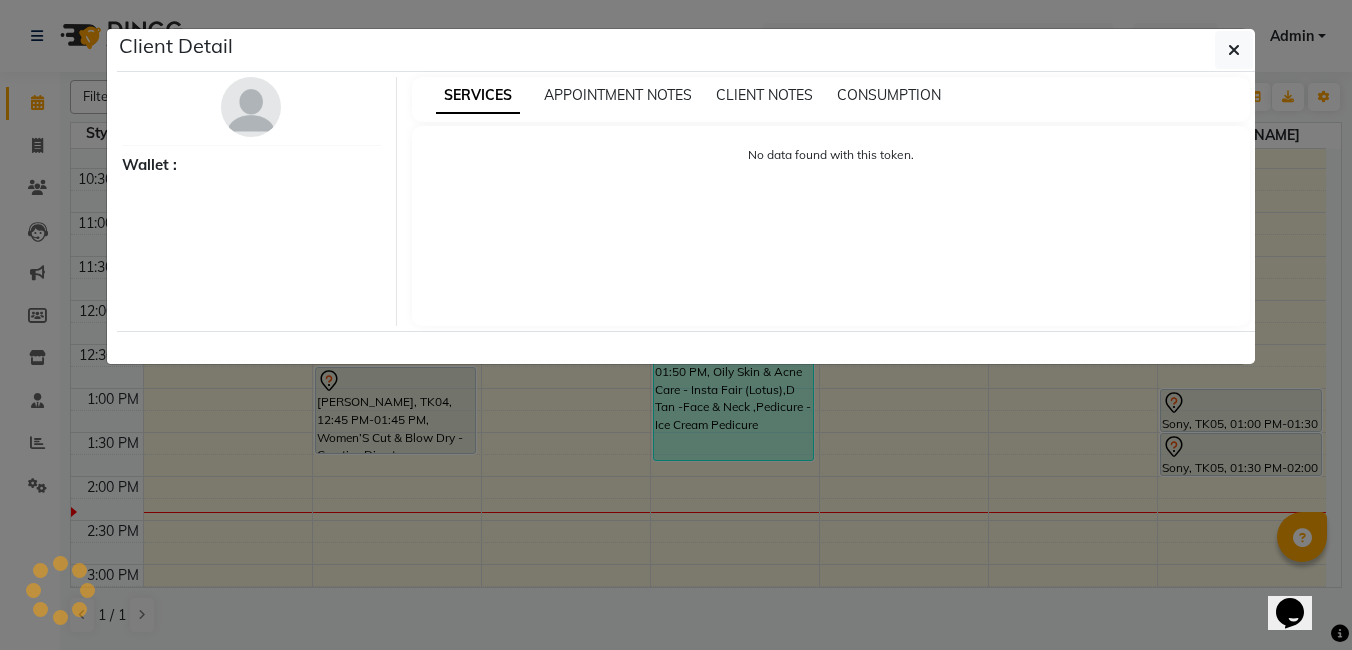 select on "7" 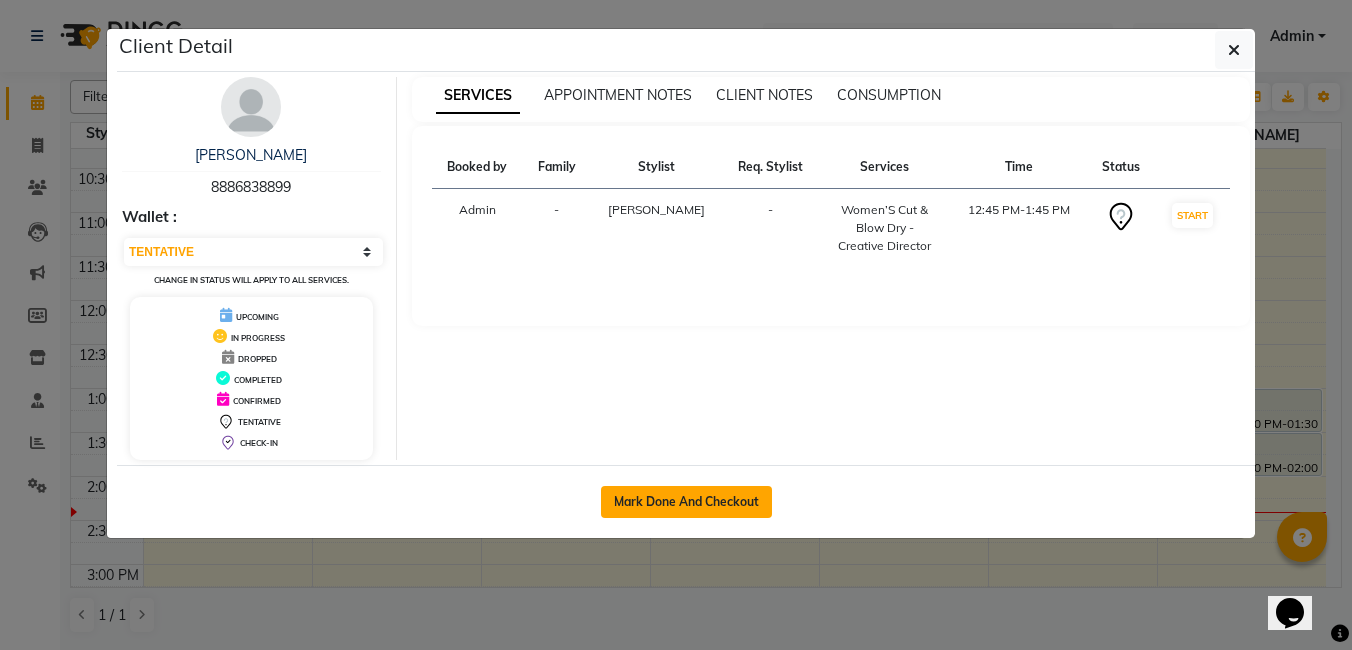 click on "Mark Done And Checkout" 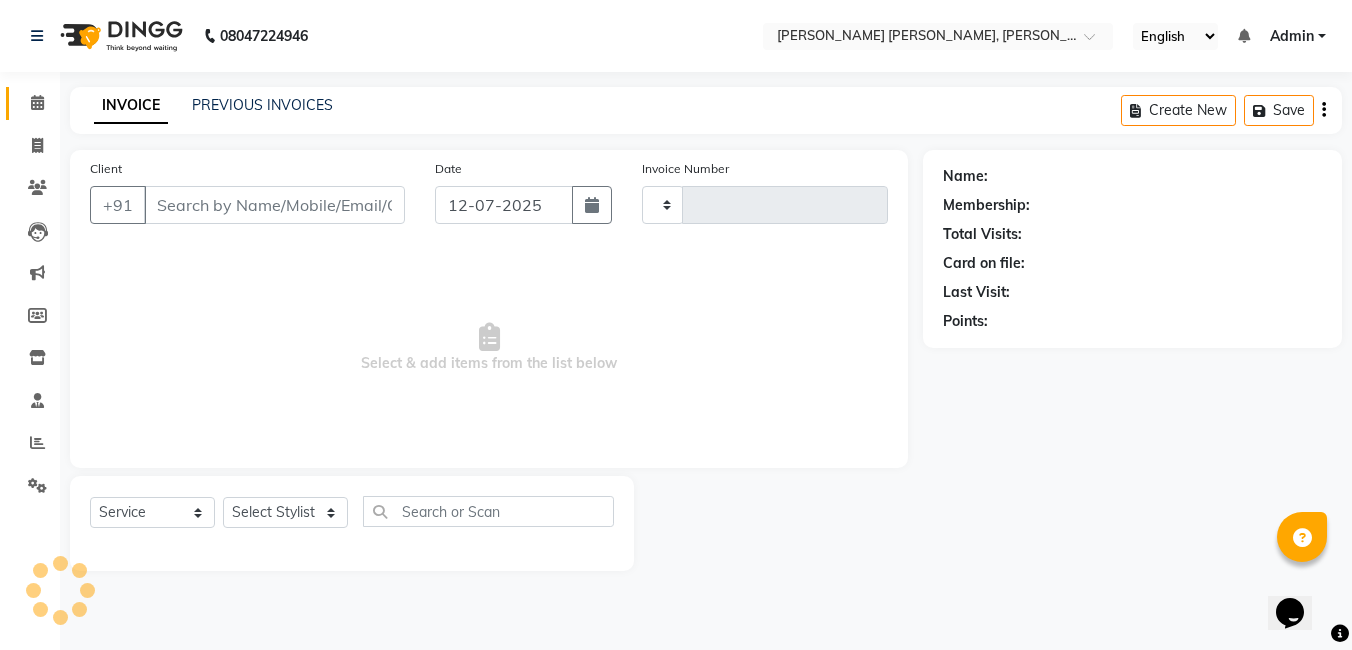 type on "0788" 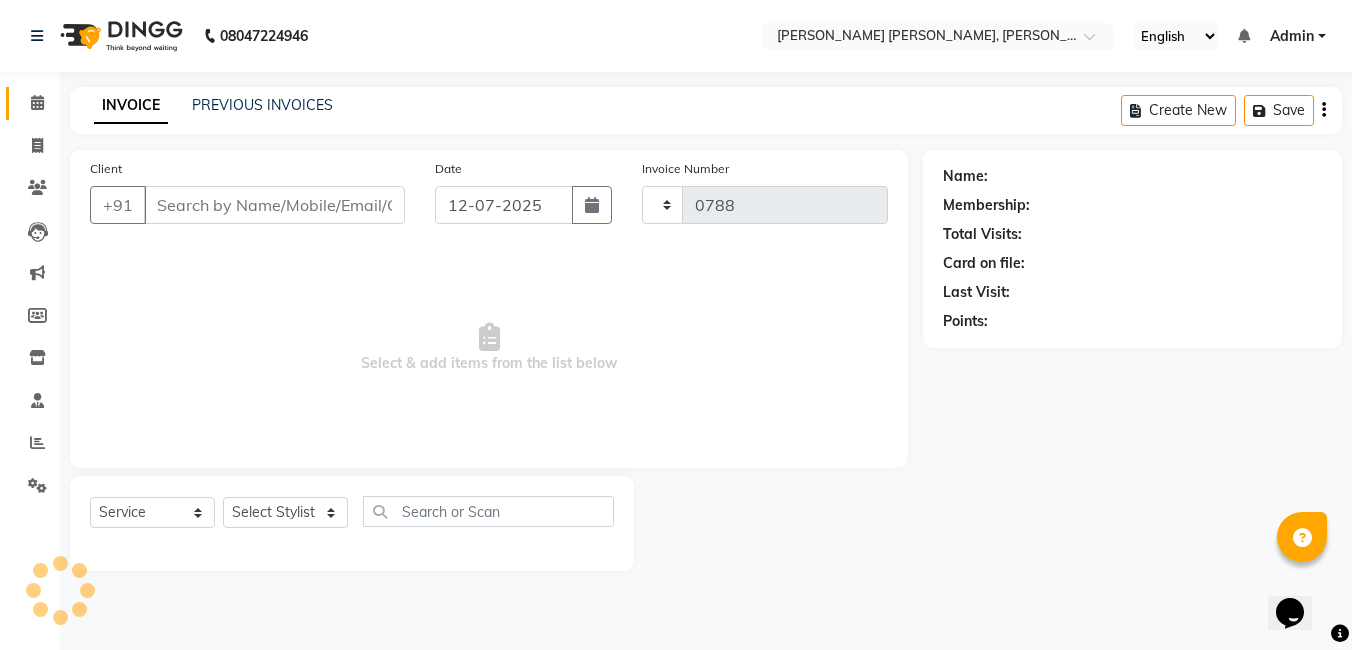 select on "7150" 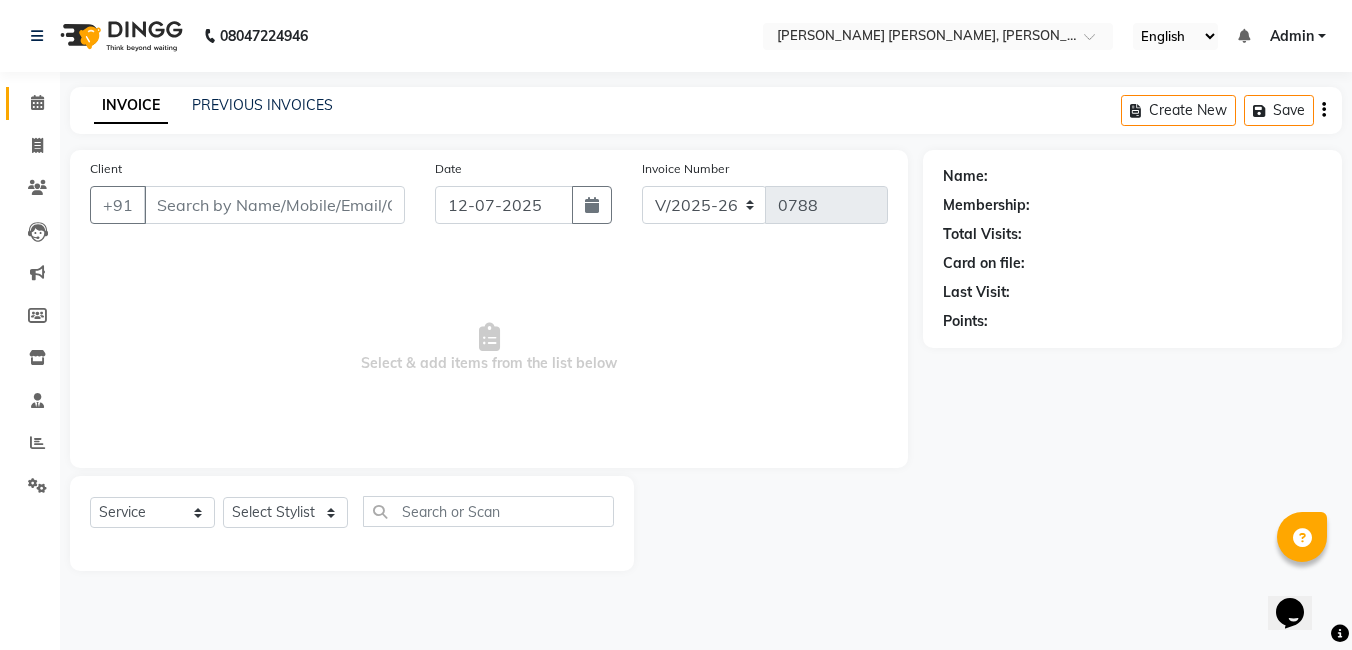 type on "8886838899" 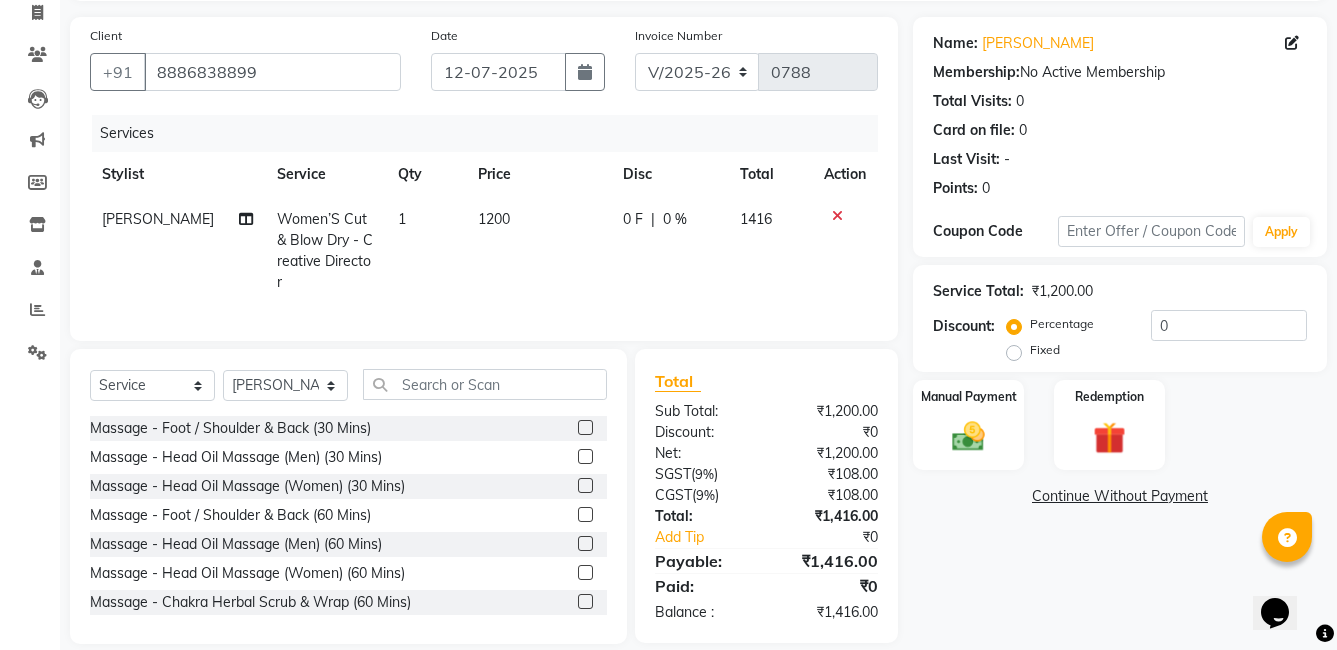 scroll, scrollTop: 151, scrollLeft: 0, axis: vertical 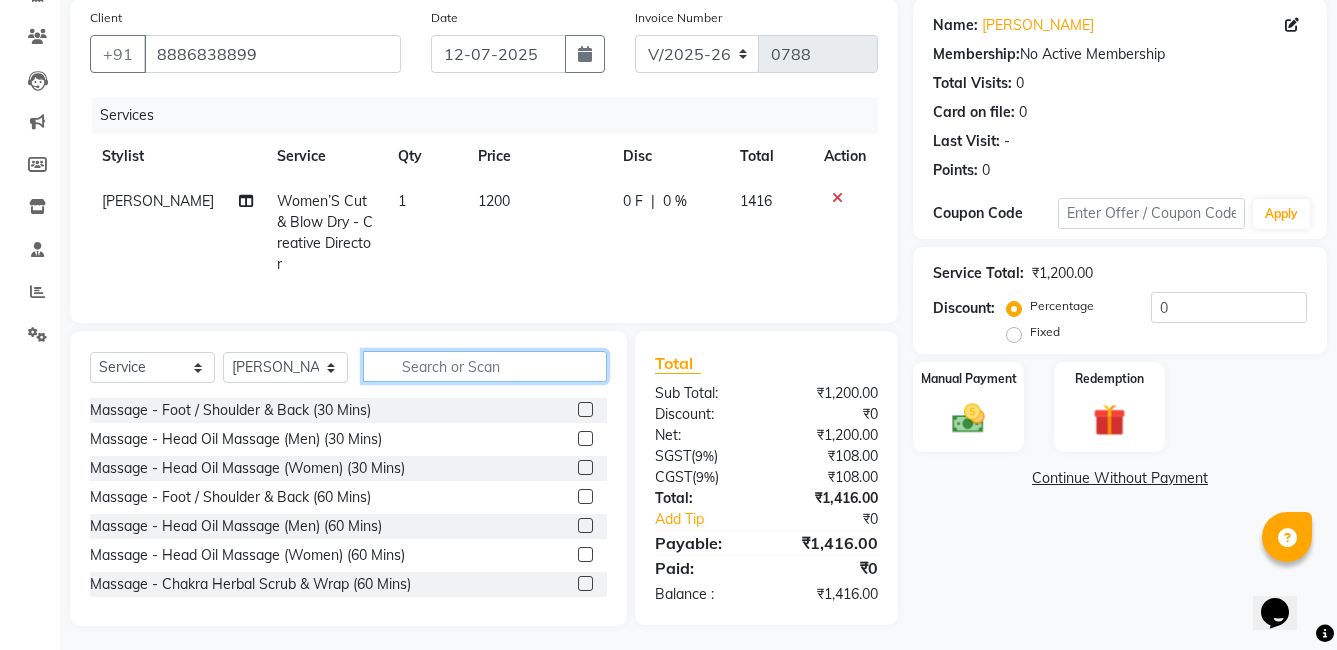 click 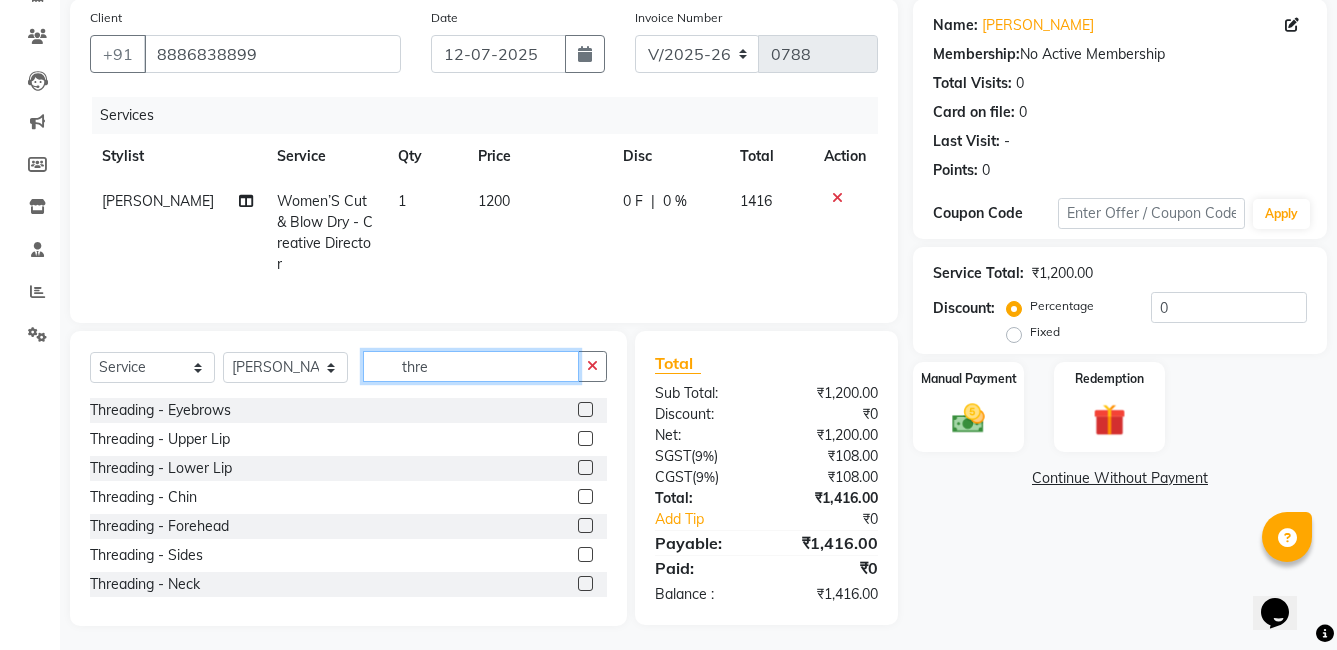 type on "thre" 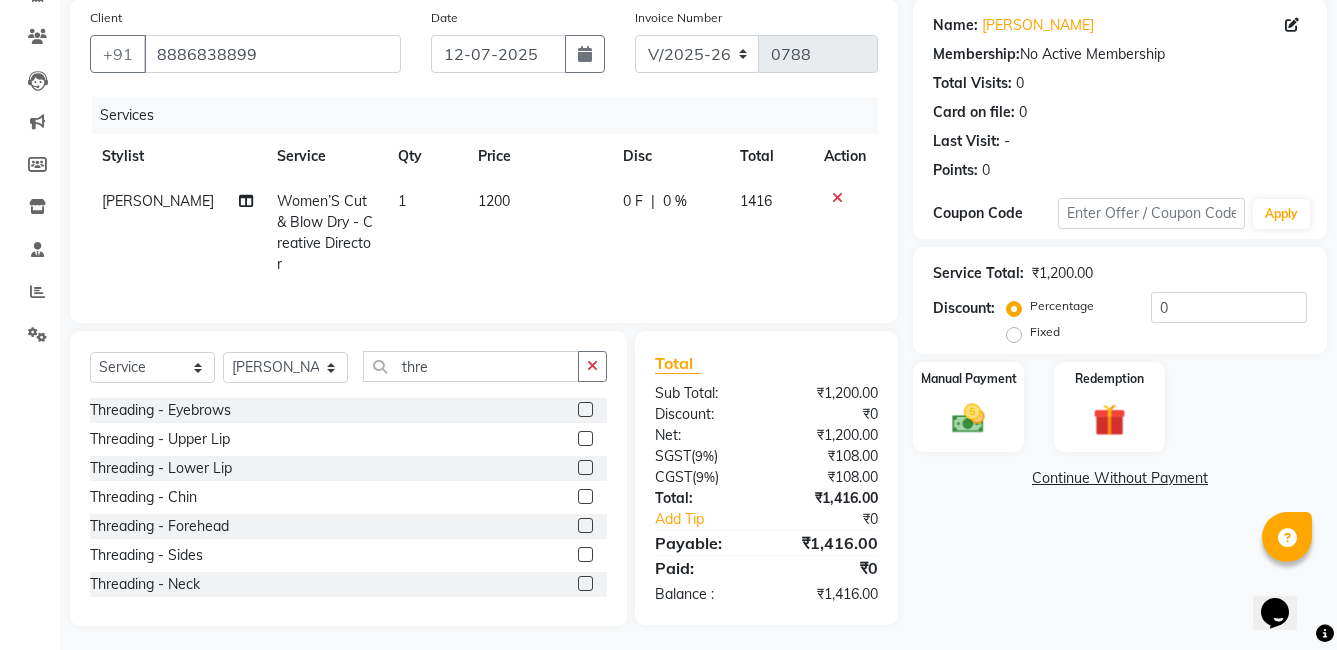 click 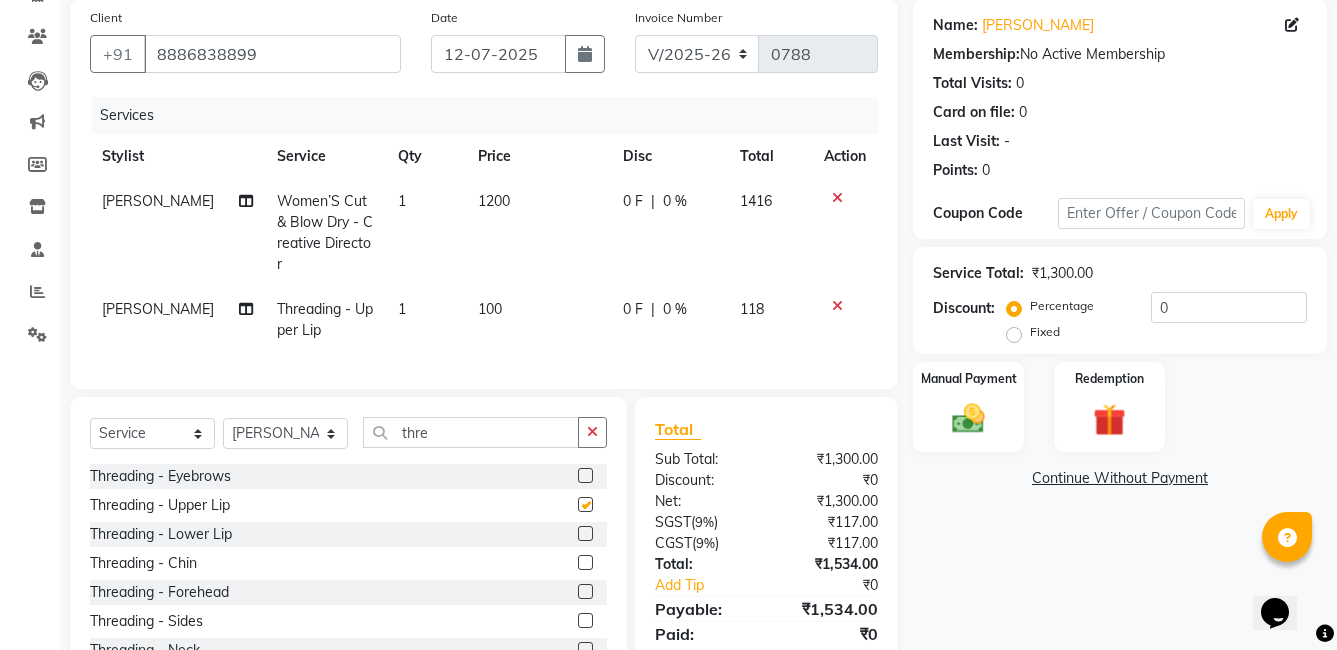 checkbox on "false" 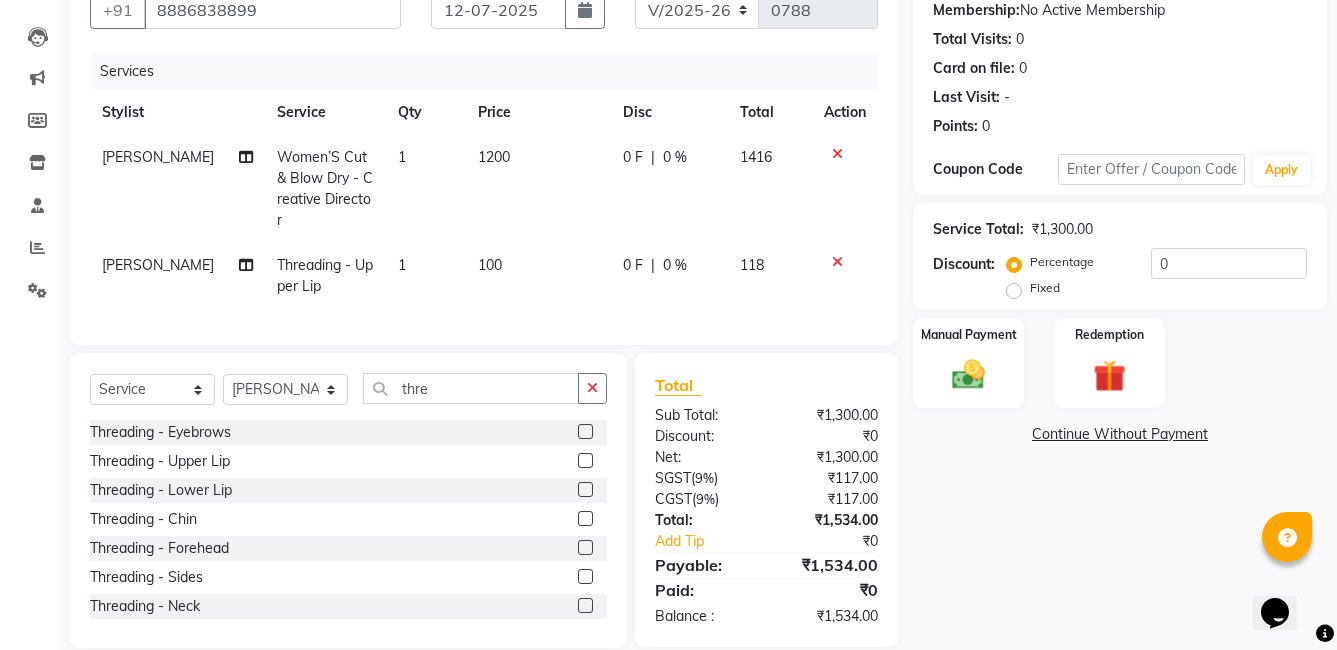 scroll, scrollTop: 217, scrollLeft: 0, axis: vertical 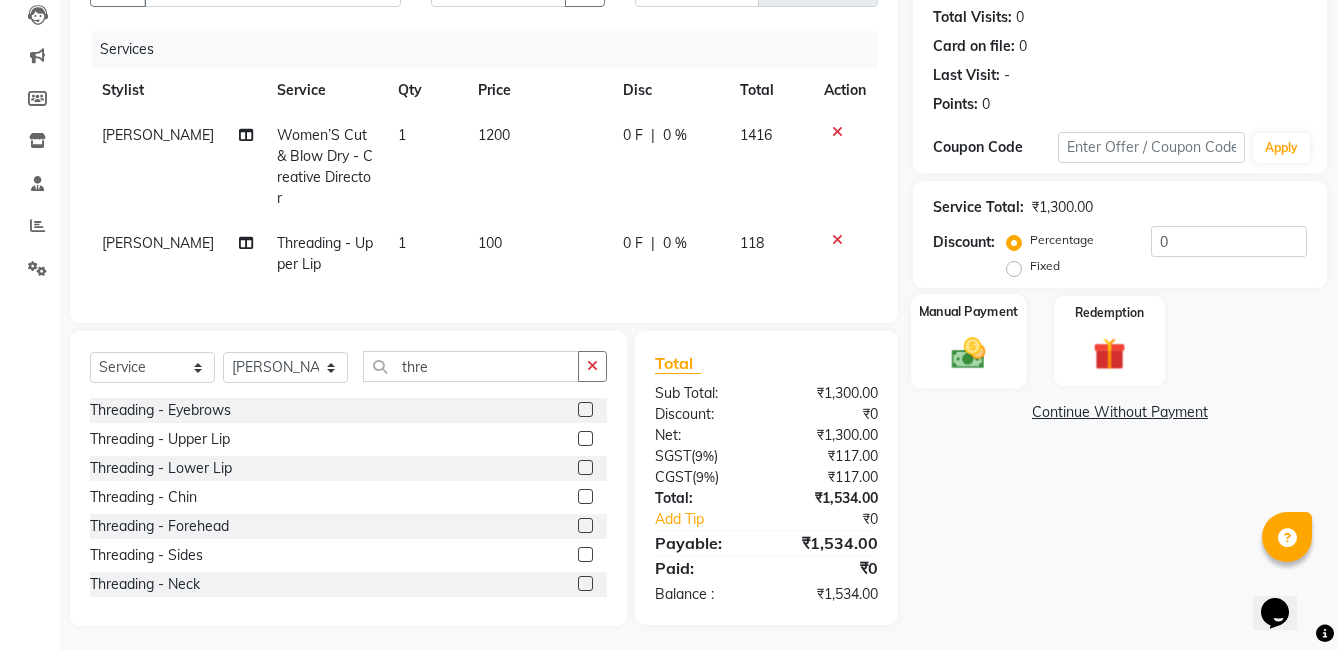 click 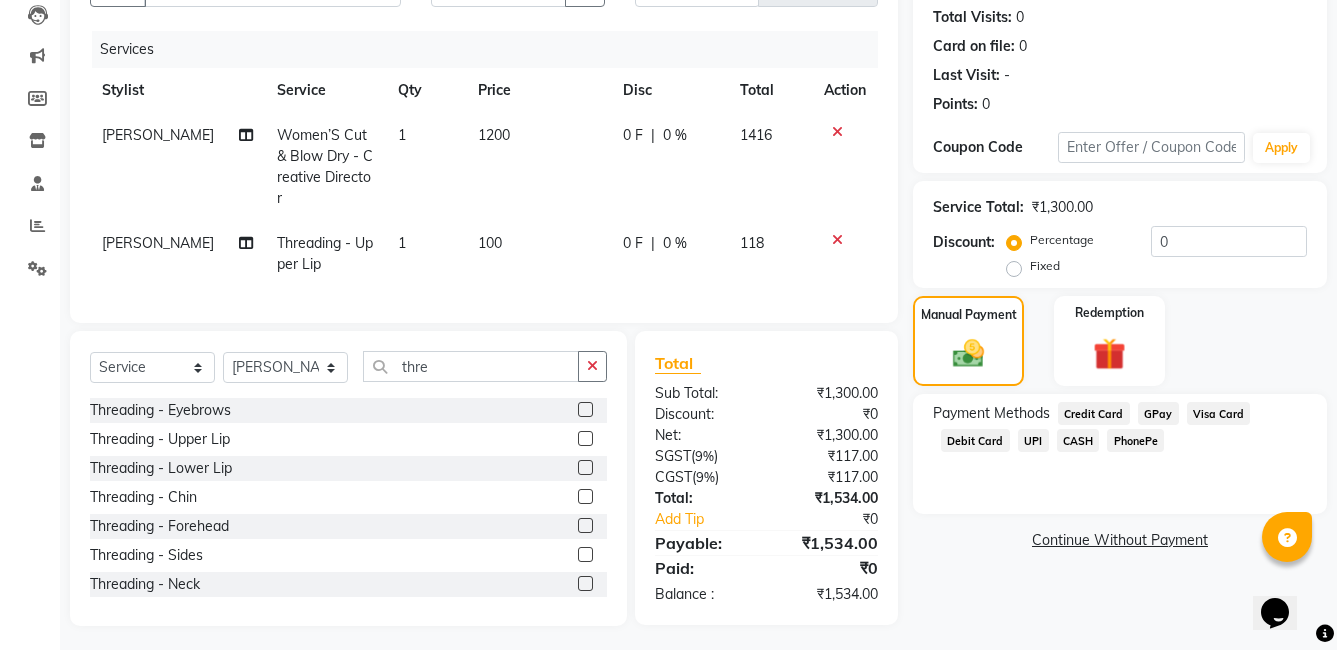click on "PhonePe" 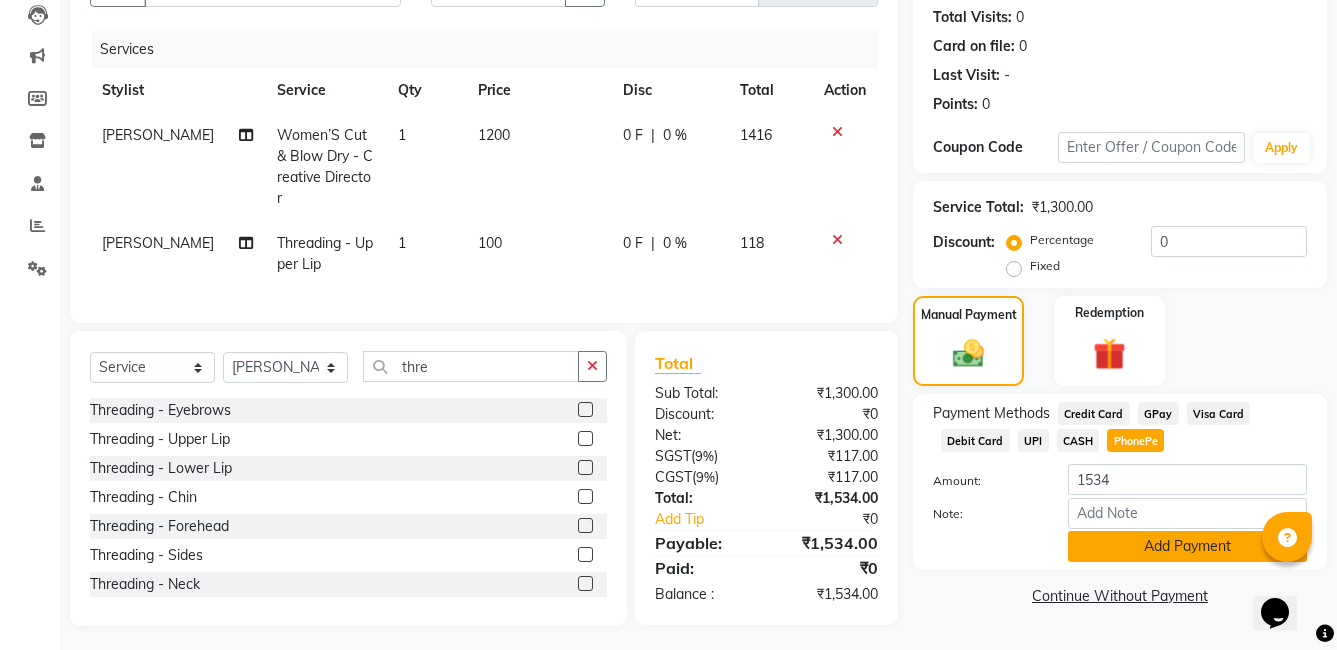 click on "Add Payment" 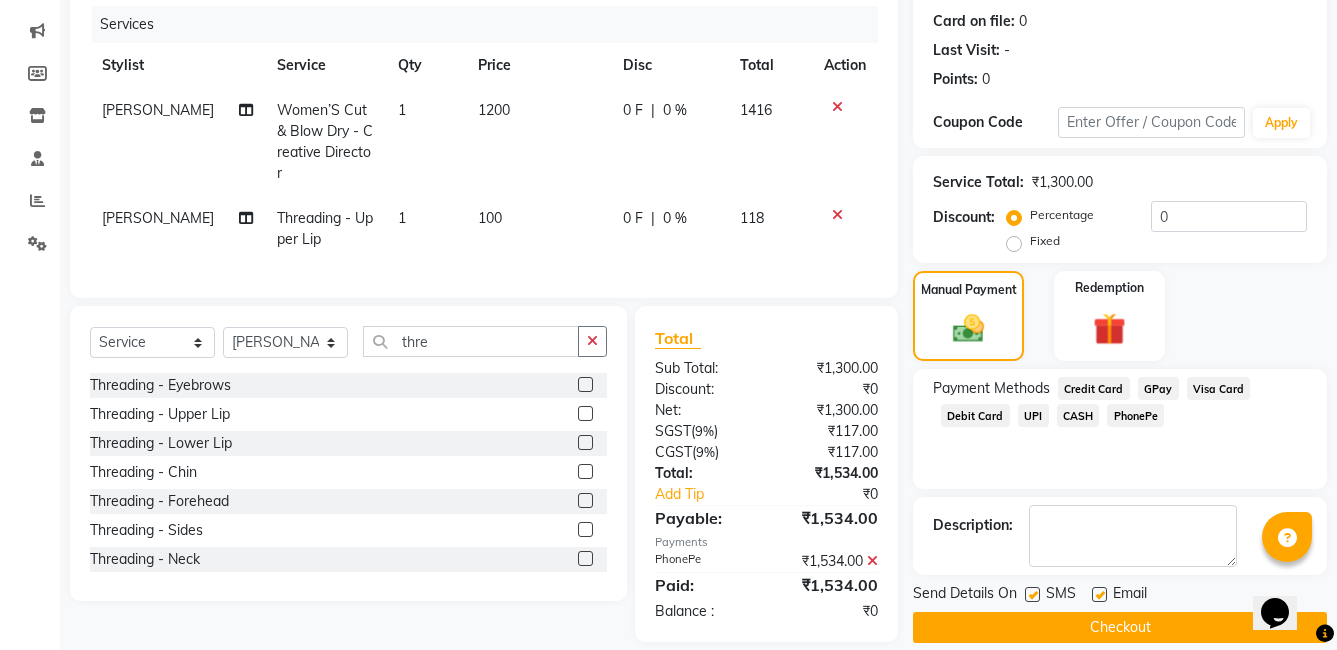 scroll, scrollTop: 265, scrollLeft: 0, axis: vertical 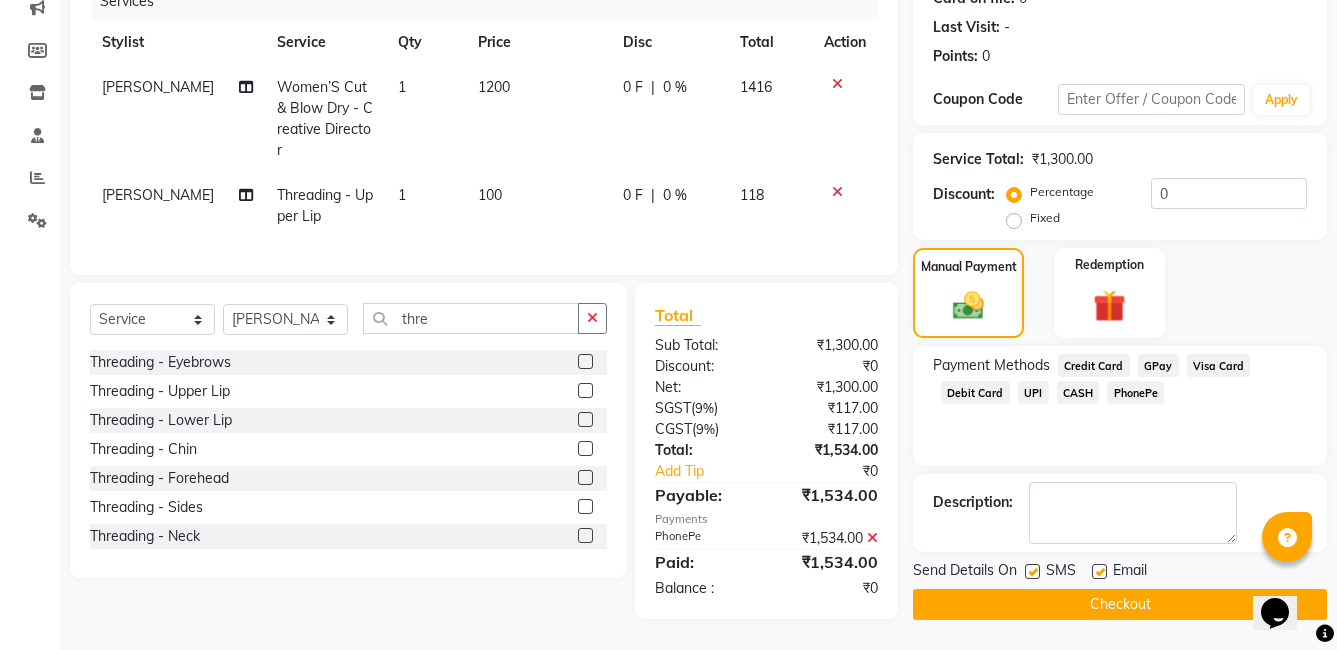 click 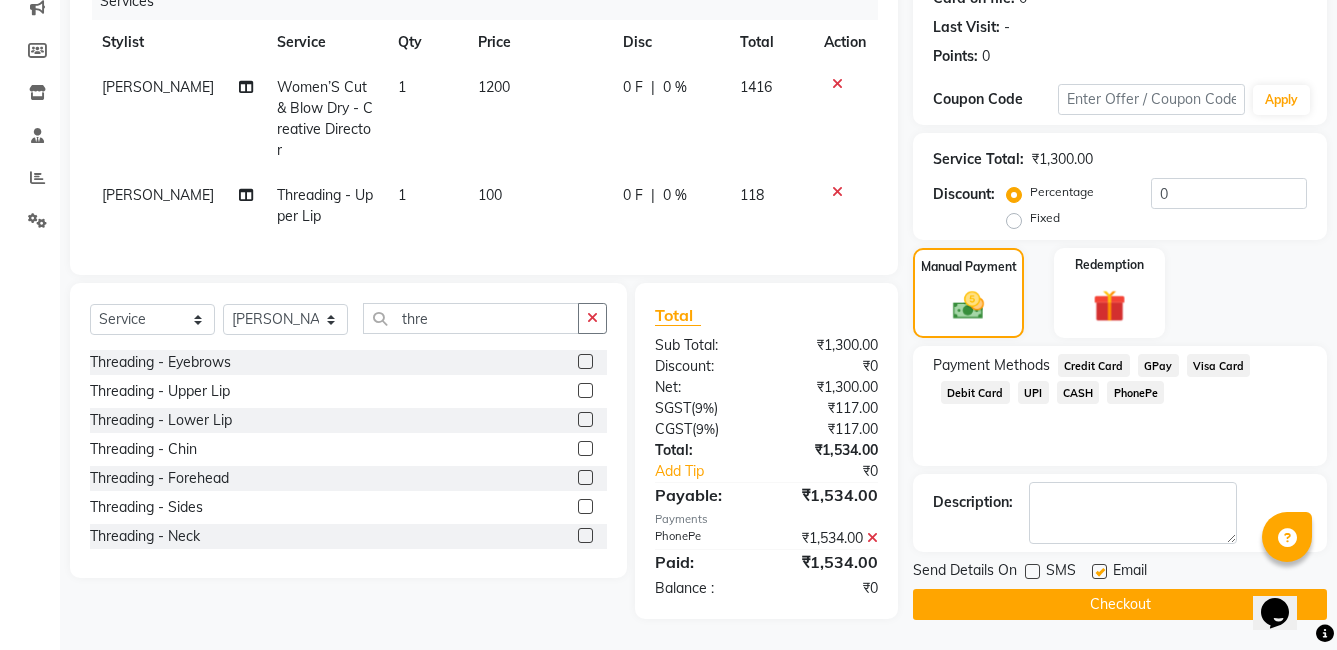 drag, startPoint x: 1101, startPoint y: 570, endPoint x: 1099, endPoint y: 604, distance: 34.058773 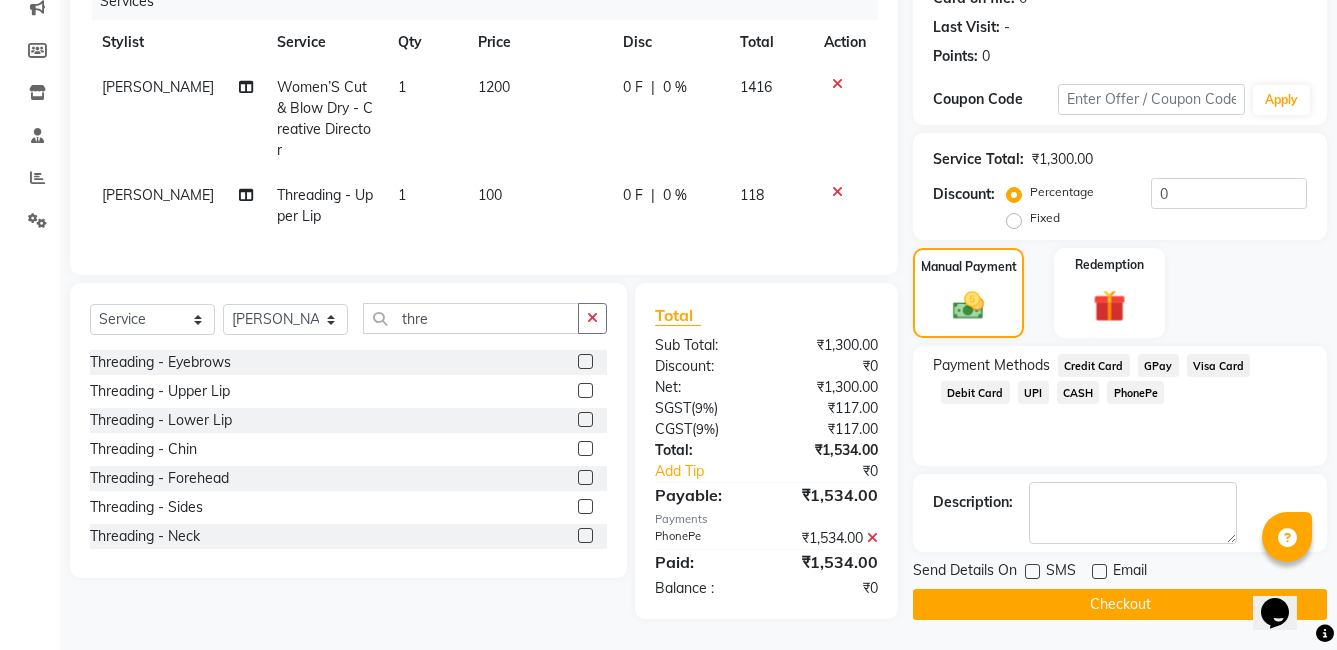 click on "Checkout" 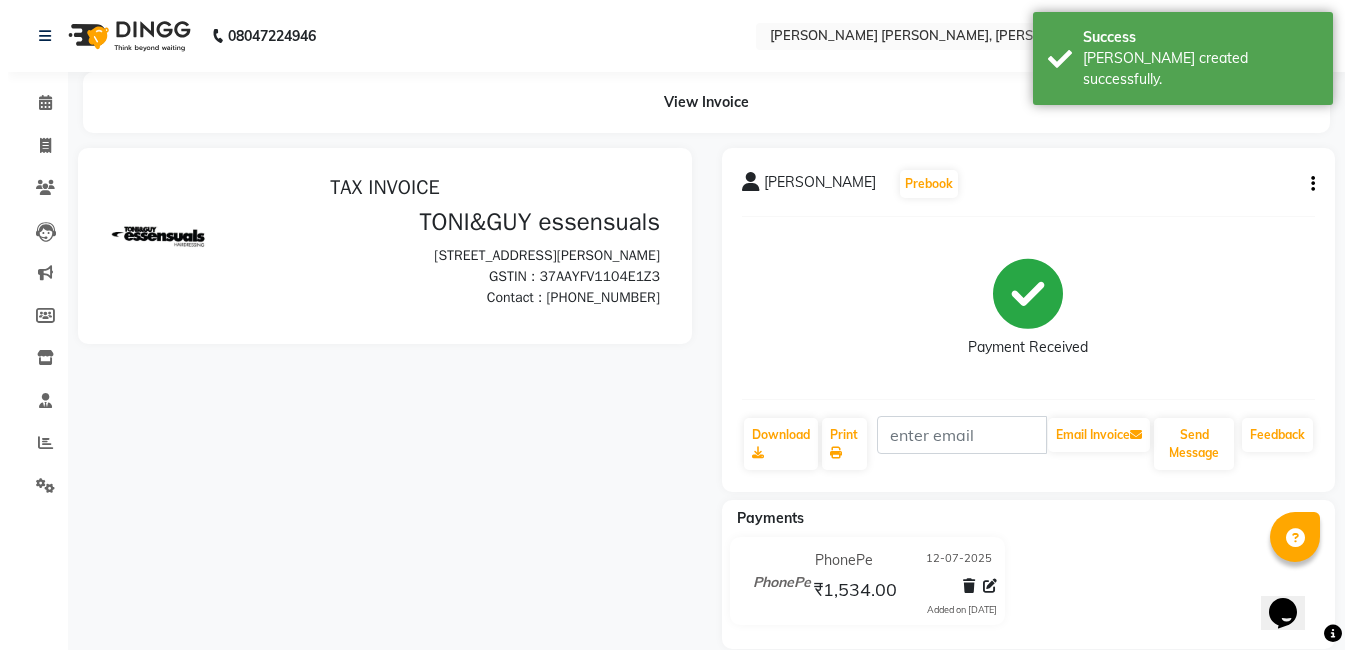 scroll, scrollTop: 0, scrollLeft: 0, axis: both 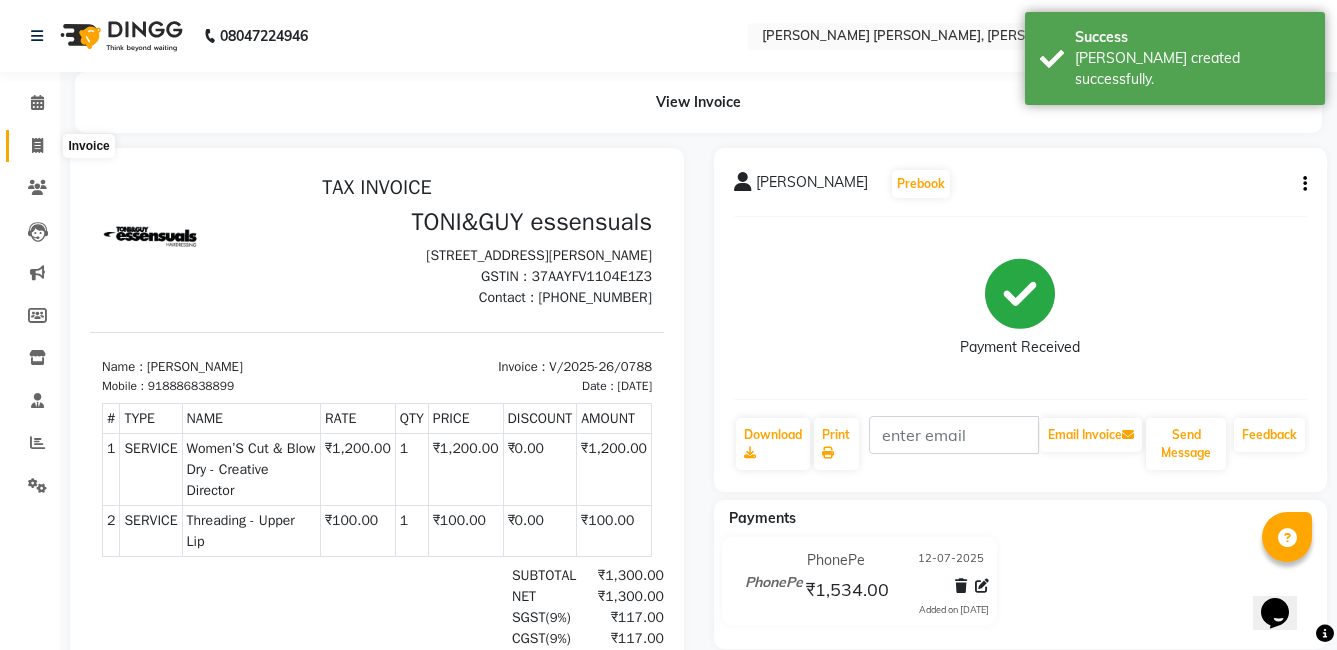 click 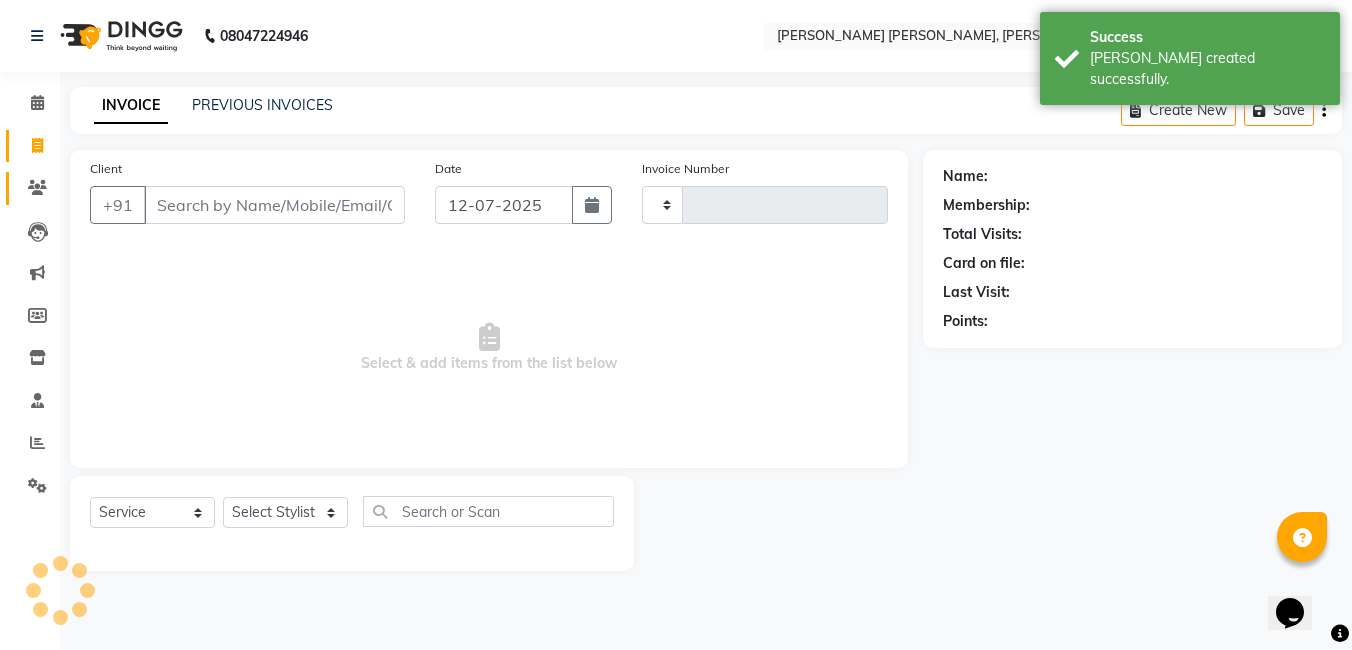 type on "0789" 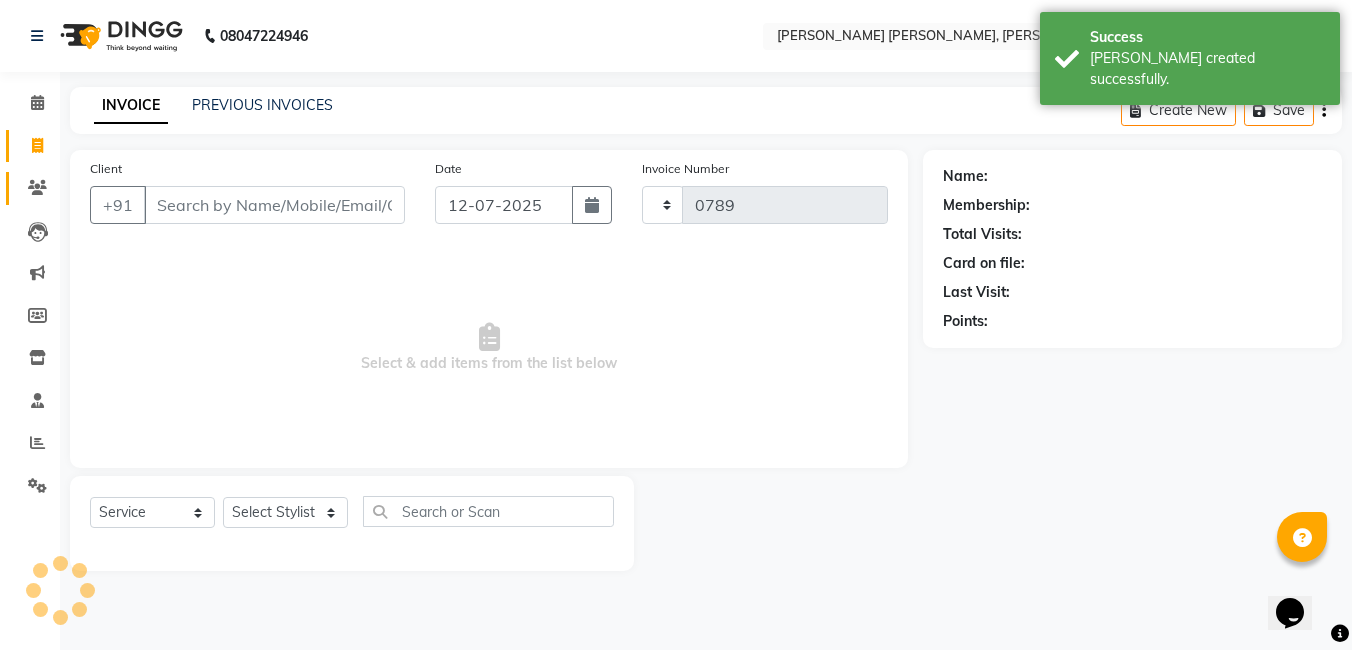 select on "7150" 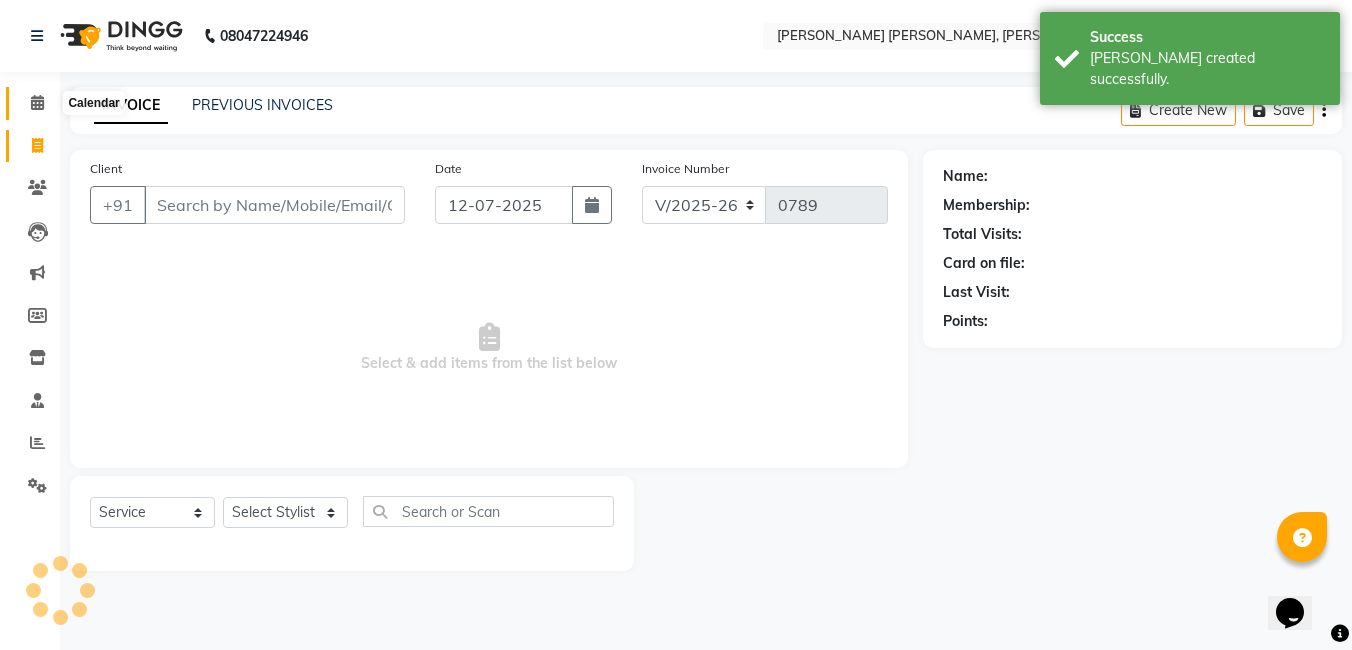 click 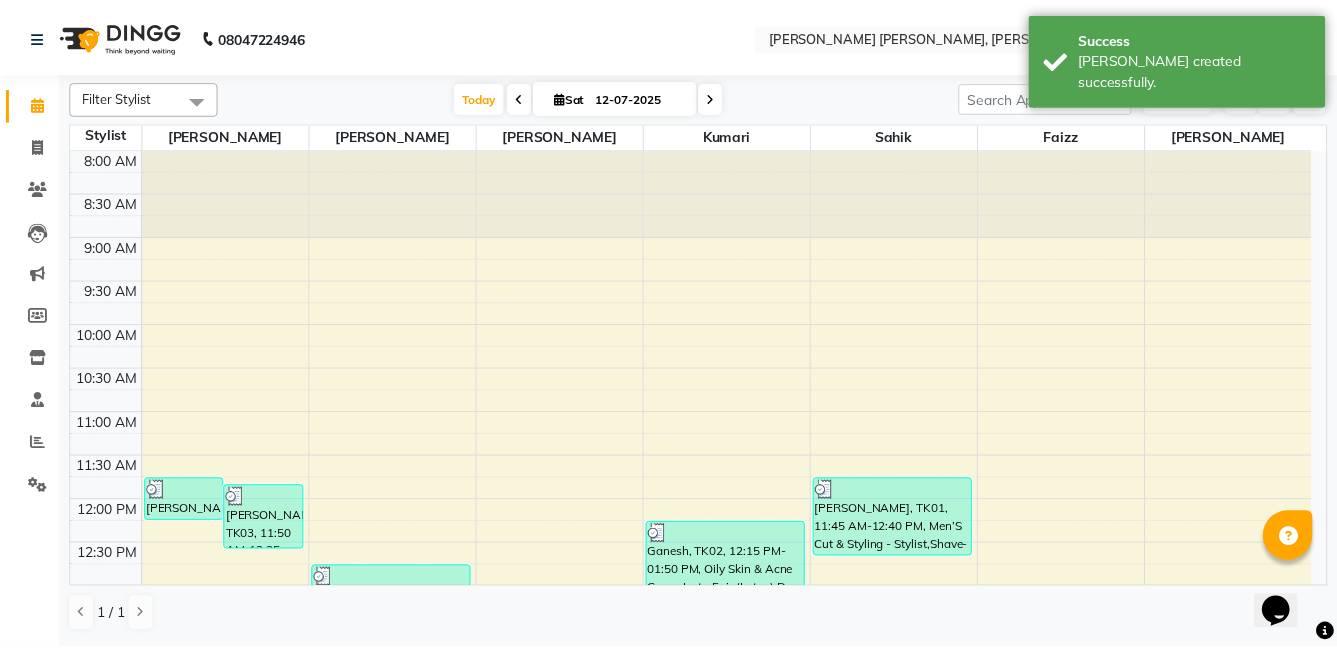 scroll, scrollTop: 300, scrollLeft: 0, axis: vertical 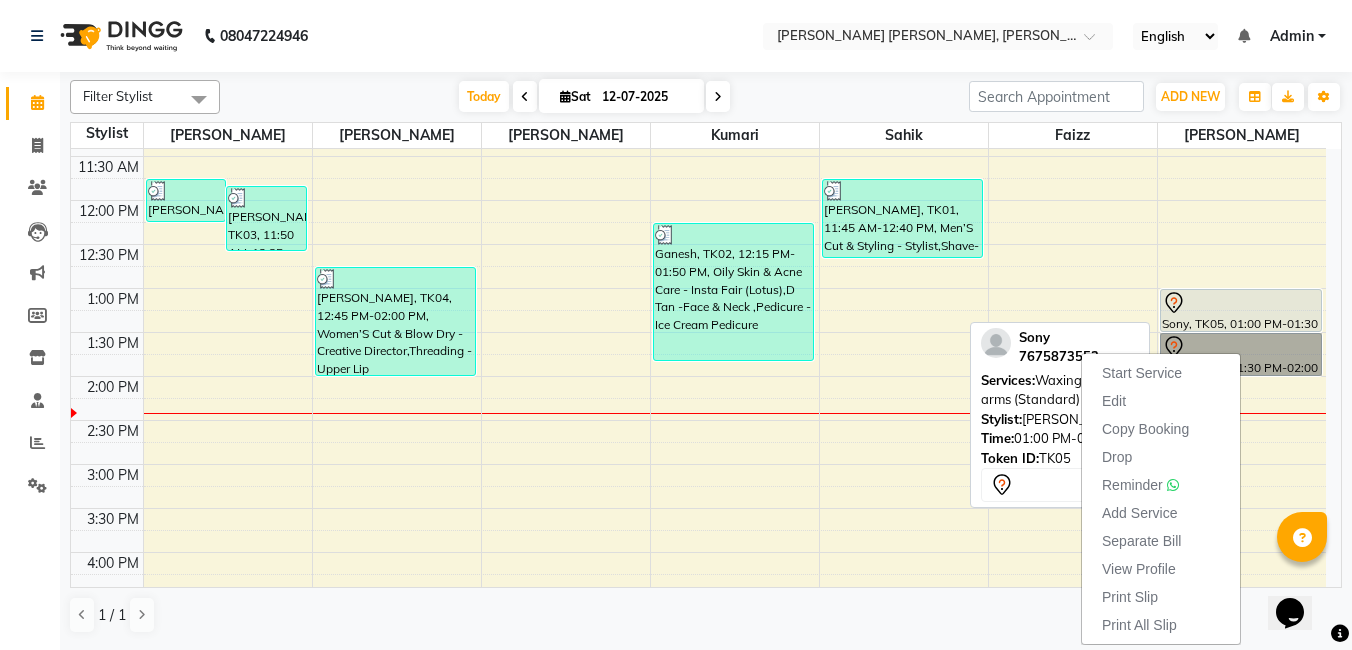 click at bounding box center [1241, 303] 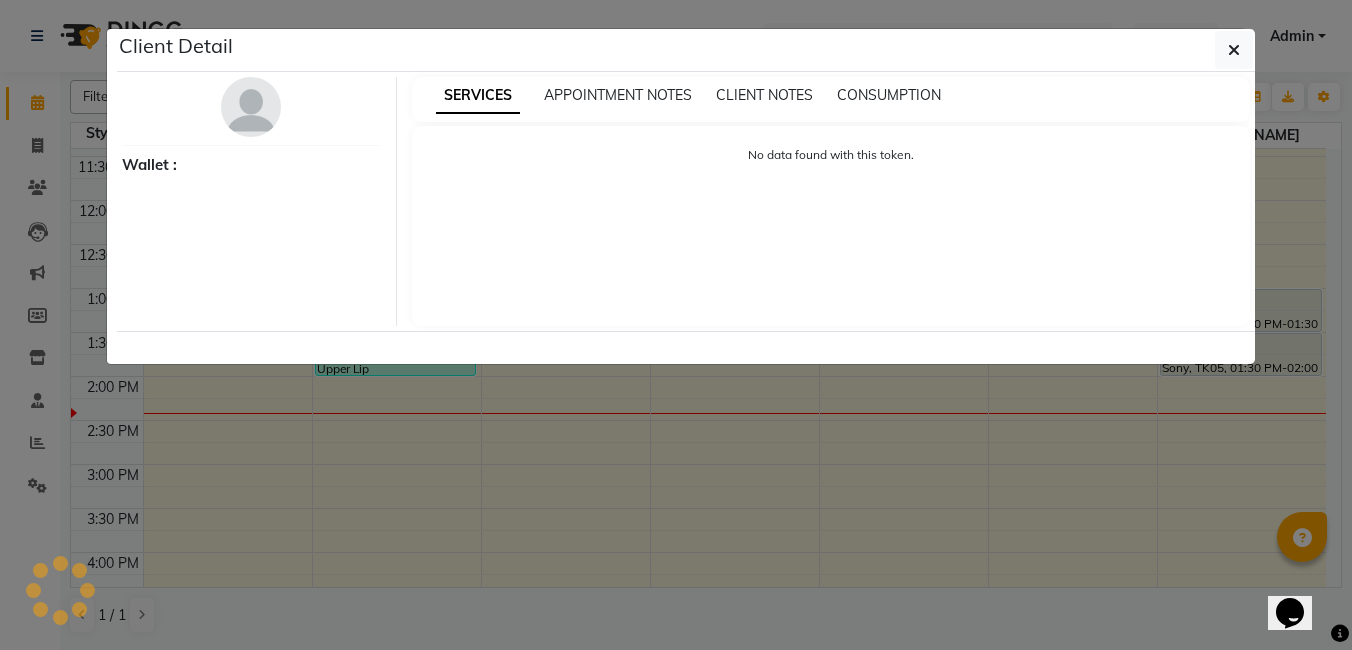 select on "7" 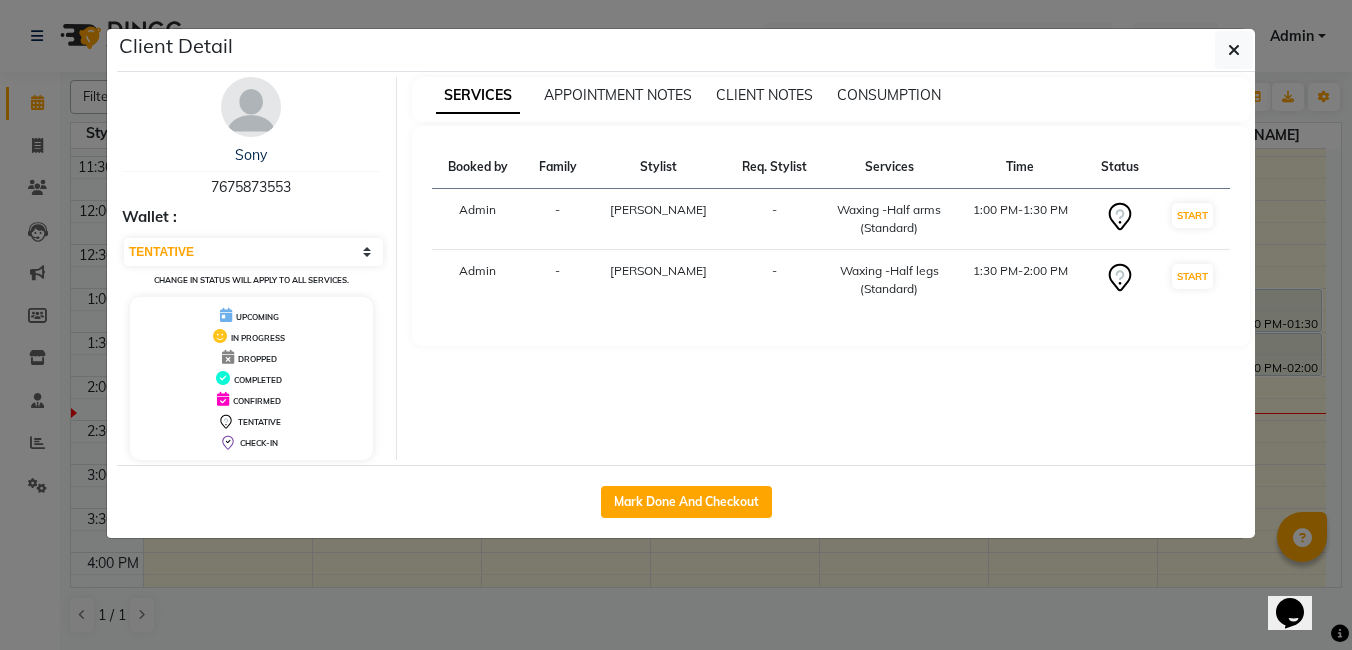 drag, startPoint x: 489, startPoint y: 272, endPoint x: 455, endPoint y: 318, distance: 57.201397 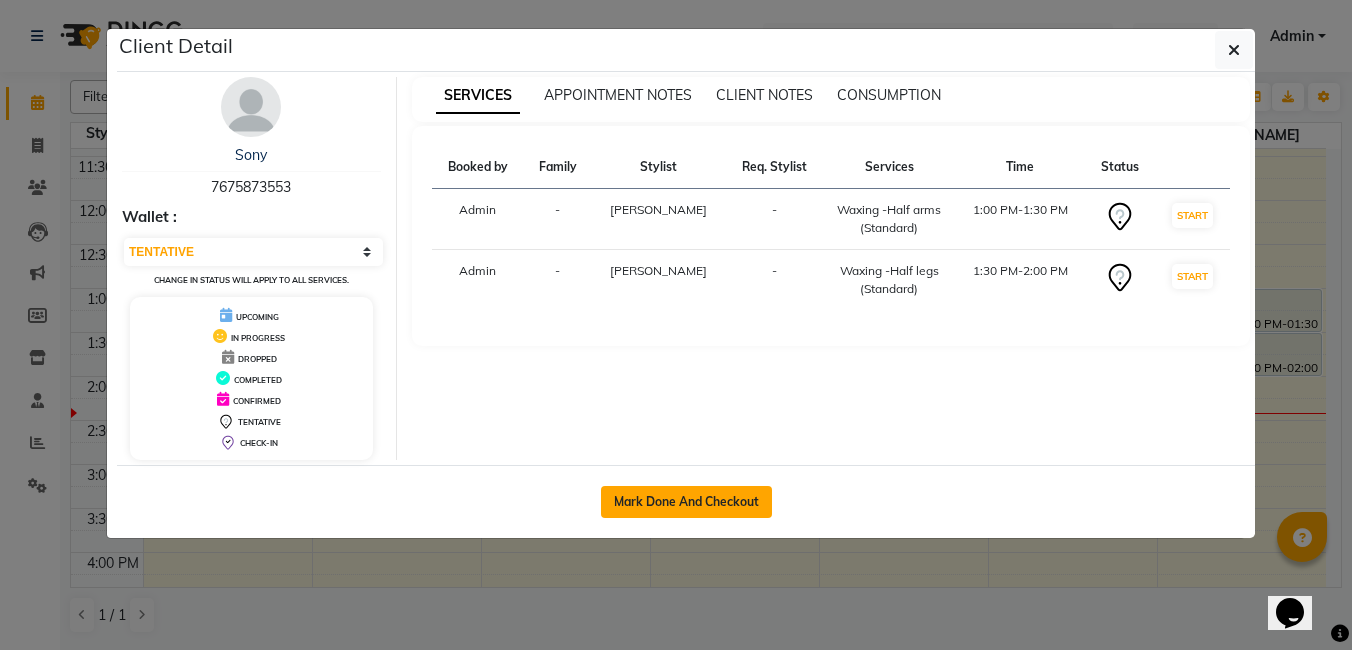 click on "Mark Done And Checkout" 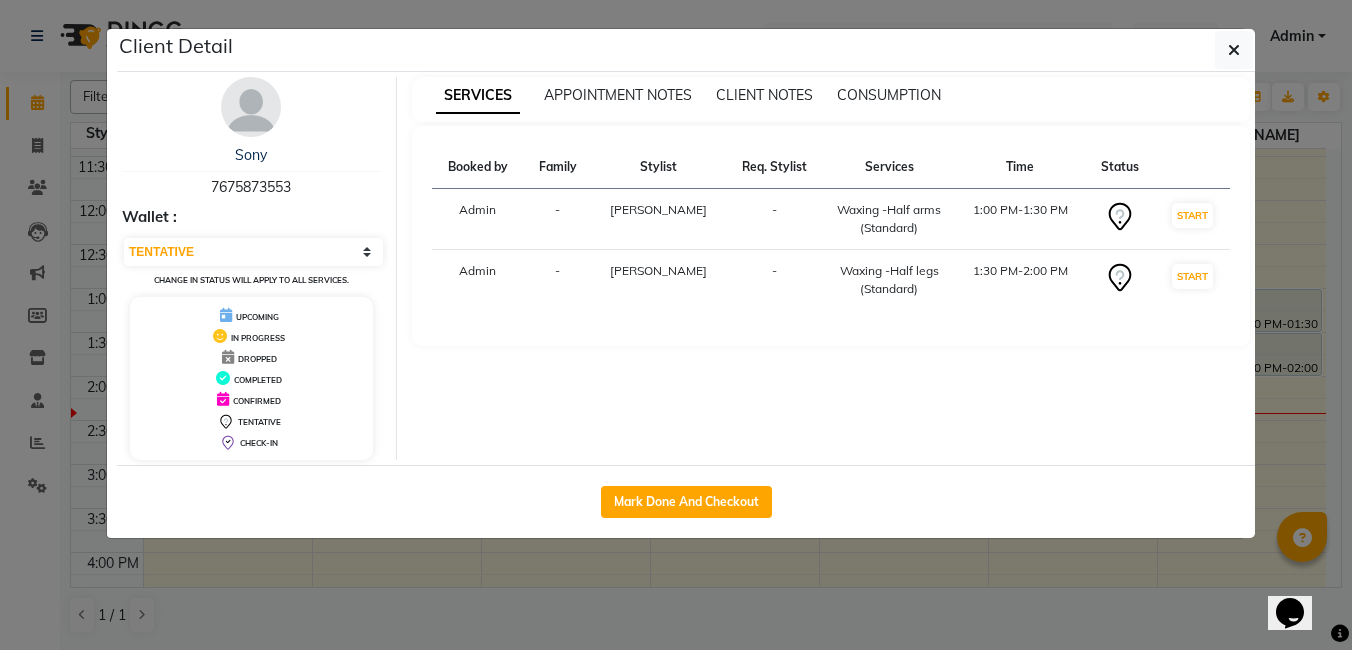 select on "7150" 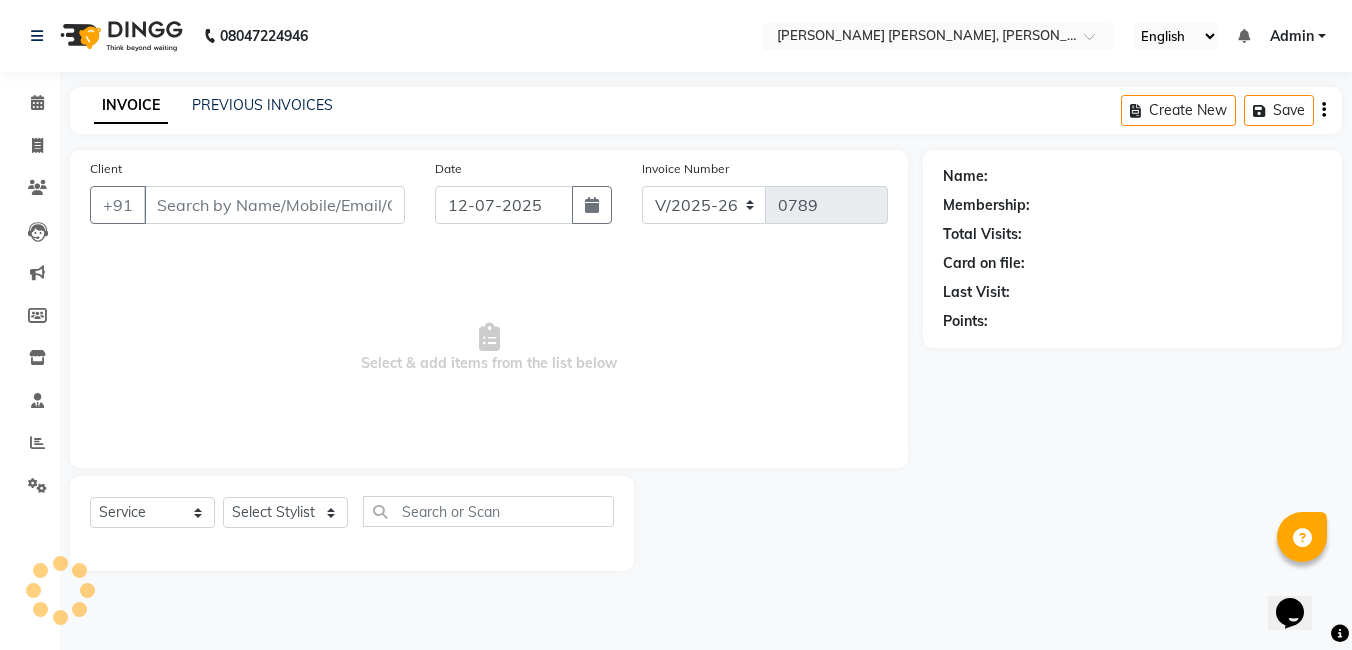 type on "7675873553" 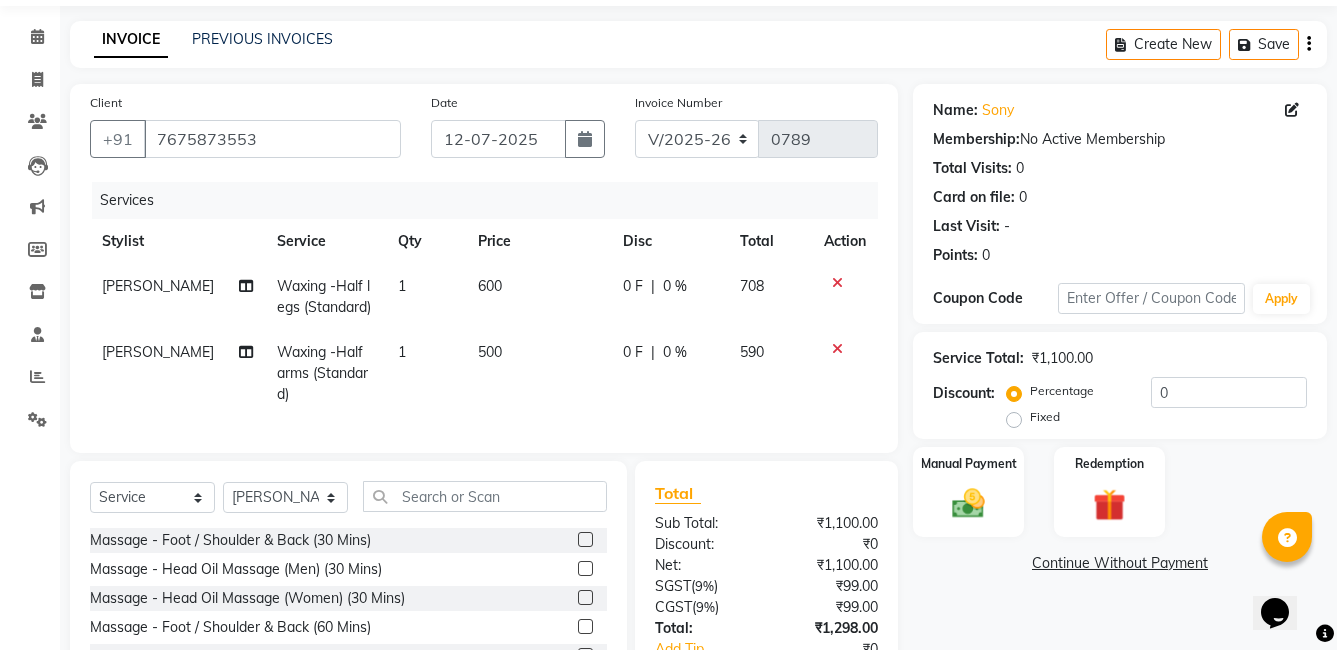 scroll, scrollTop: 100, scrollLeft: 0, axis: vertical 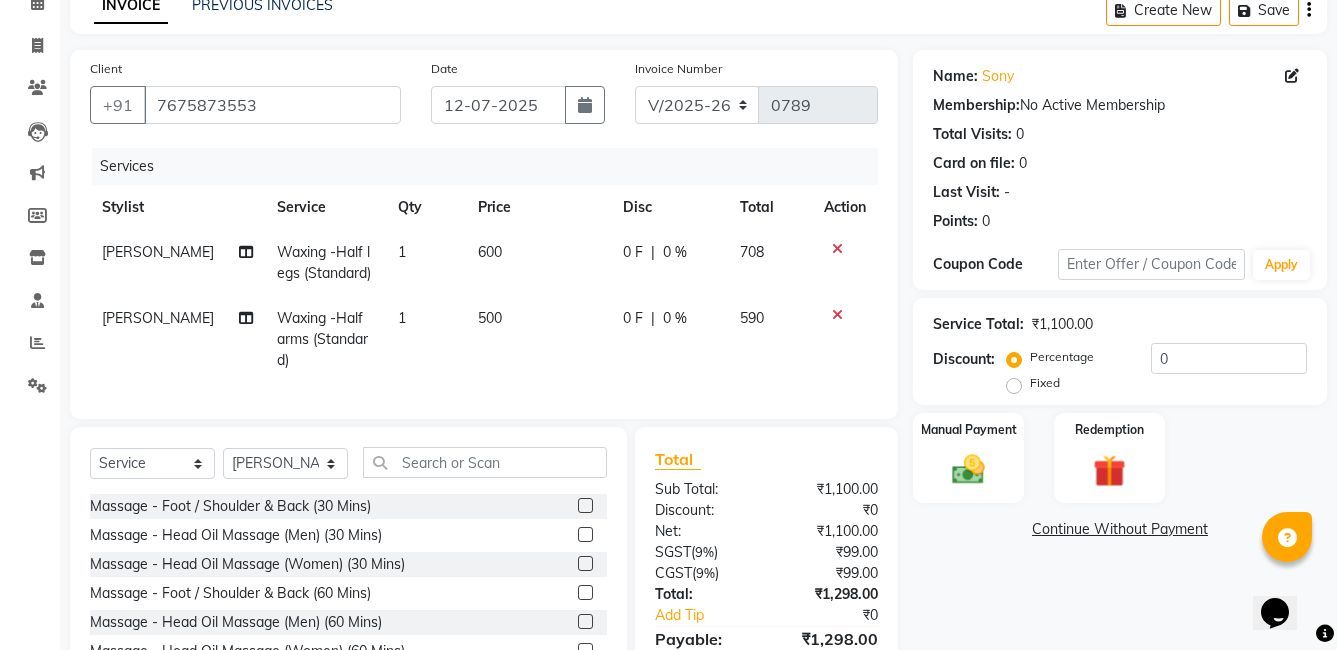 click 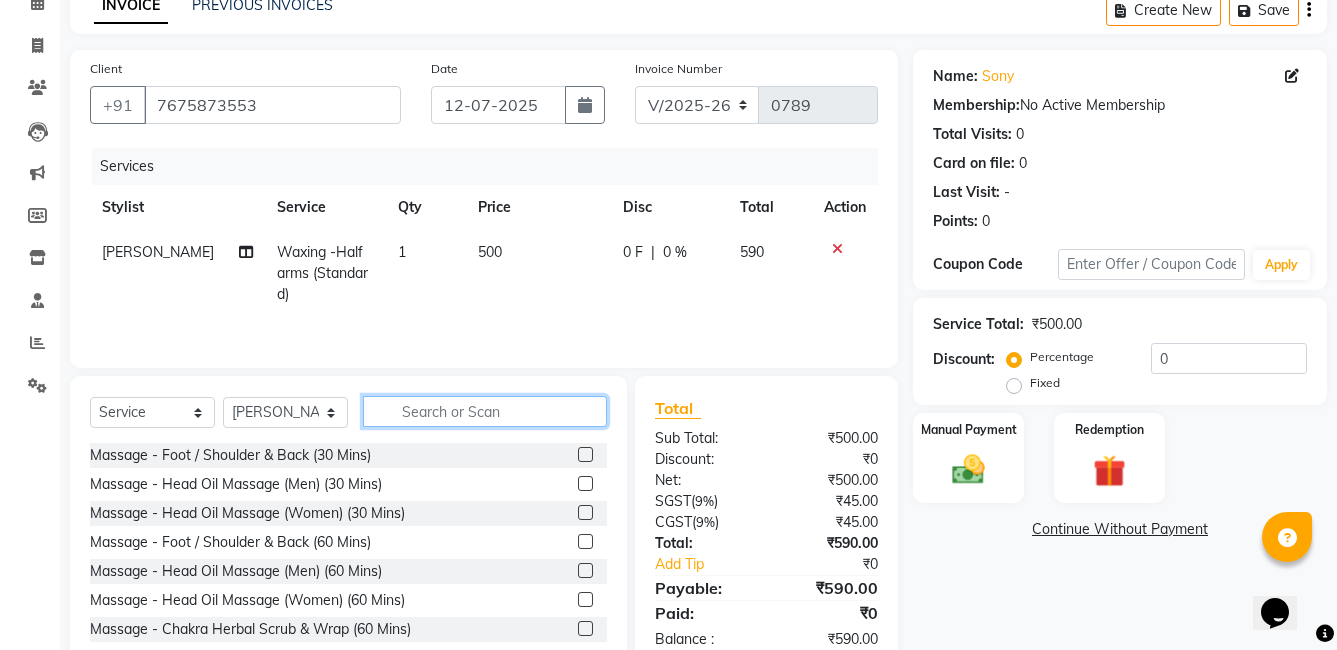 click 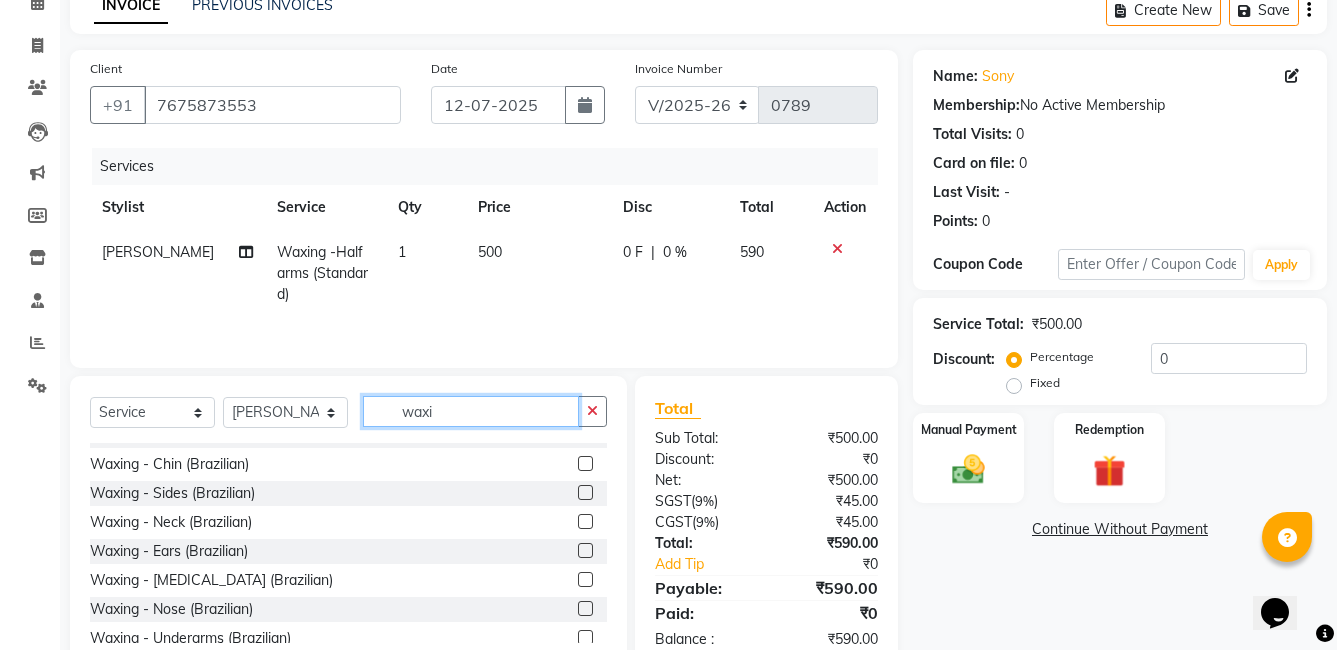 scroll, scrollTop: 0, scrollLeft: 0, axis: both 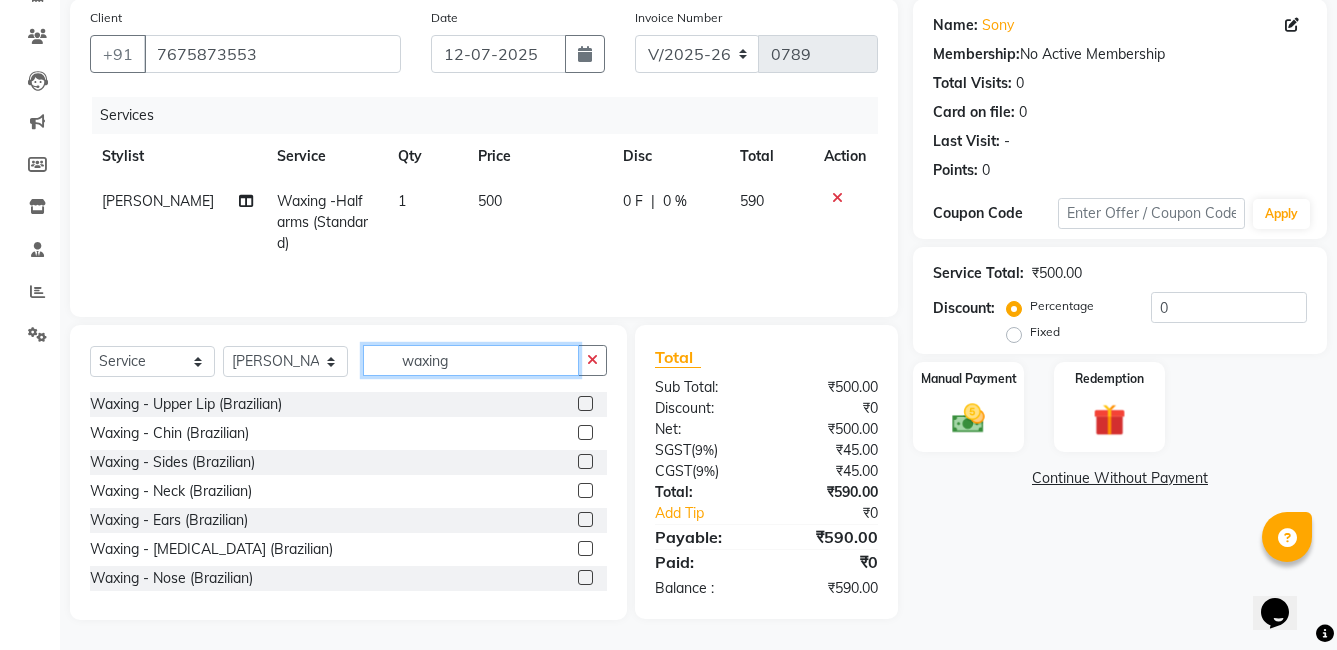 click on "waxing" 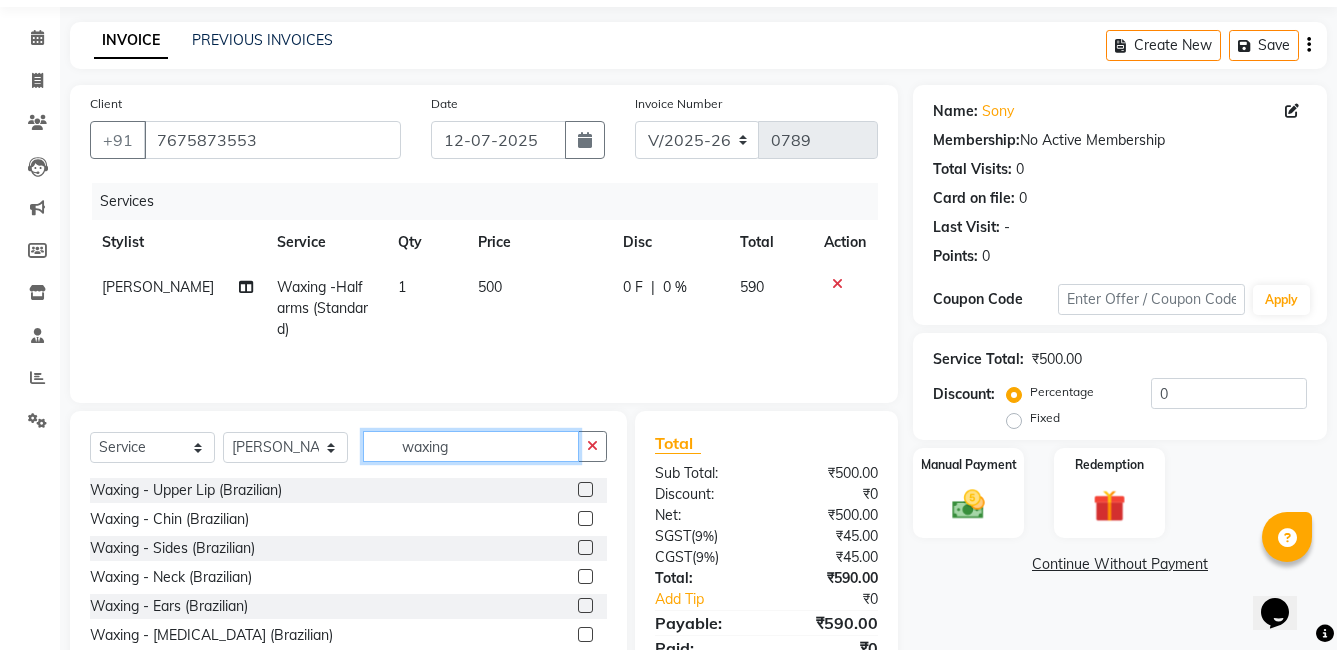scroll, scrollTop: 151, scrollLeft: 0, axis: vertical 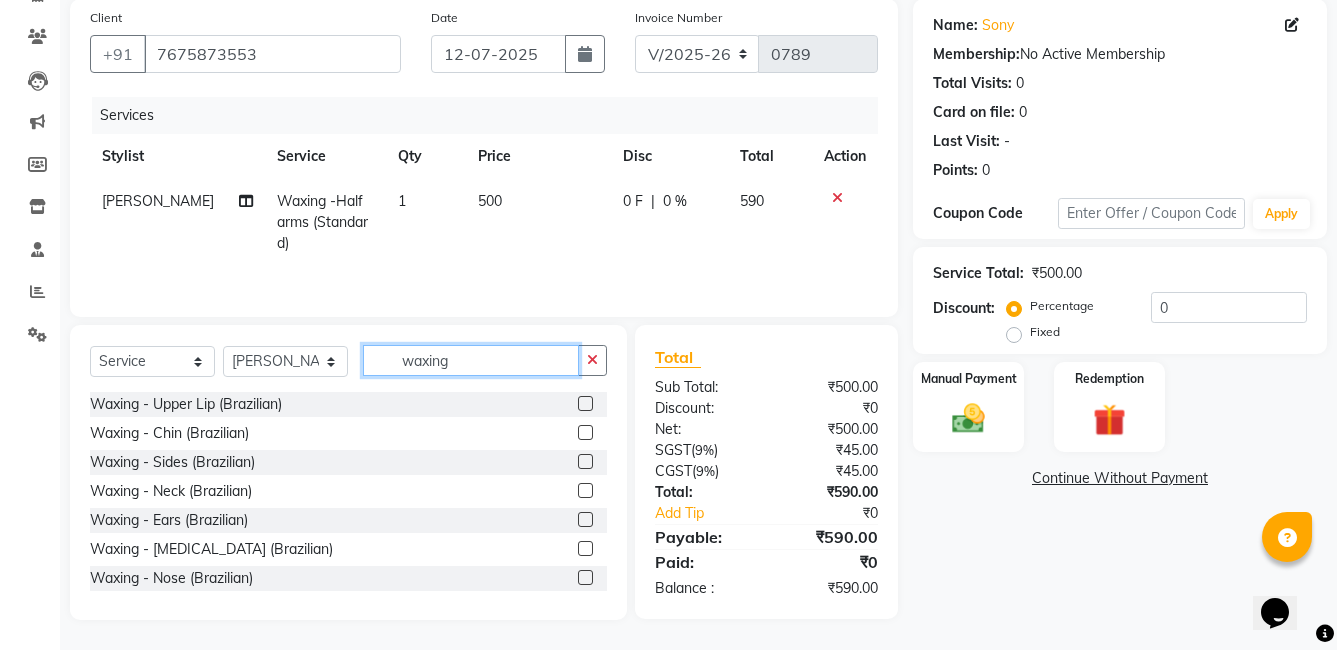 type on "waxing" 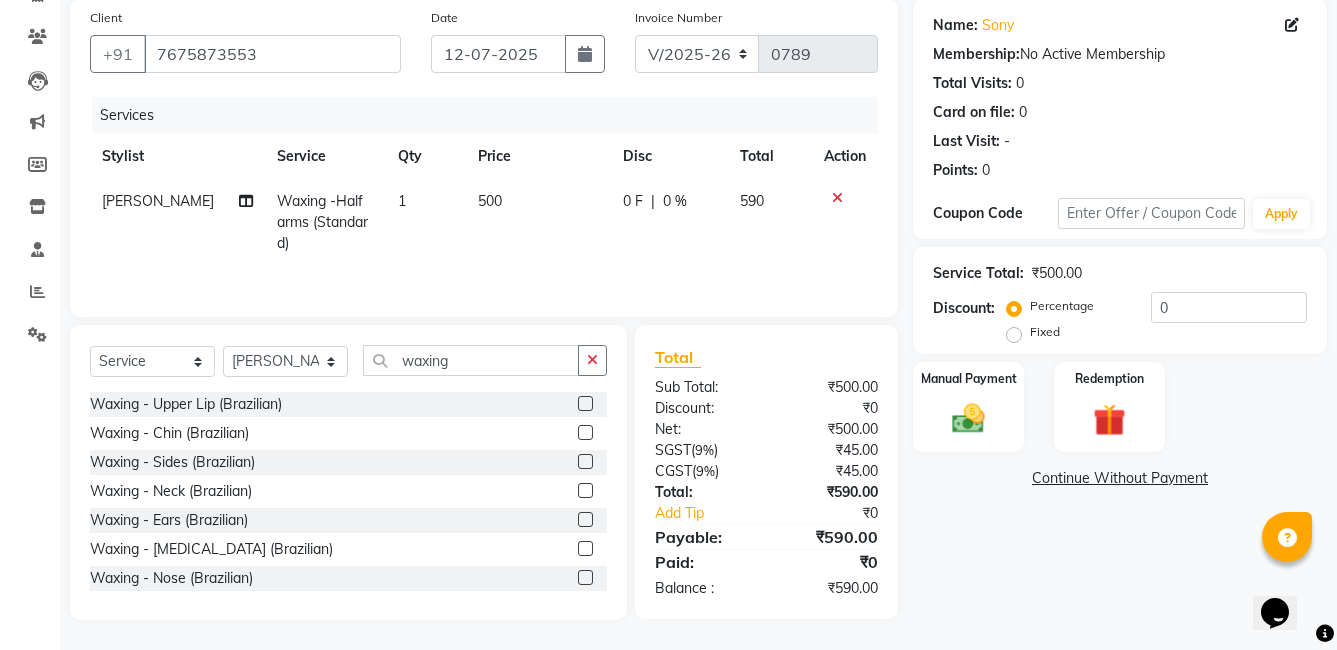 click 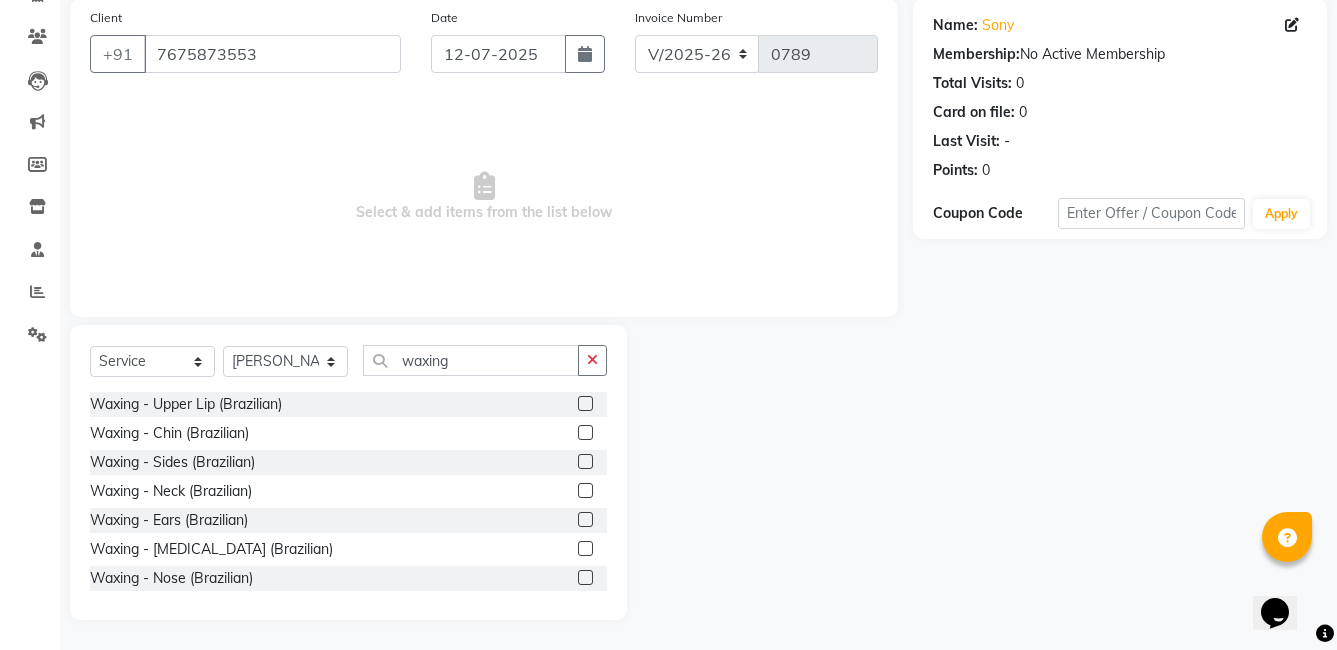 click on "Select & add items from the list below" at bounding box center [484, 197] 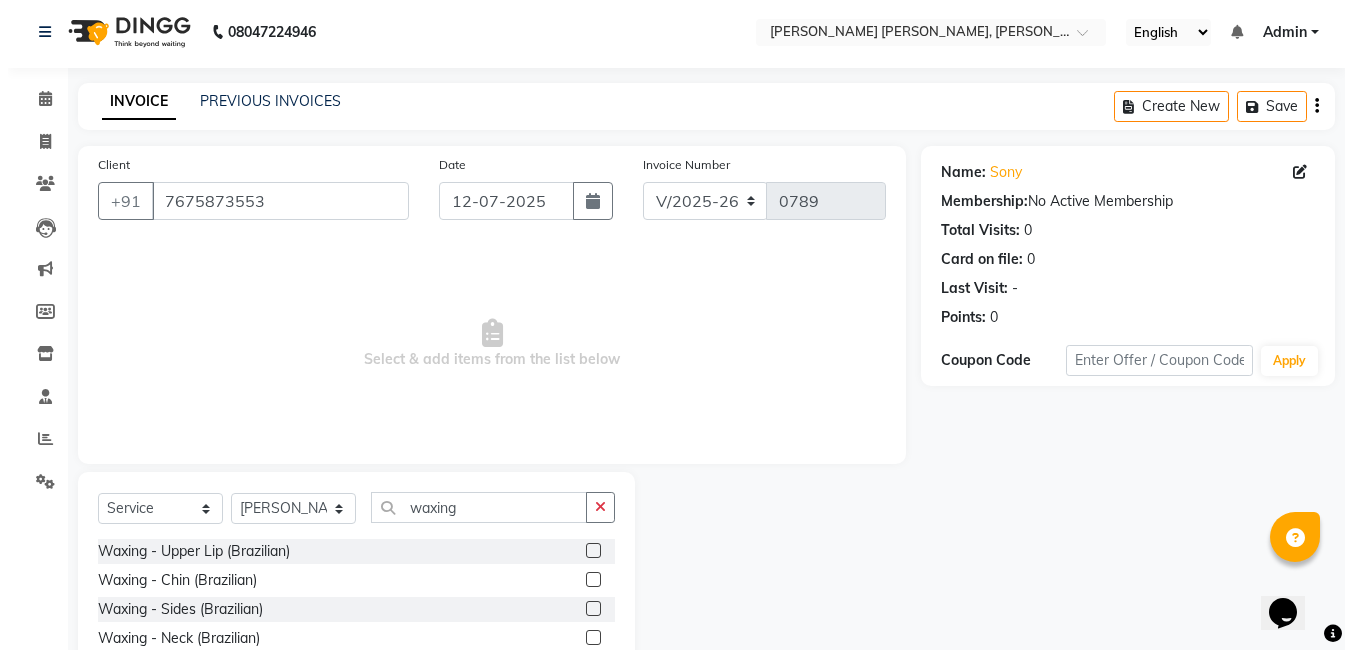 scroll, scrollTop: 0, scrollLeft: 0, axis: both 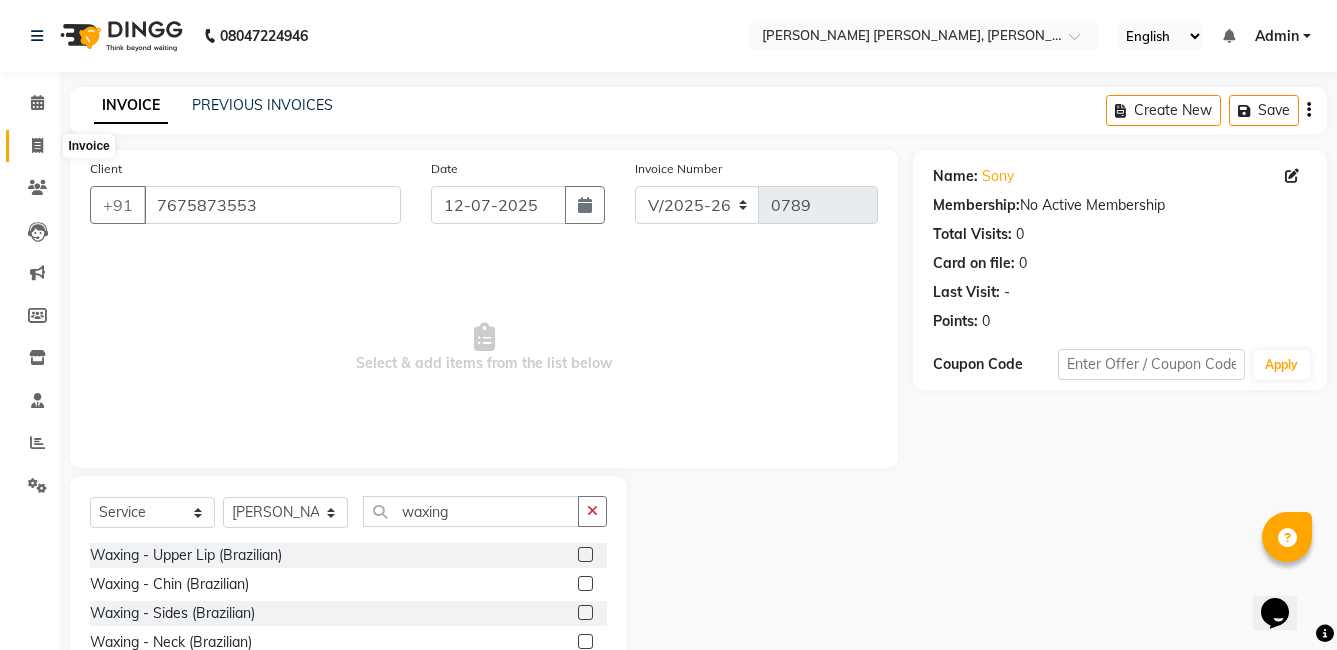 click 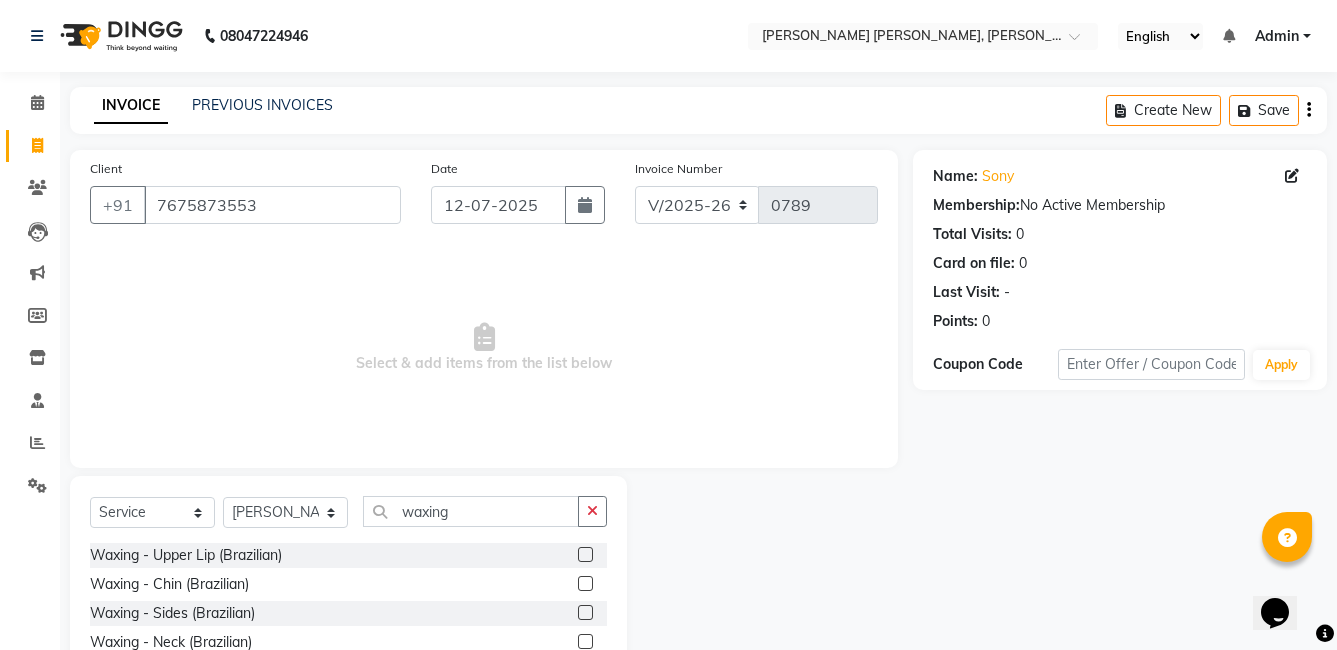 click on "Select & add items from the list below" at bounding box center [484, 348] 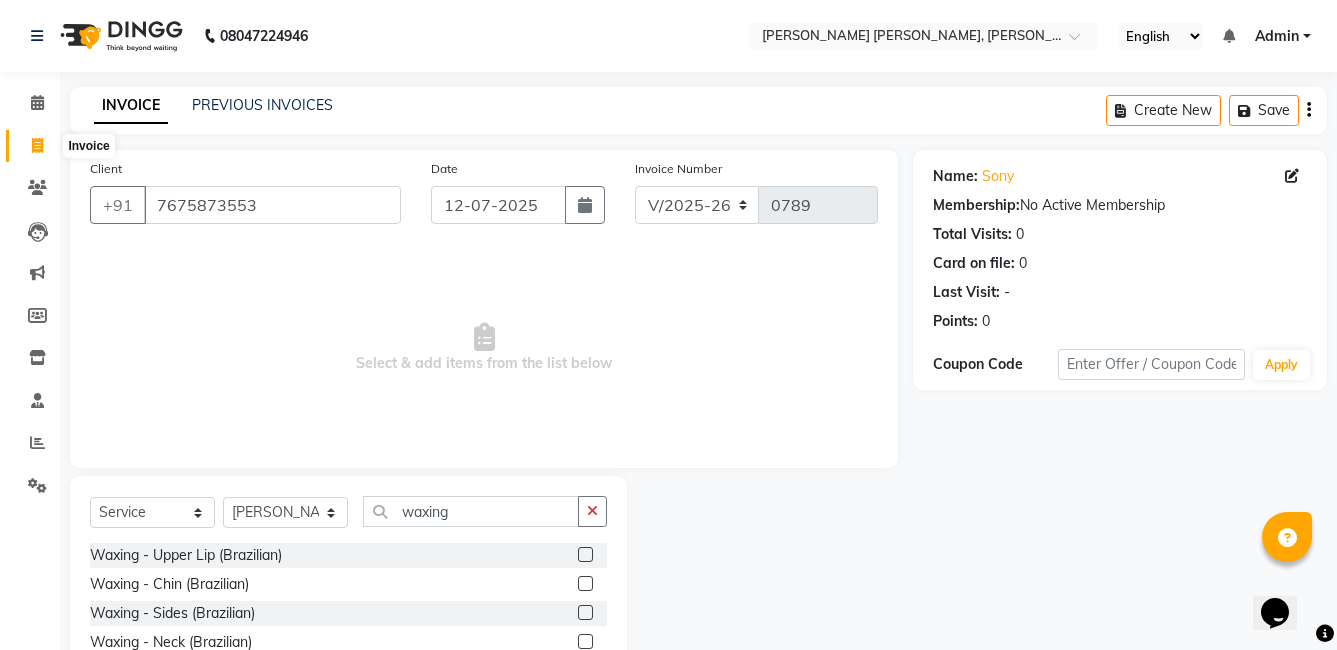 click 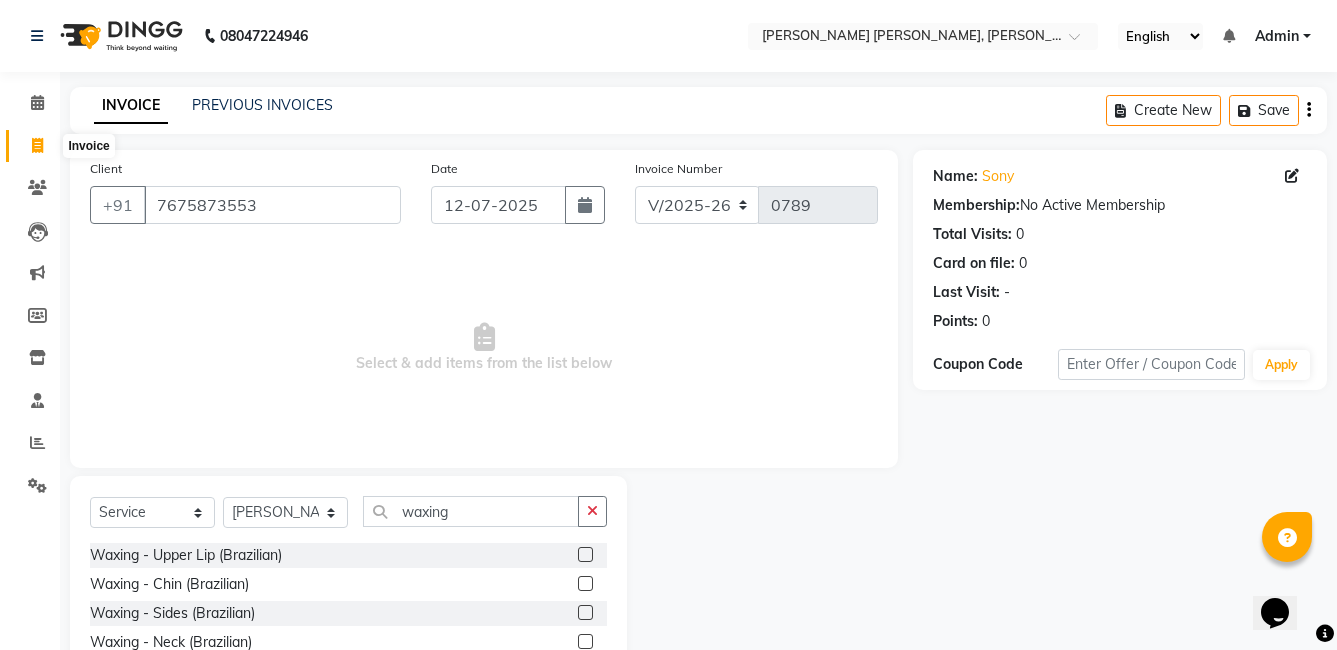 select on "service" 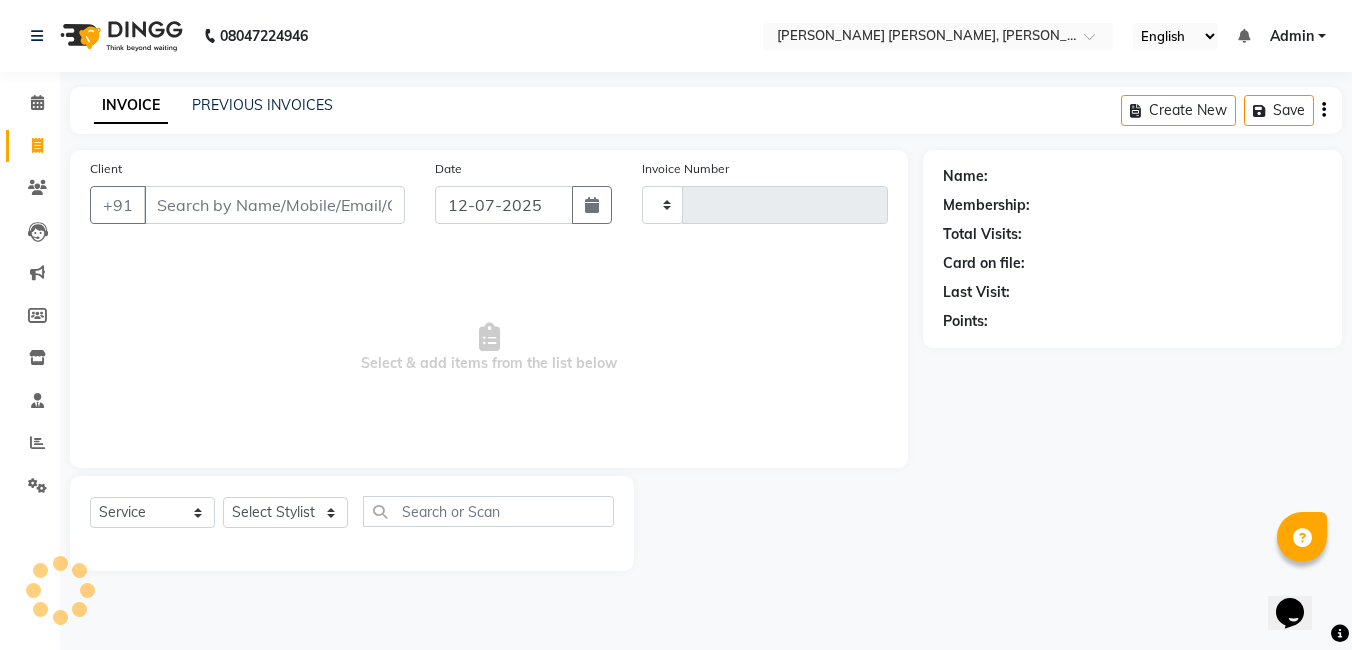 type on "0789" 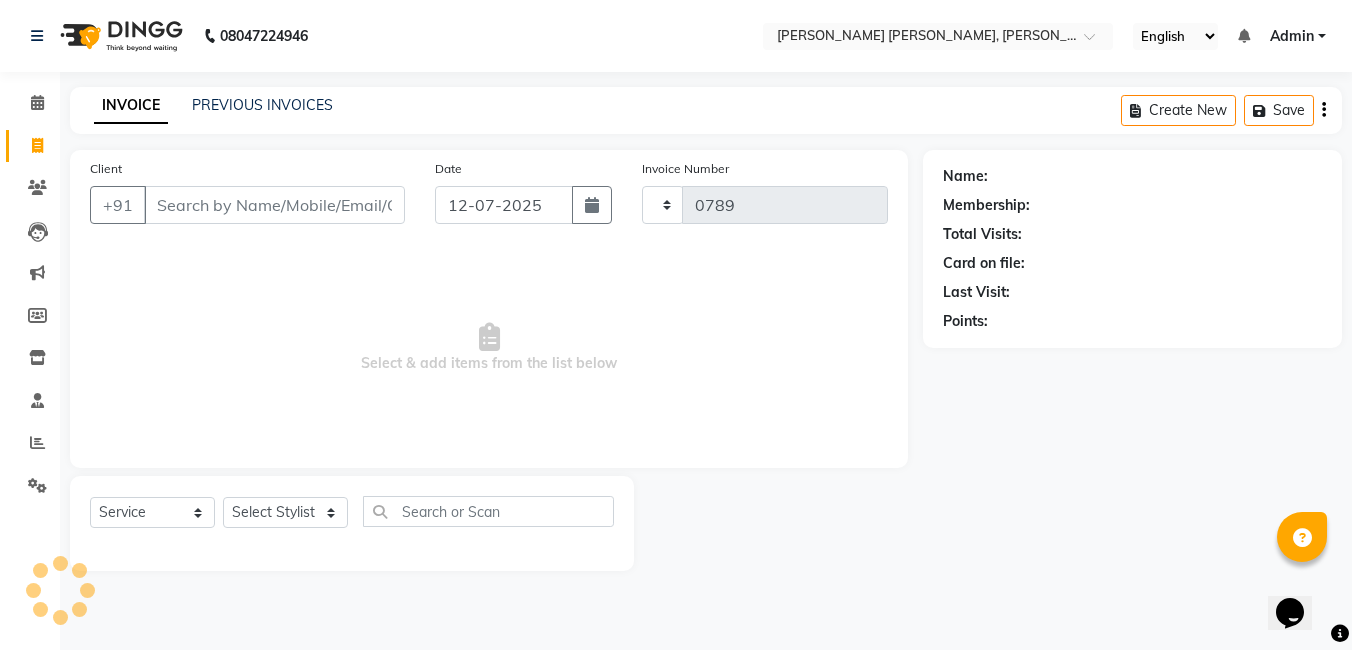 select on "7150" 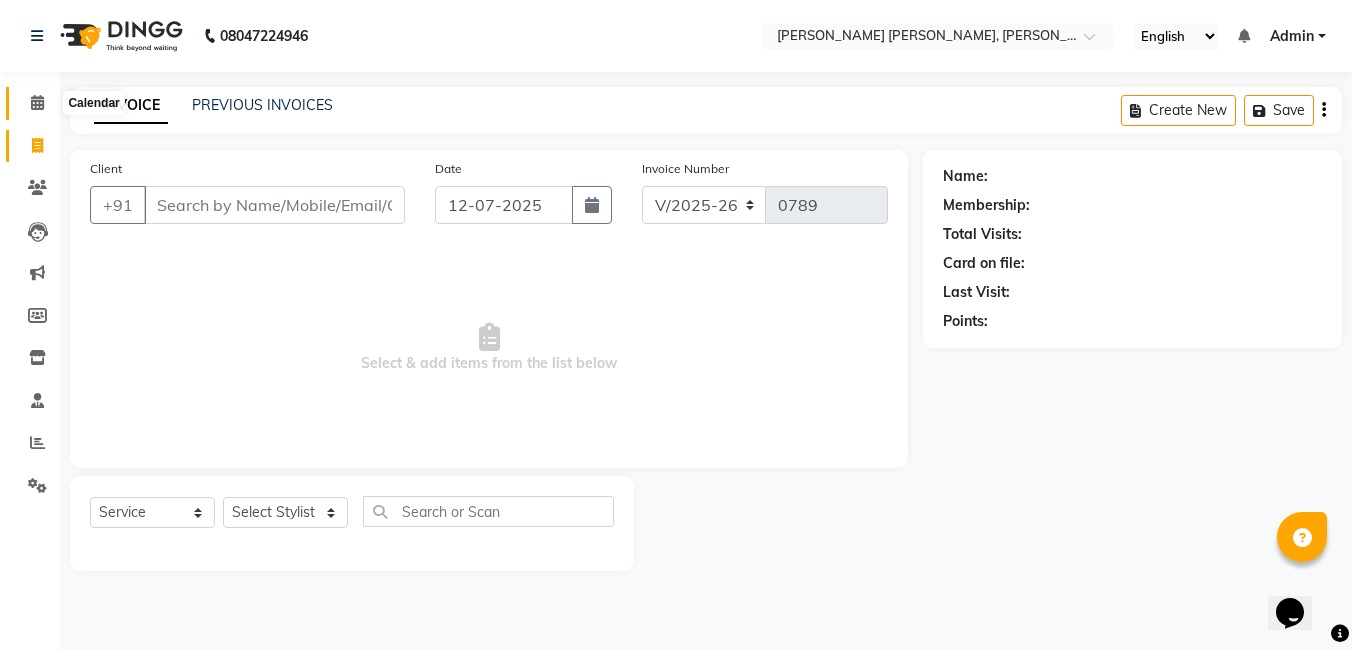 click 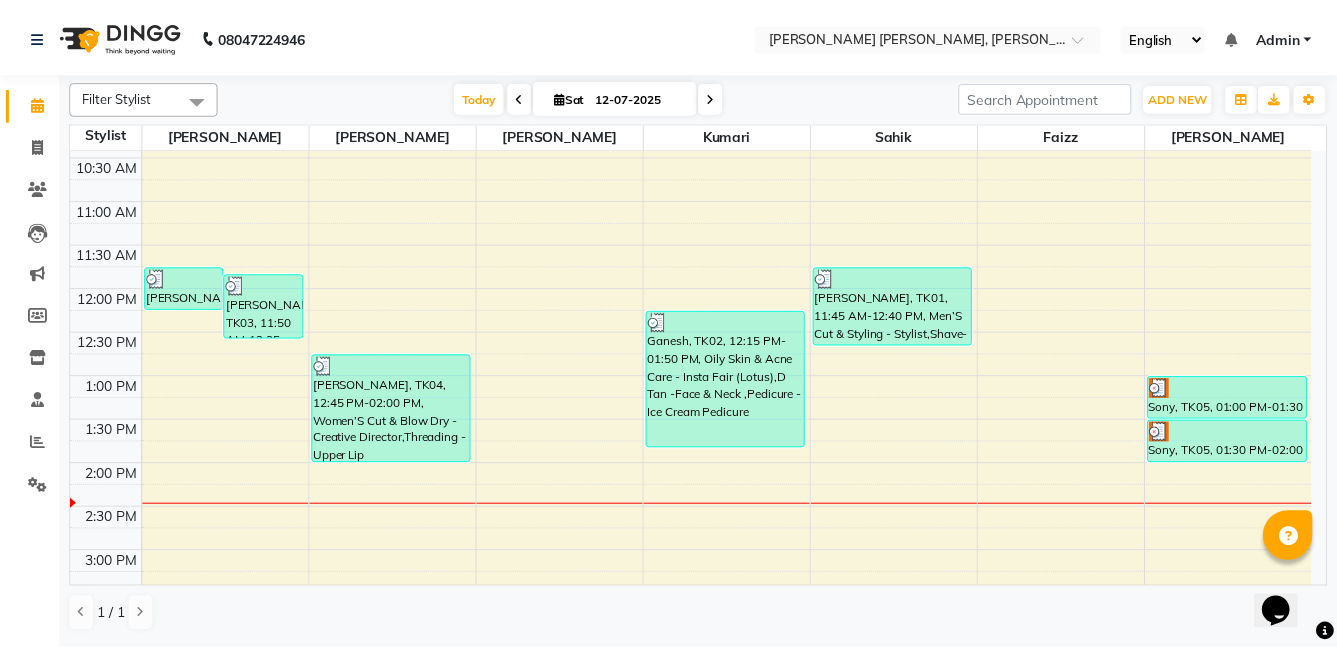 scroll, scrollTop: 400, scrollLeft: 0, axis: vertical 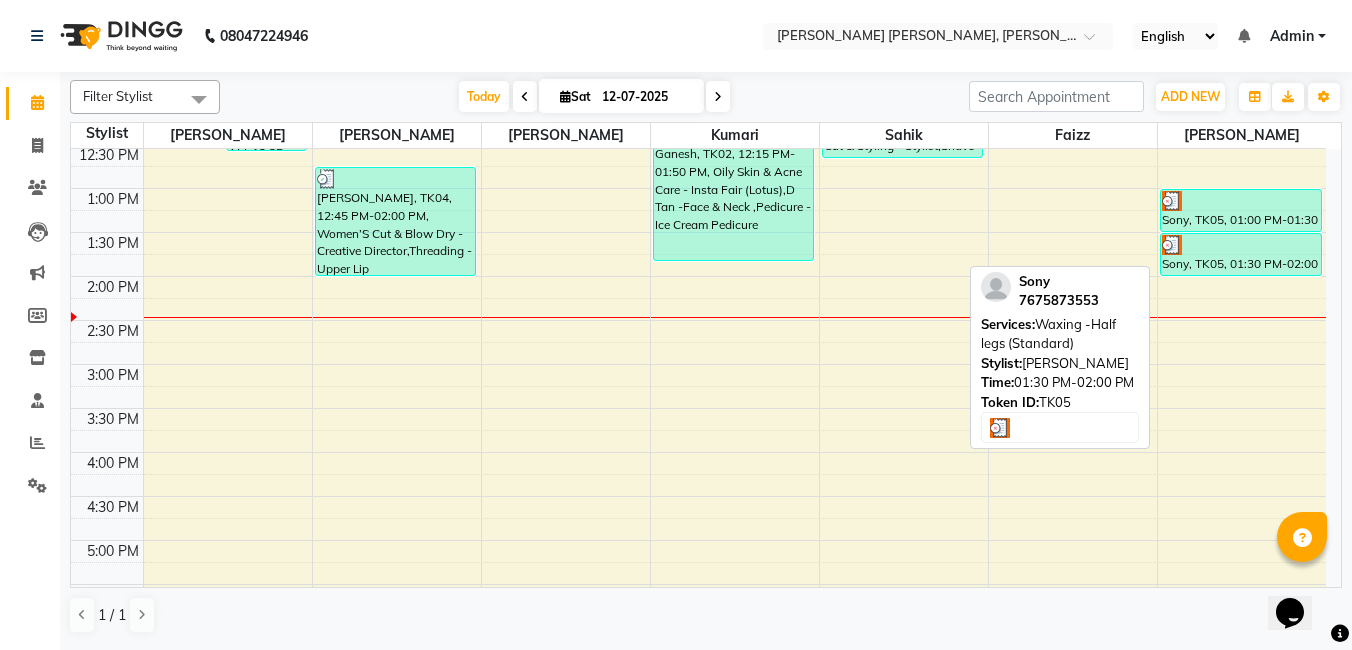 click on "Sony, TK05, 01:30 PM-02:00 PM, Waxing -Half legs (Standard)" at bounding box center [1241, 254] 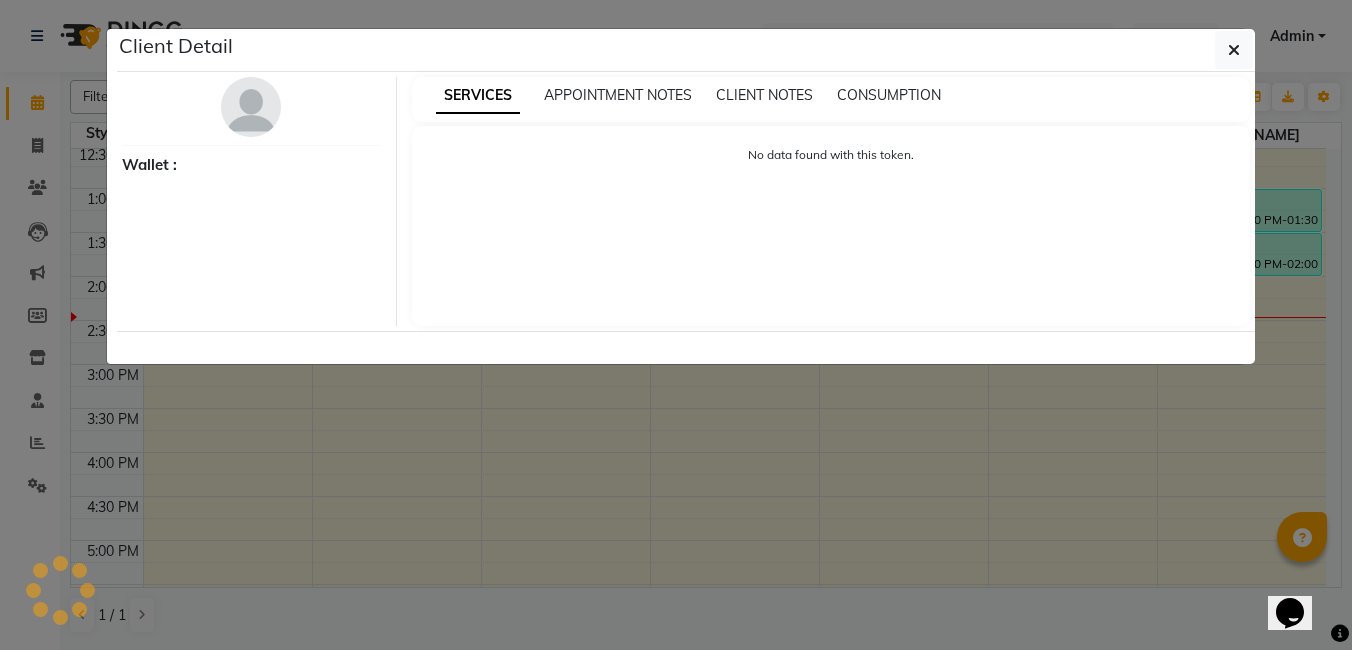 select on "3" 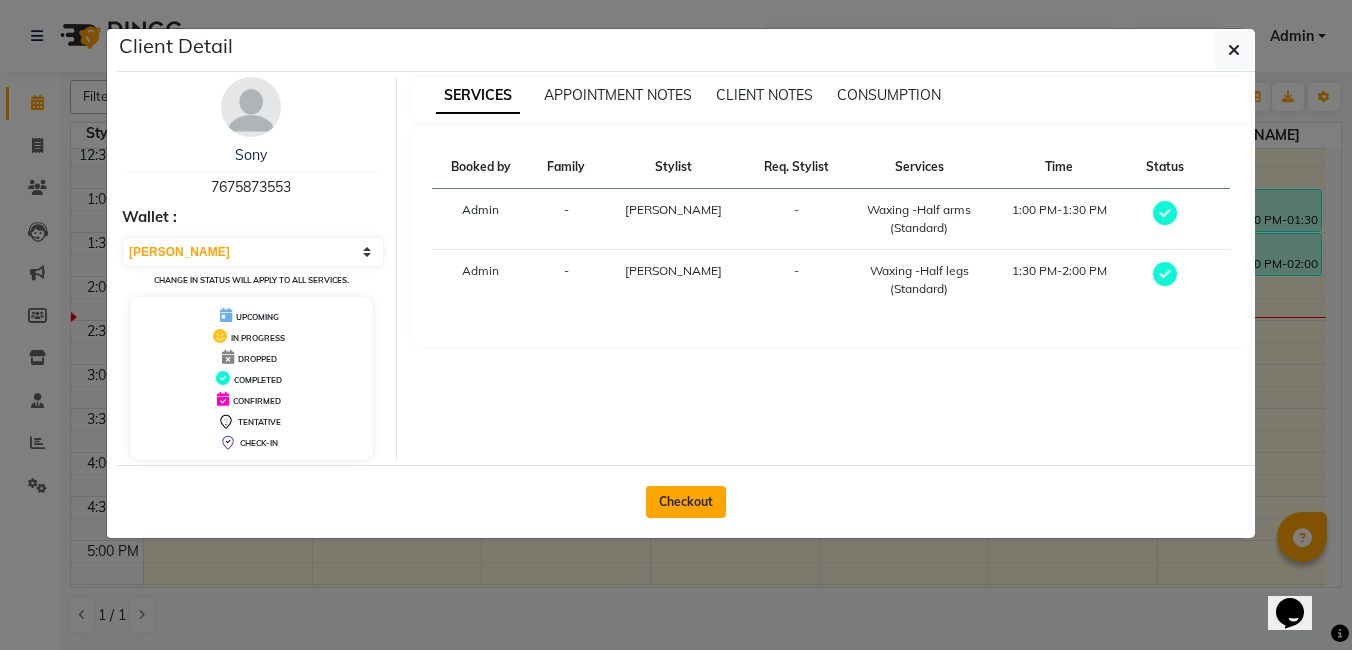 click on "Checkout" 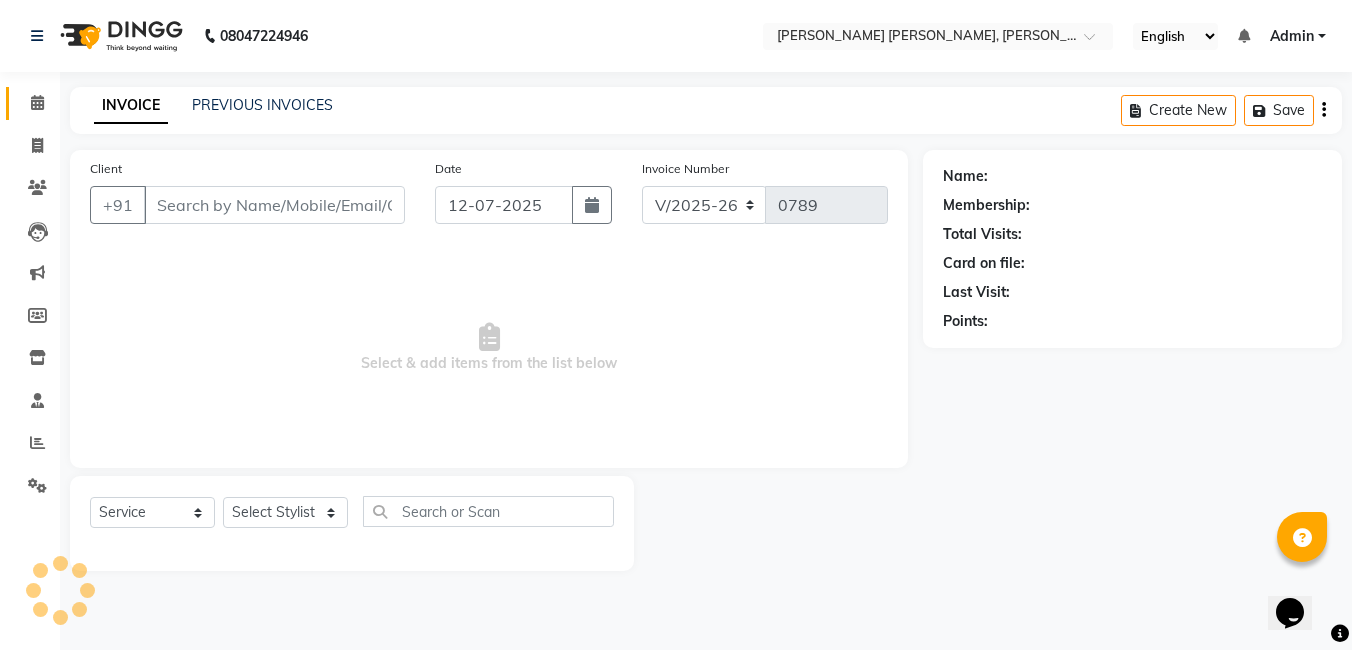type on "7675873553" 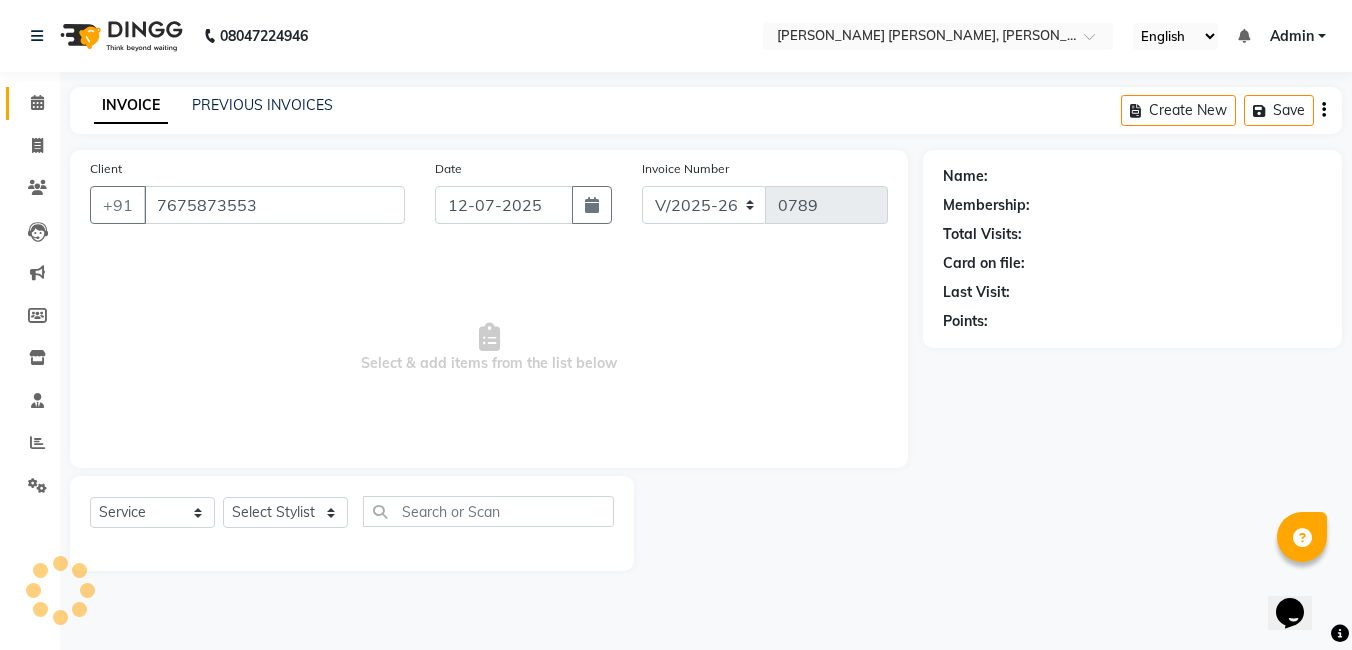select on "79411" 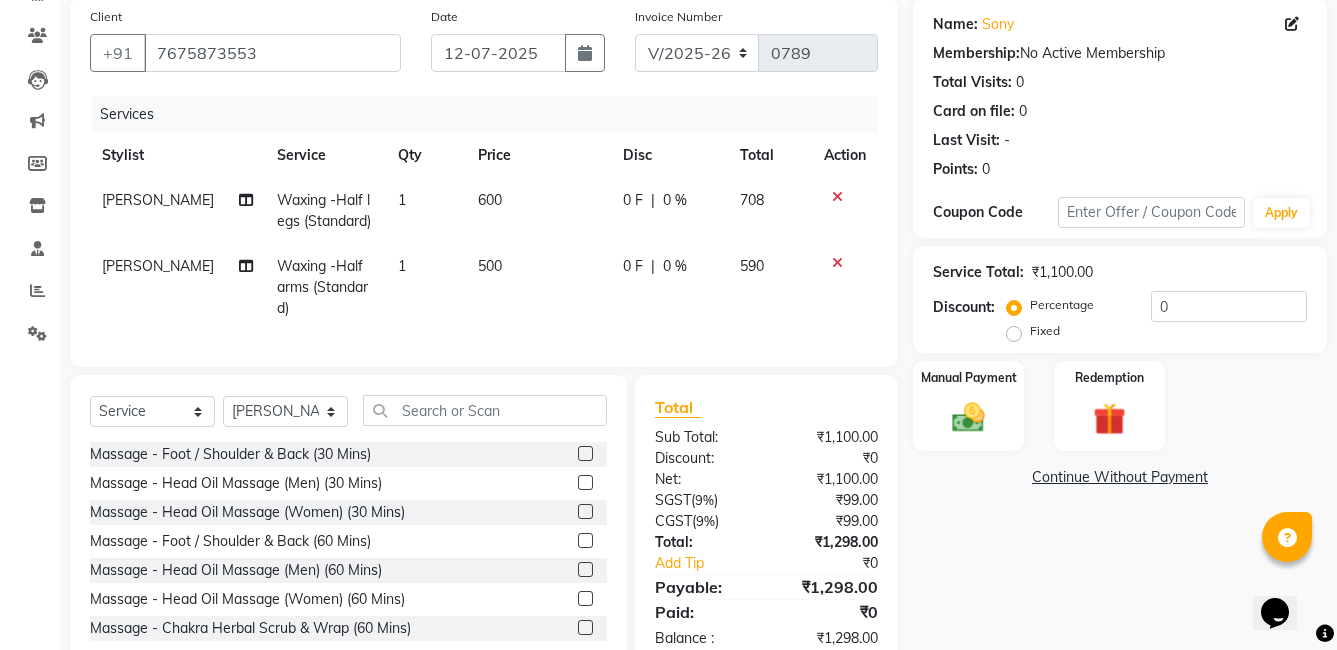 scroll, scrollTop: 196, scrollLeft: 0, axis: vertical 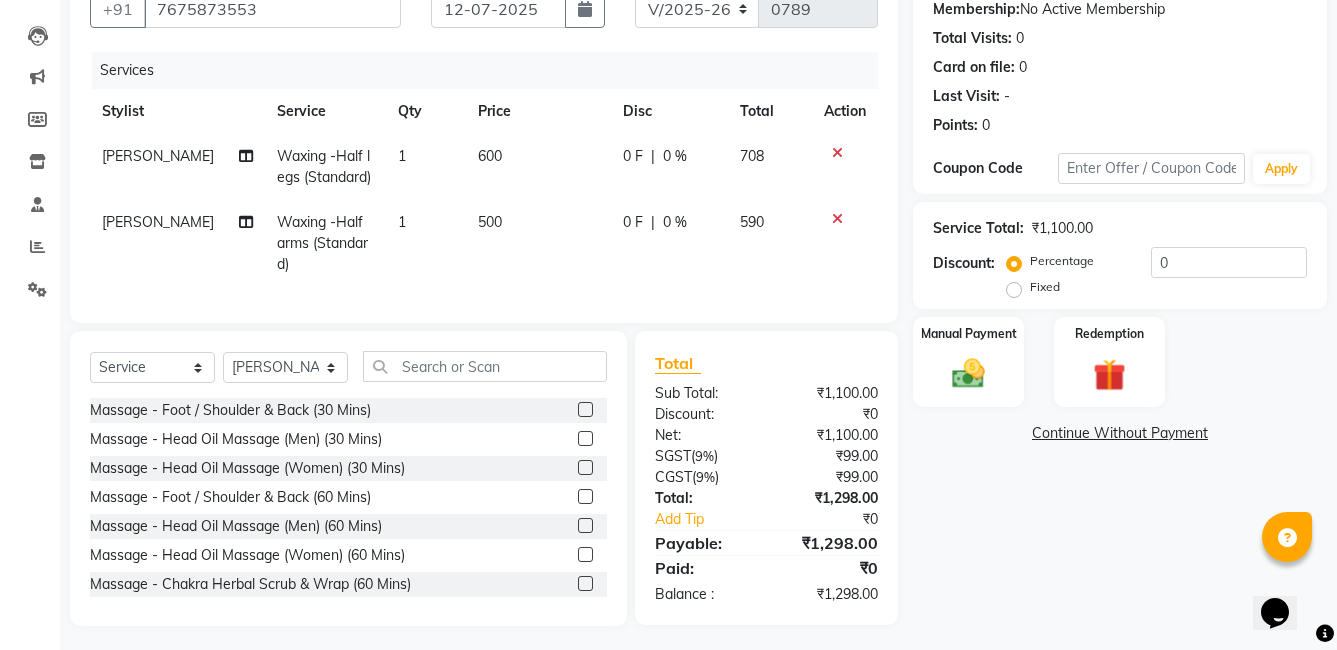 click 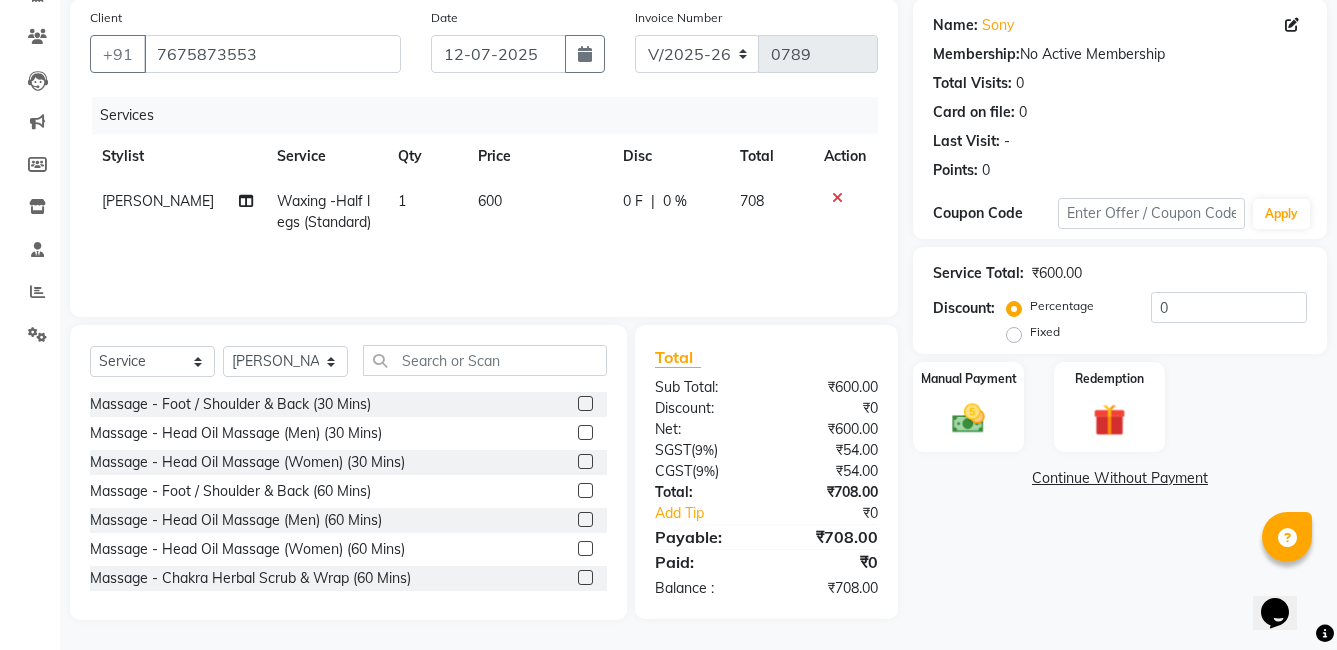 scroll, scrollTop: 151, scrollLeft: 0, axis: vertical 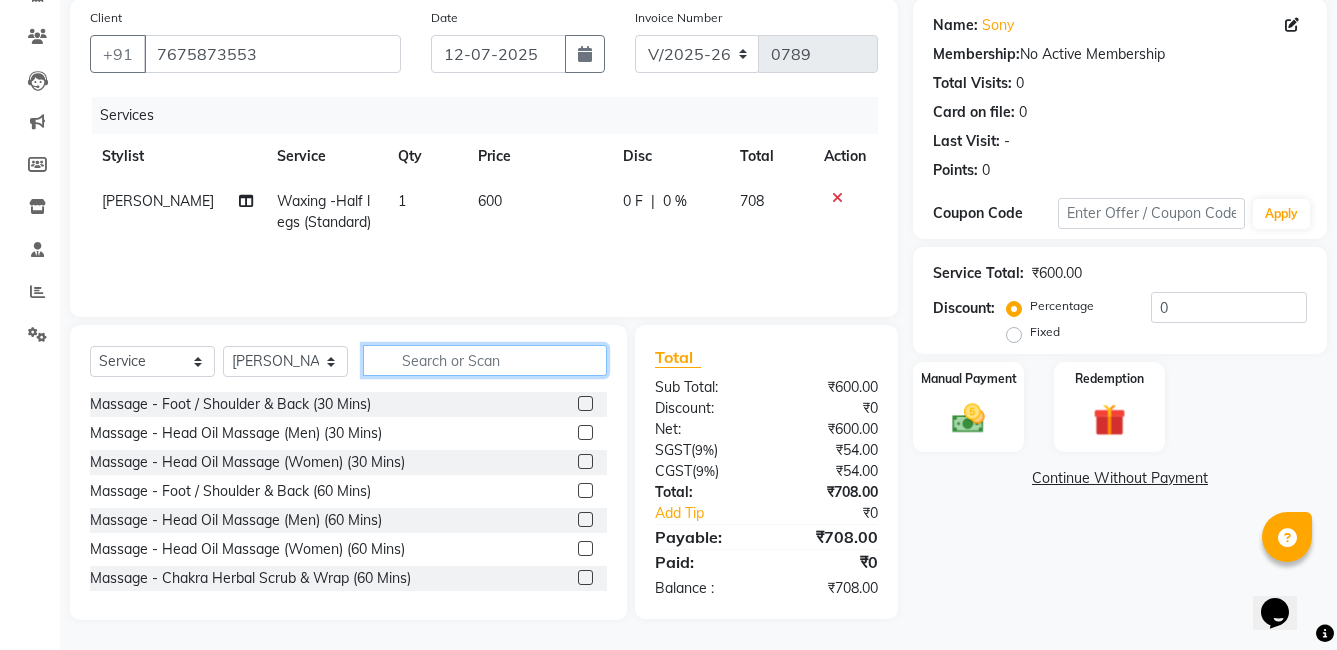 click 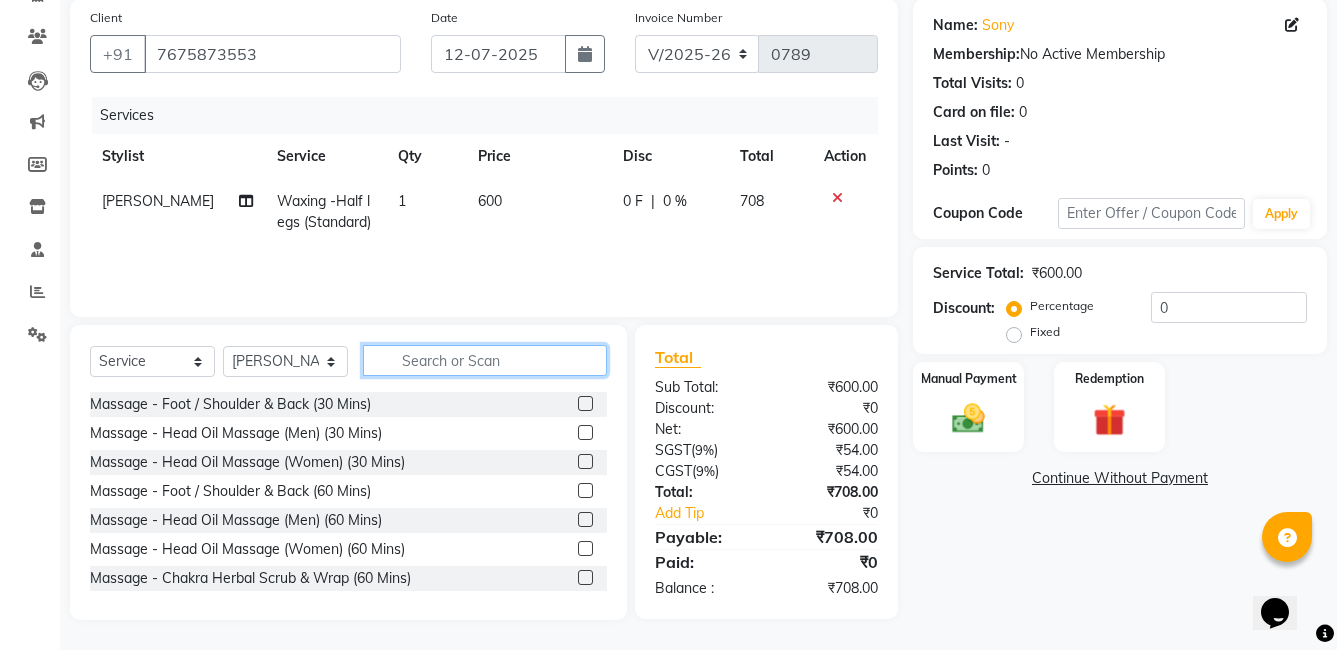 type on "f" 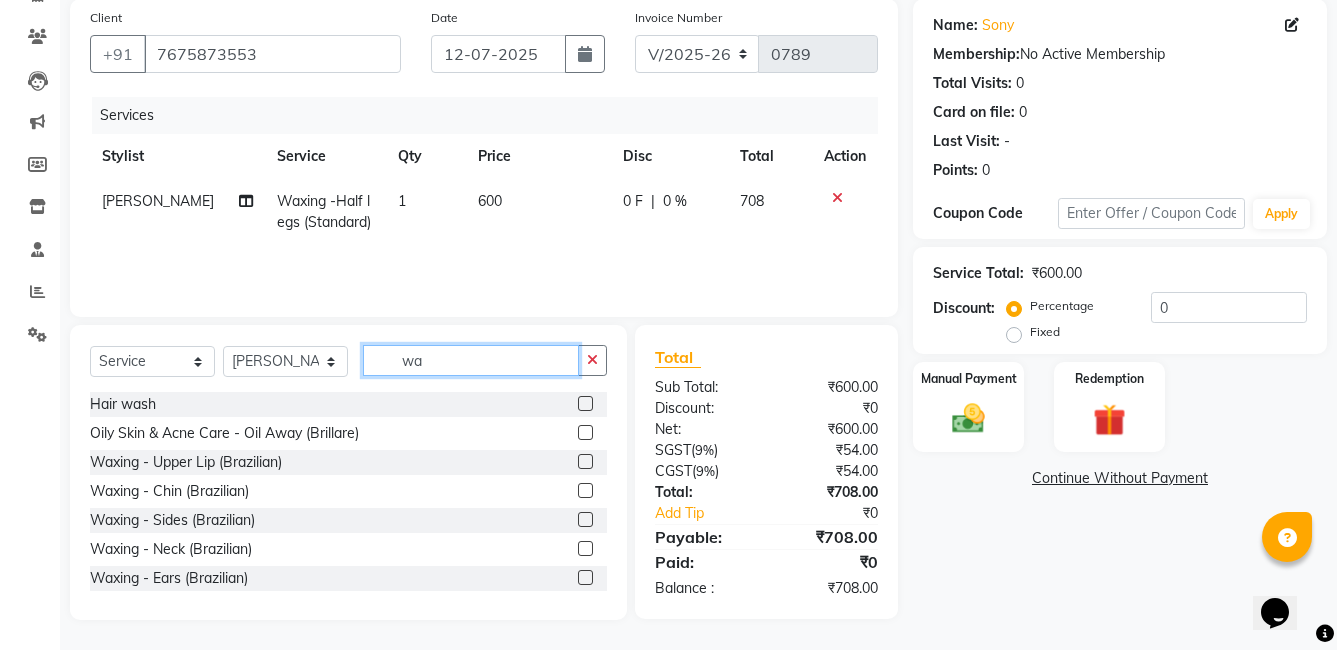type on "wax" 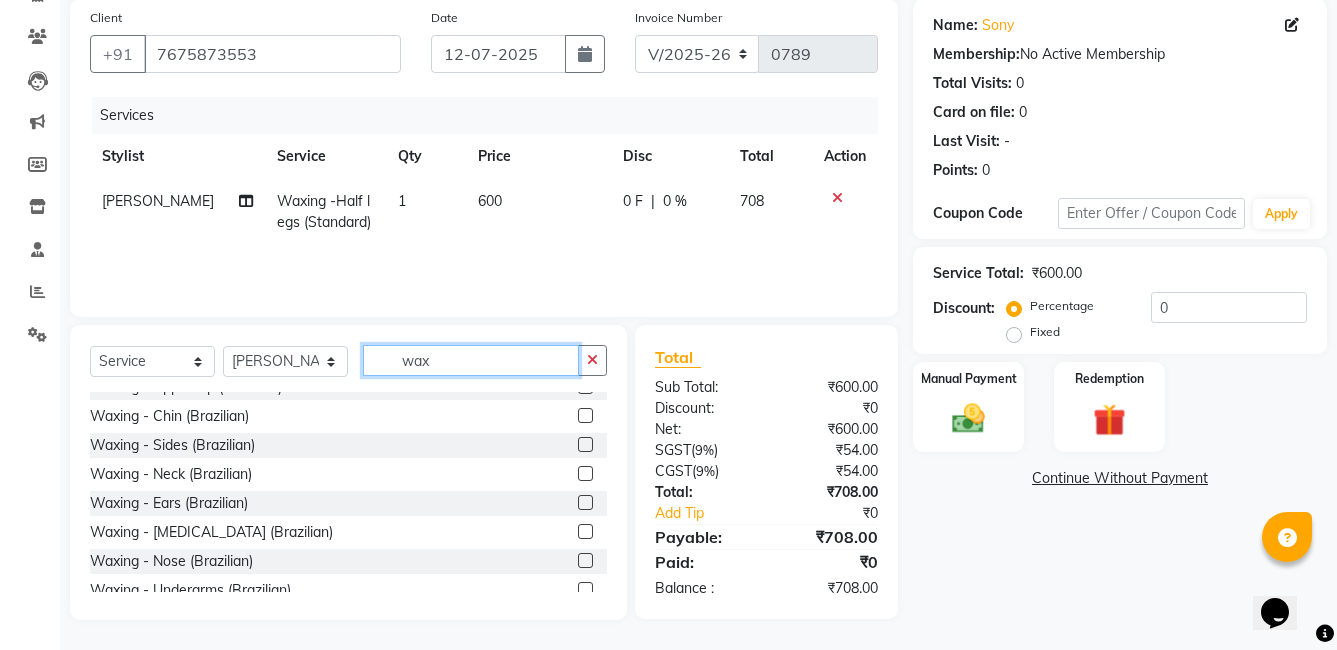 scroll, scrollTop: 0, scrollLeft: 0, axis: both 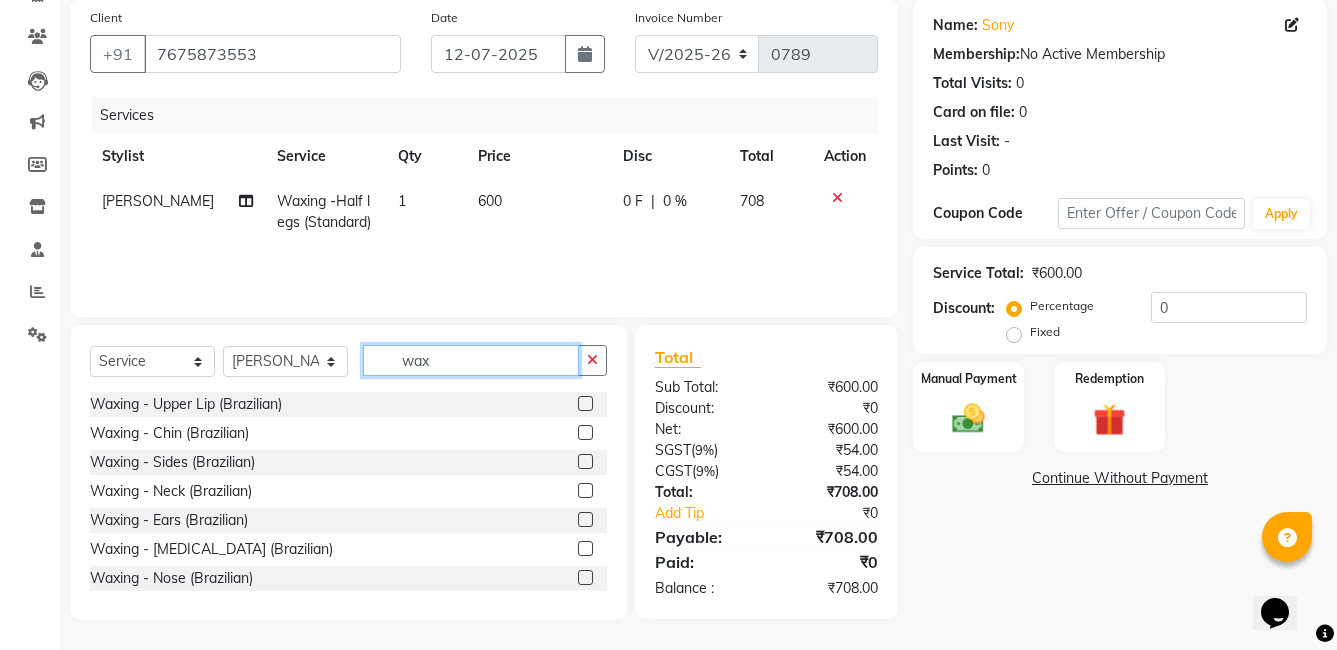 drag, startPoint x: 463, startPoint y: 365, endPoint x: 397, endPoint y: 367, distance: 66.0303 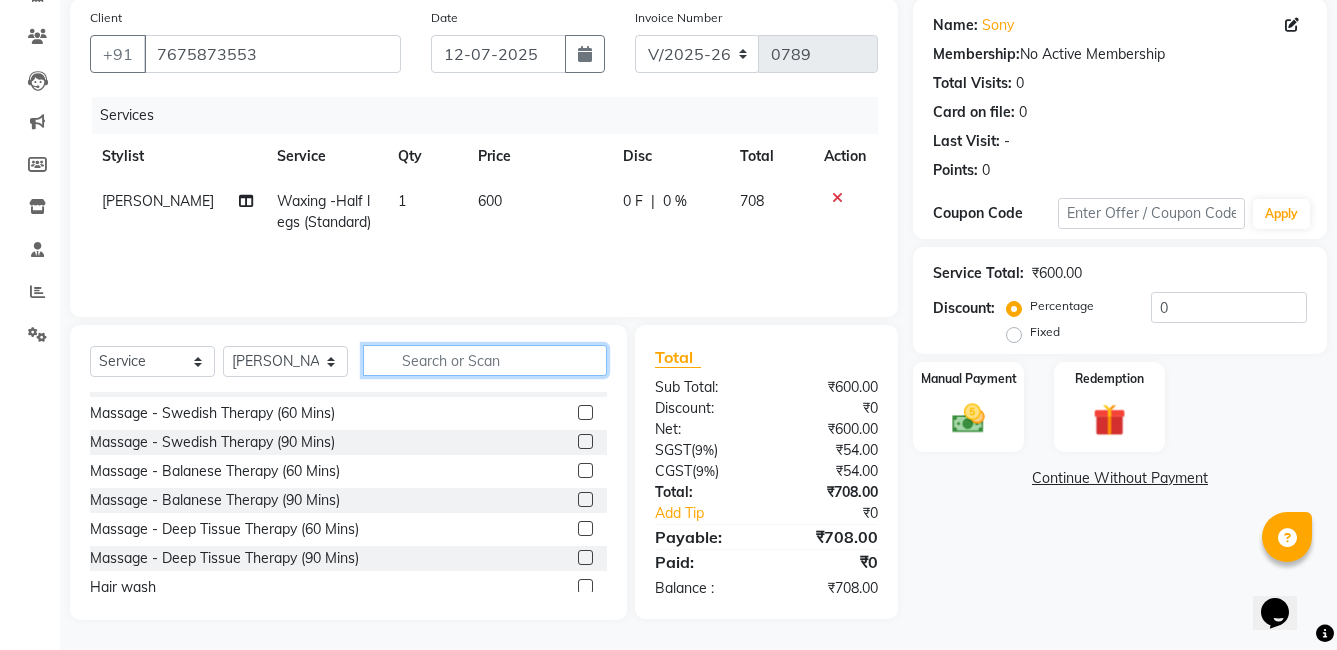 scroll, scrollTop: 0, scrollLeft: 0, axis: both 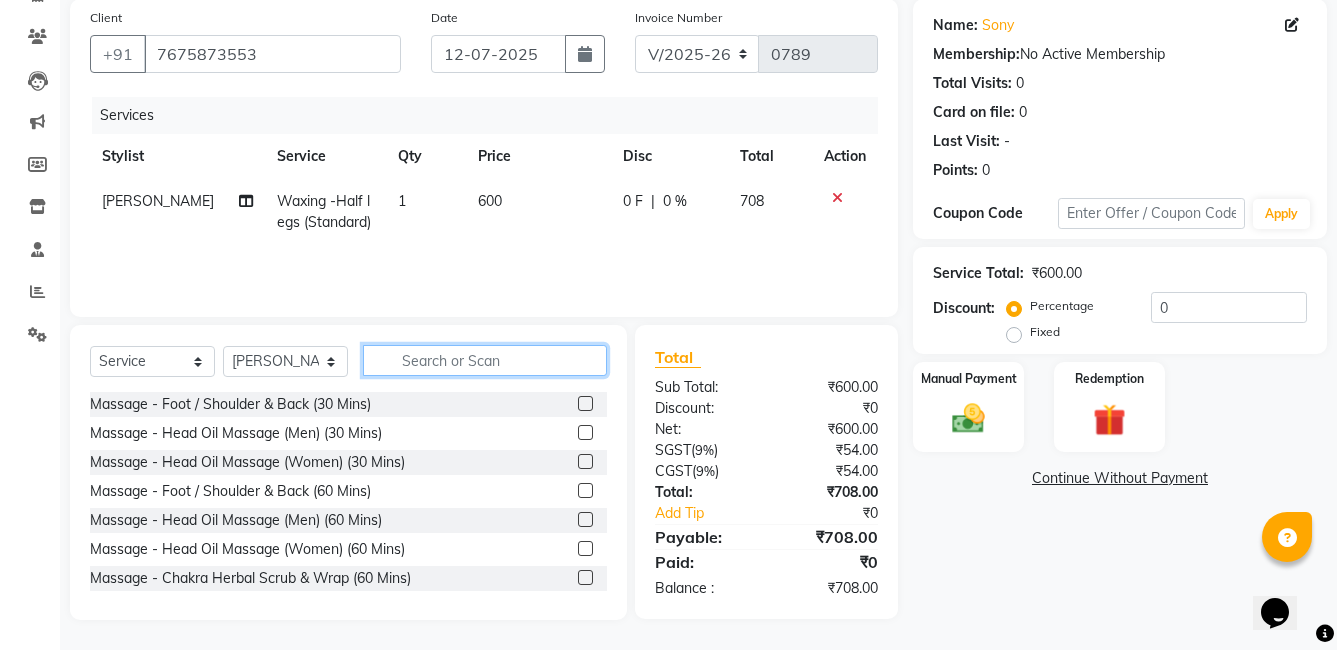 click 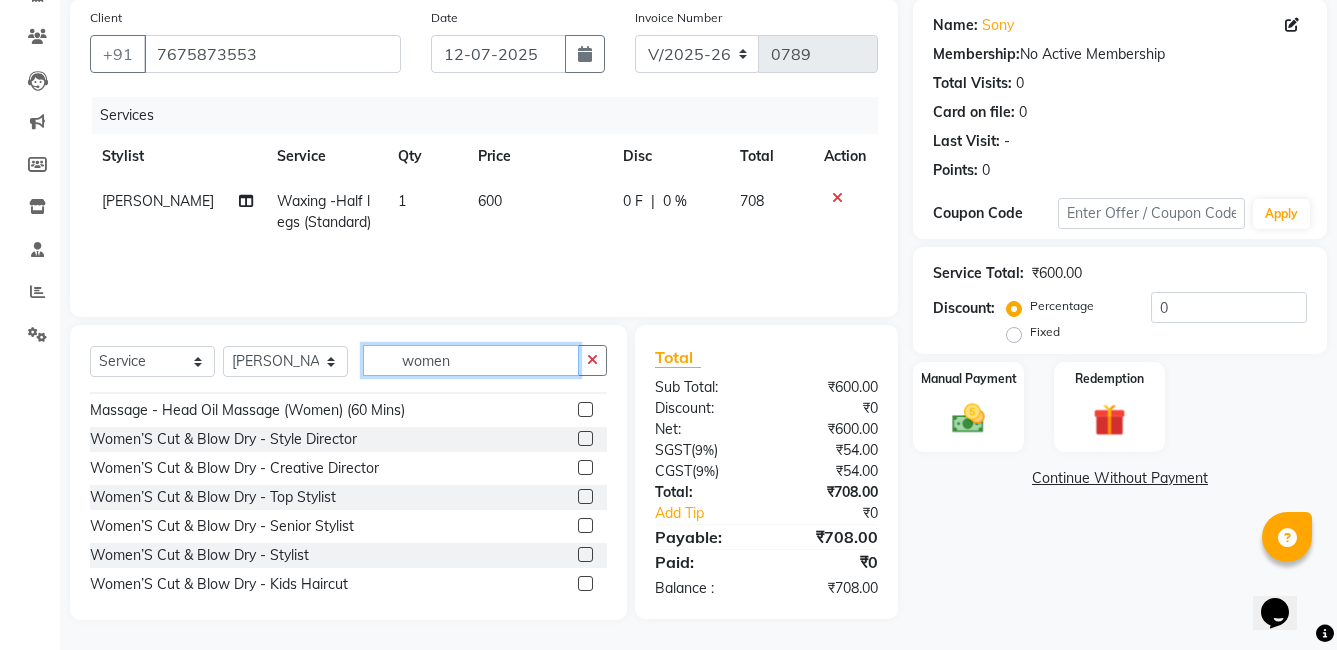 scroll, scrollTop: 0, scrollLeft: 0, axis: both 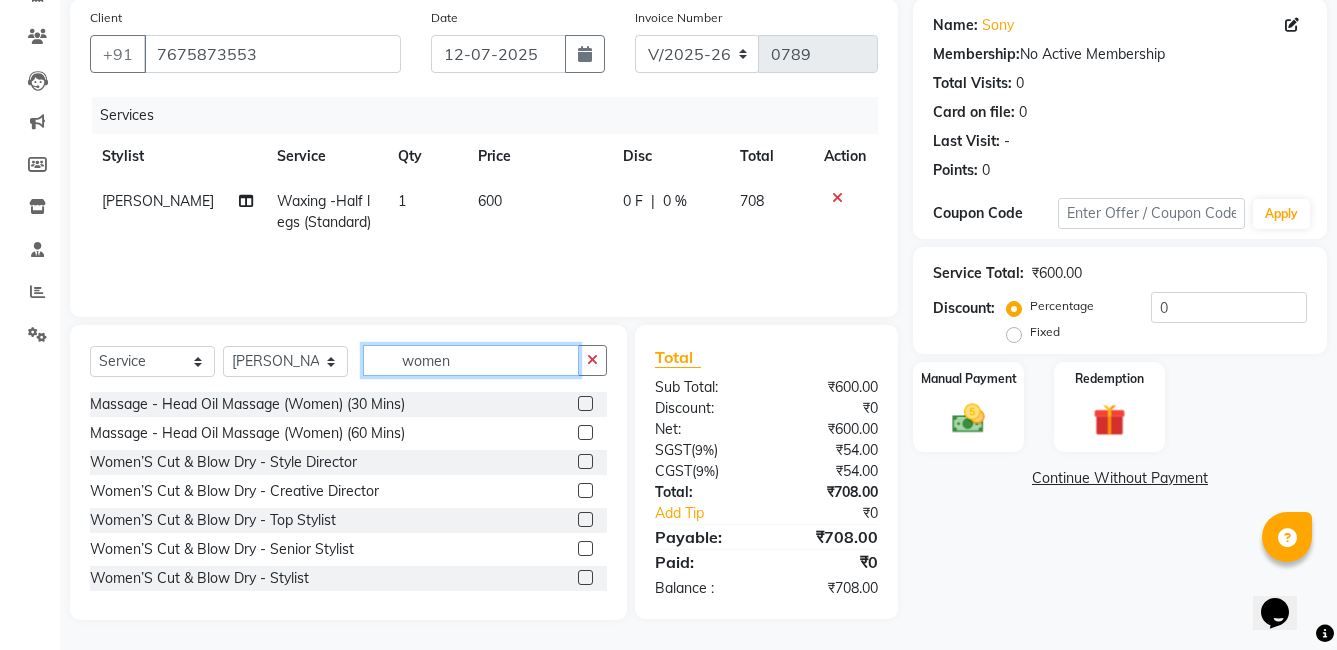 click on "women" 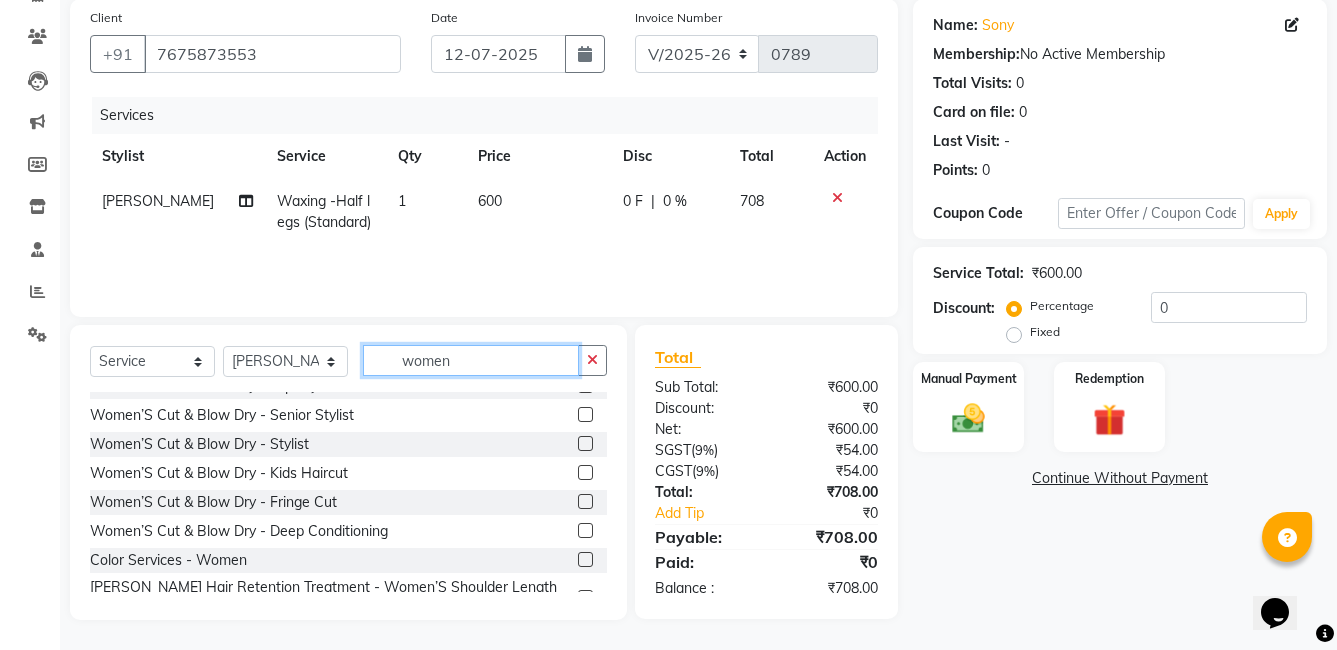 scroll, scrollTop: 51, scrollLeft: 0, axis: vertical 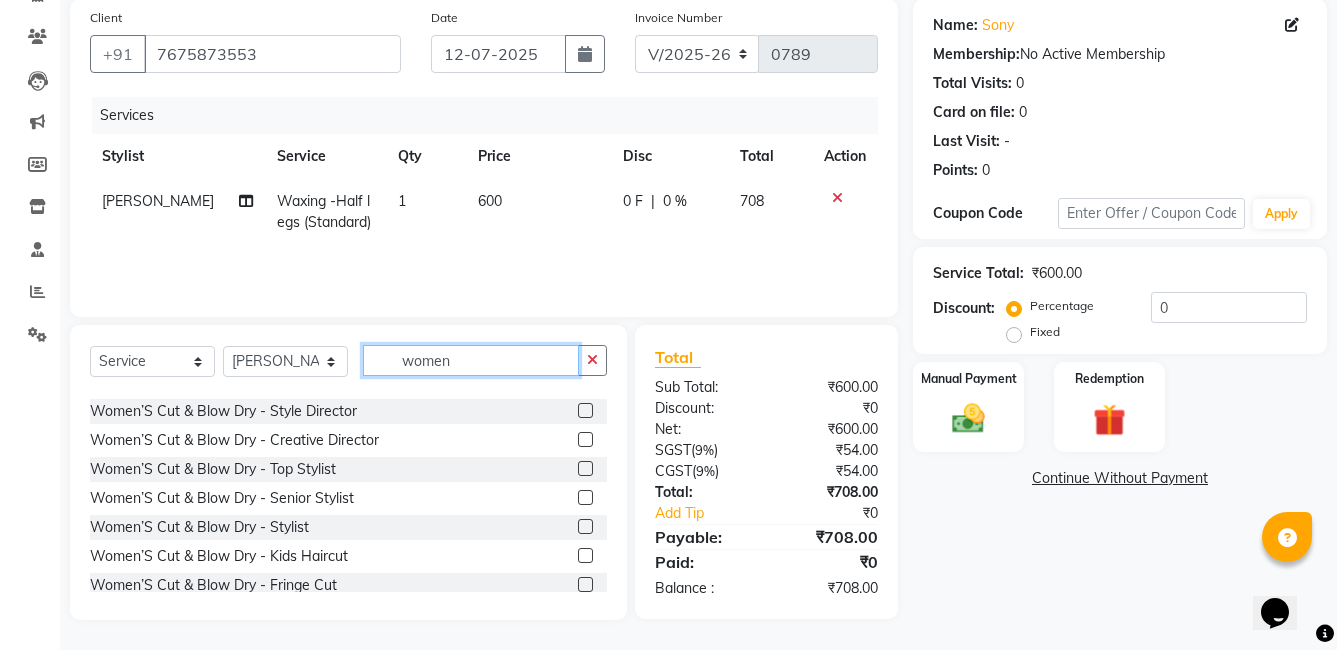click on "women" 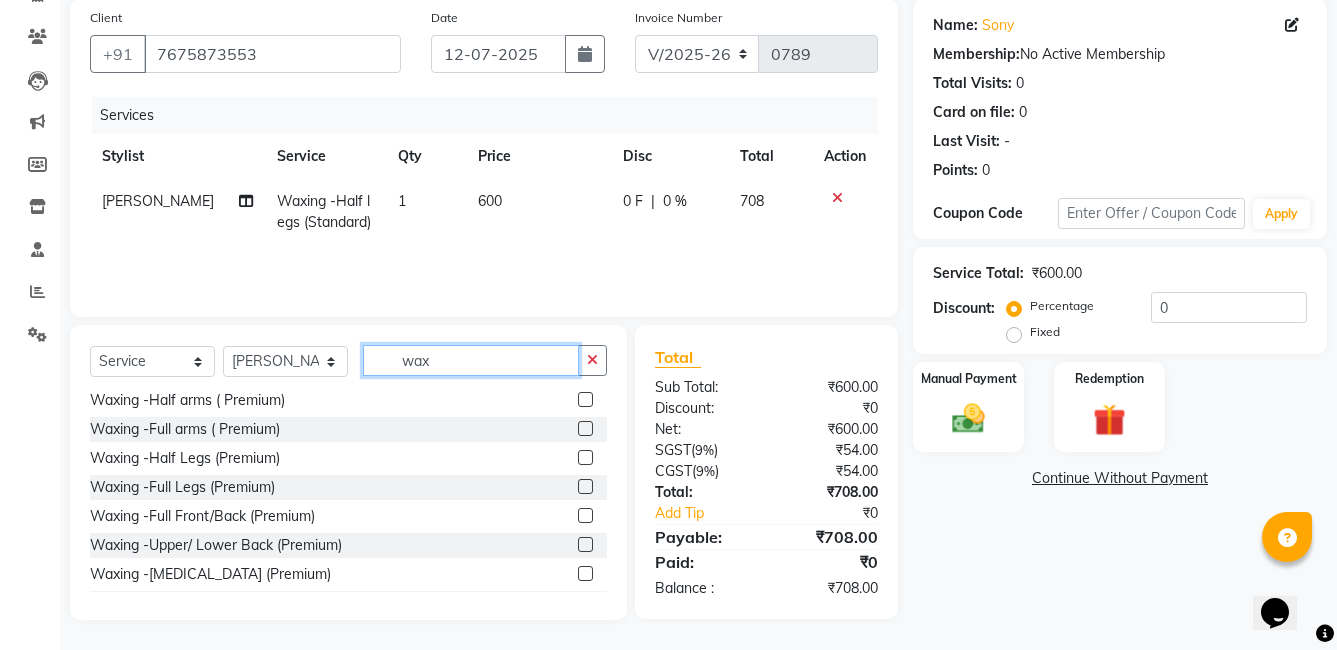 scroll, scrollTop: 950, scrollLeft: 0, axis: vertical 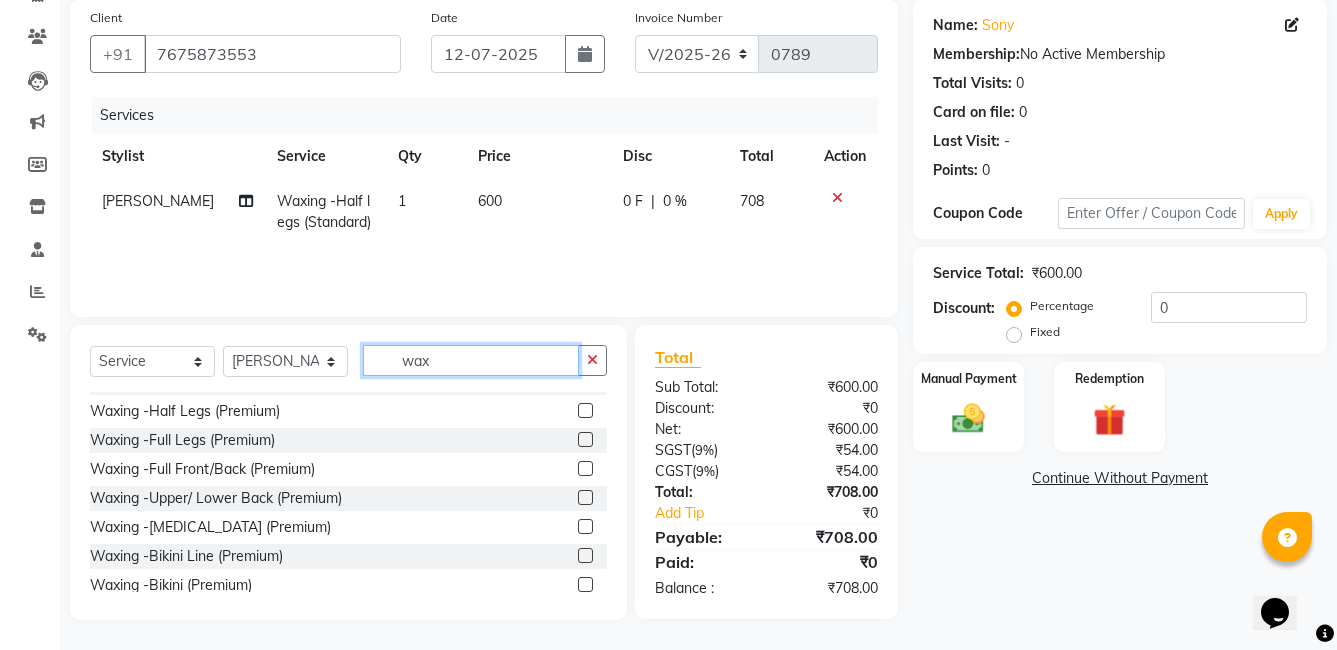 type on "wax" 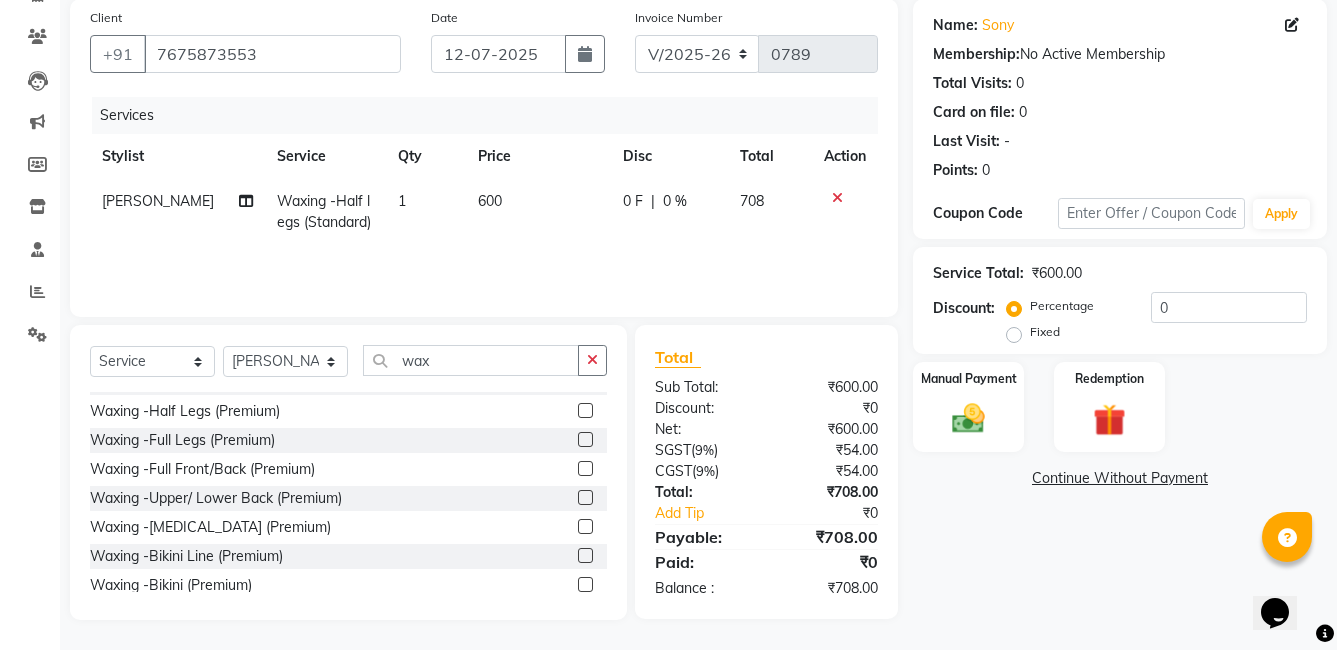 click 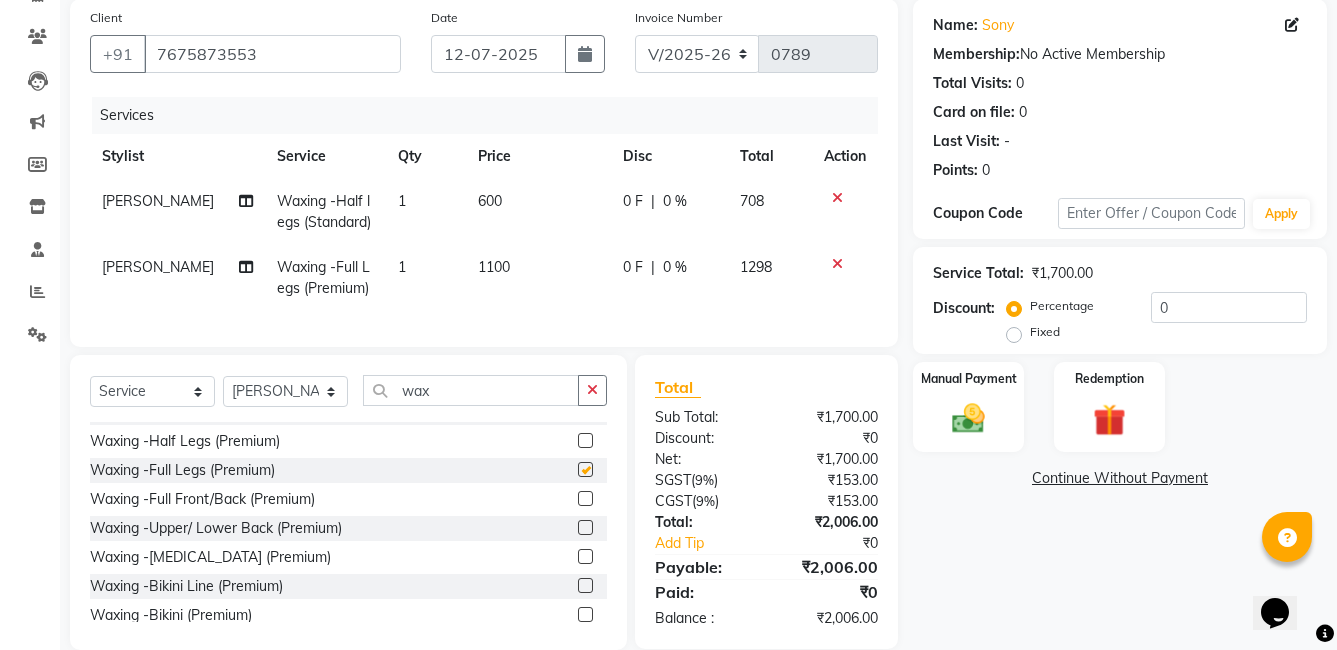 checkbox on "false" 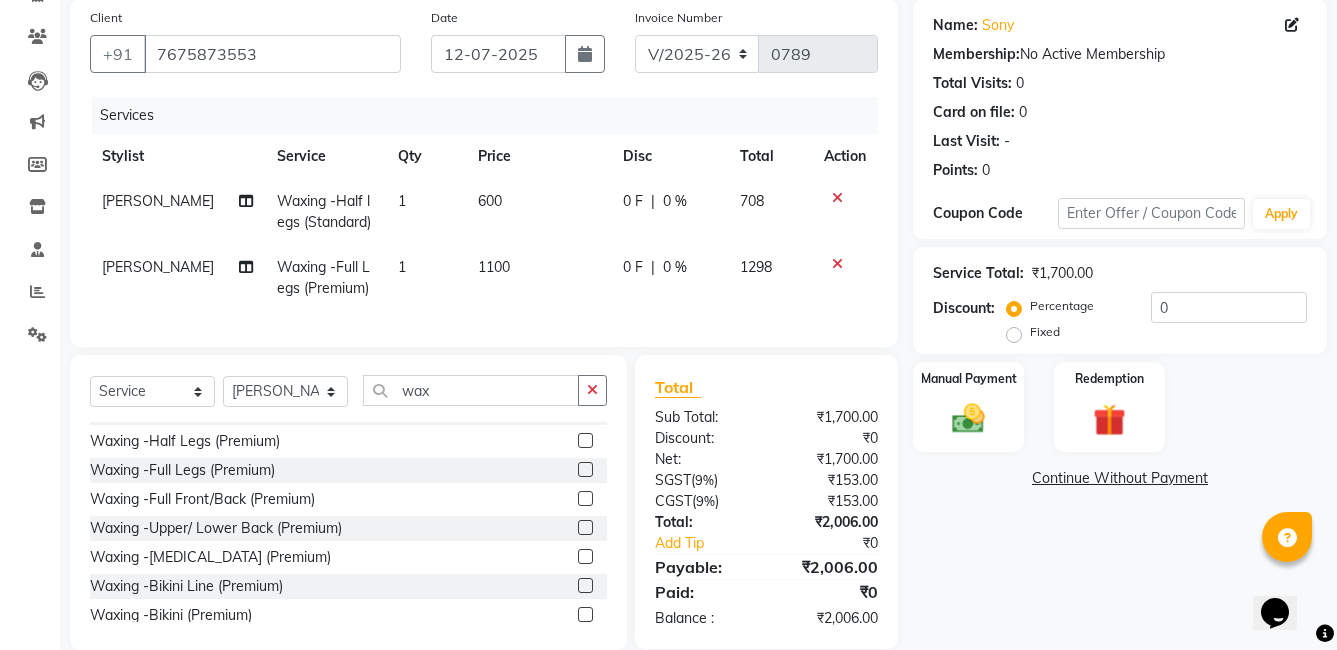 click on "Waxing -Full Legs (Premium)" 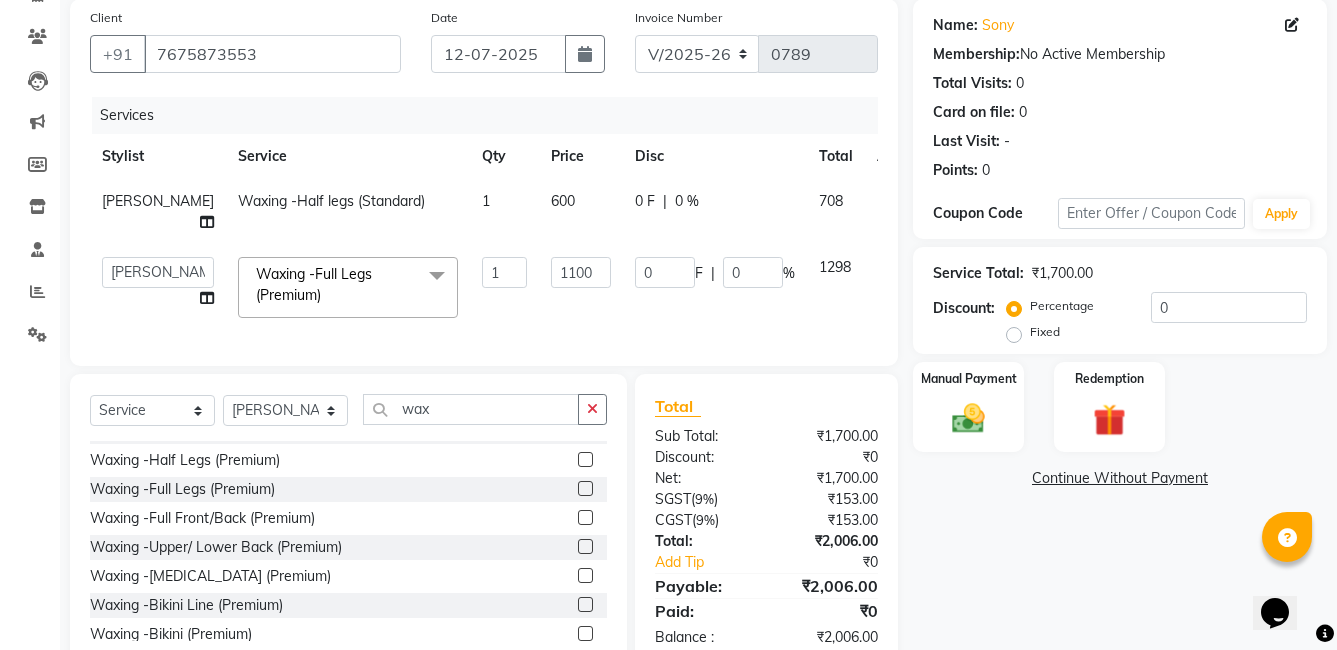 click on "Waxing -Full Legs (Premium)" 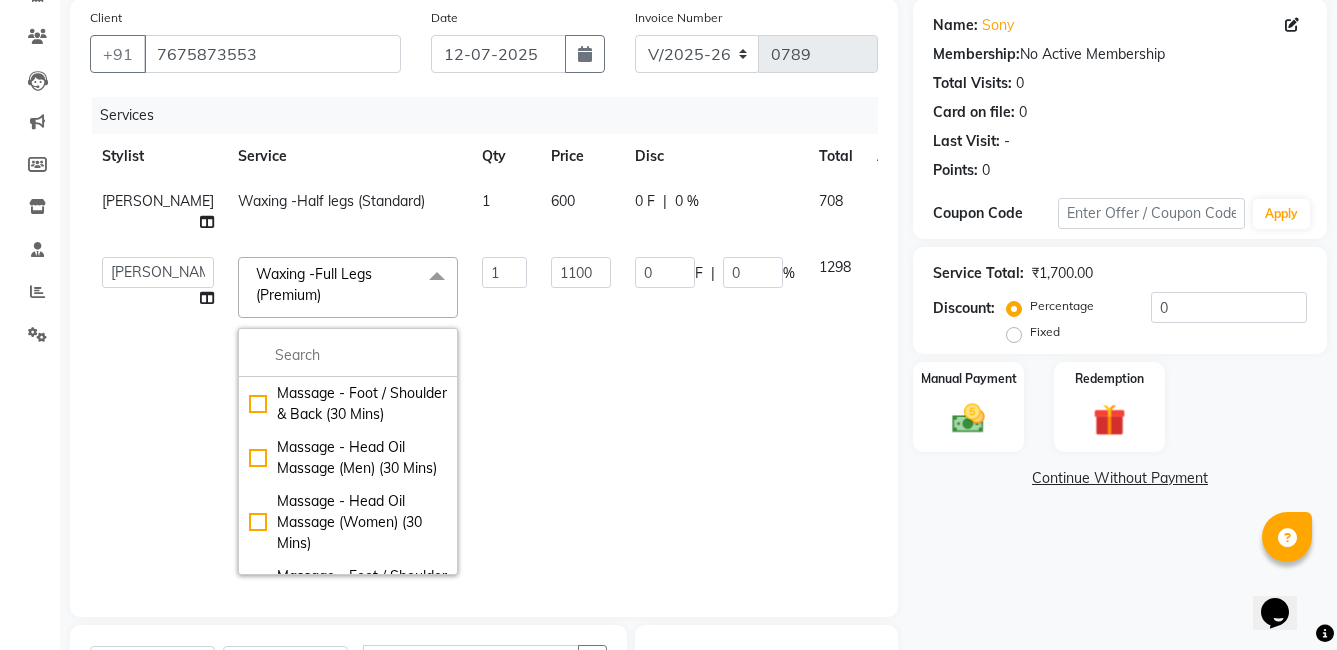 click on "Waxing -Full Legs (Premium)" 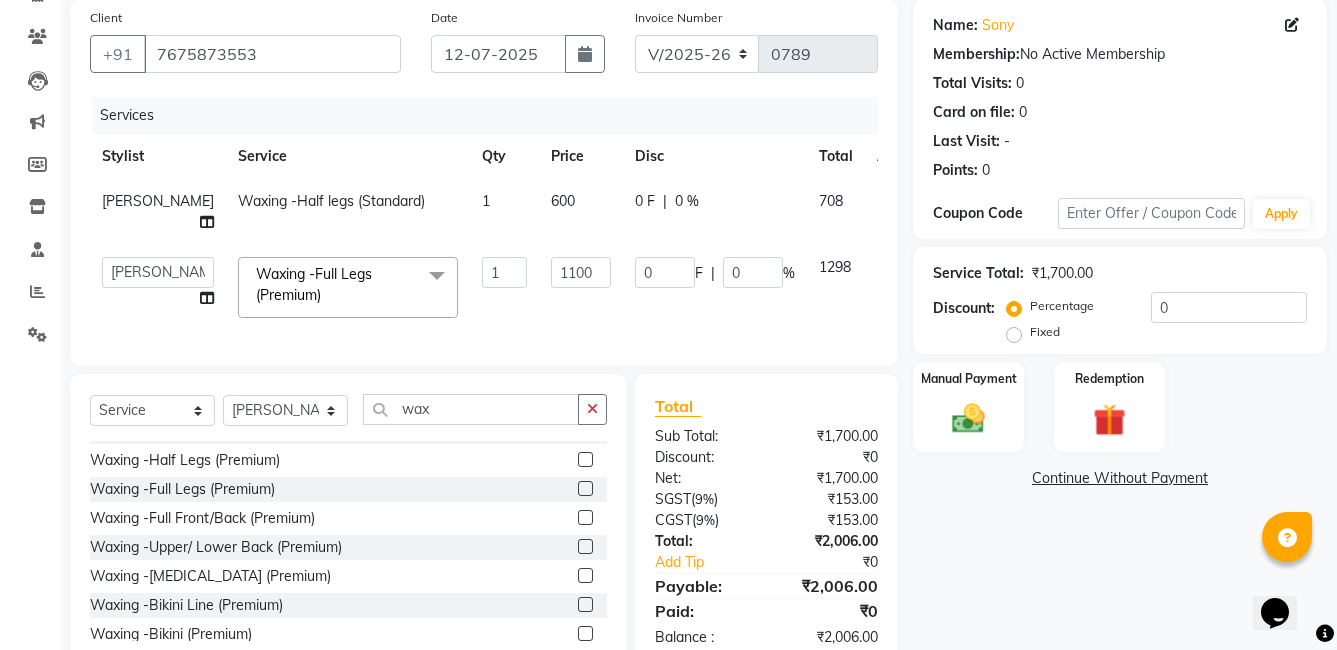 click on "Waxing -Full Legs (Premium)" 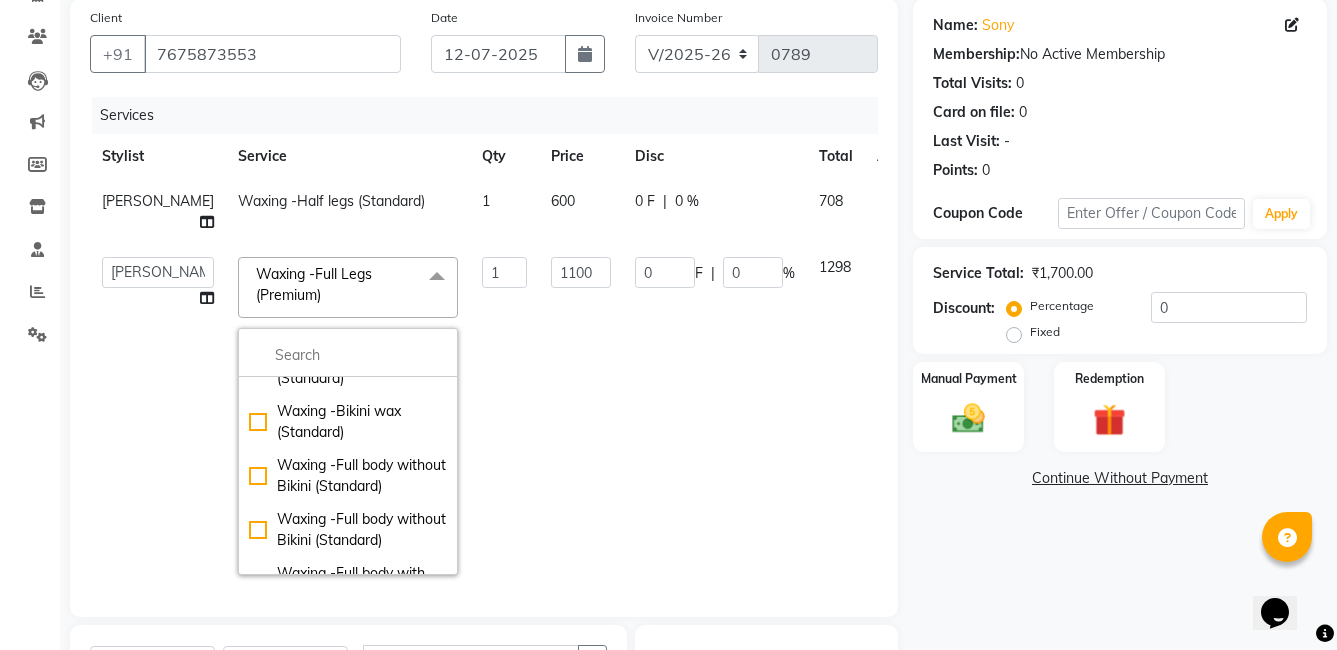 scroll, scrollTop: 8800, scrollLeft: 0, axis: vertical 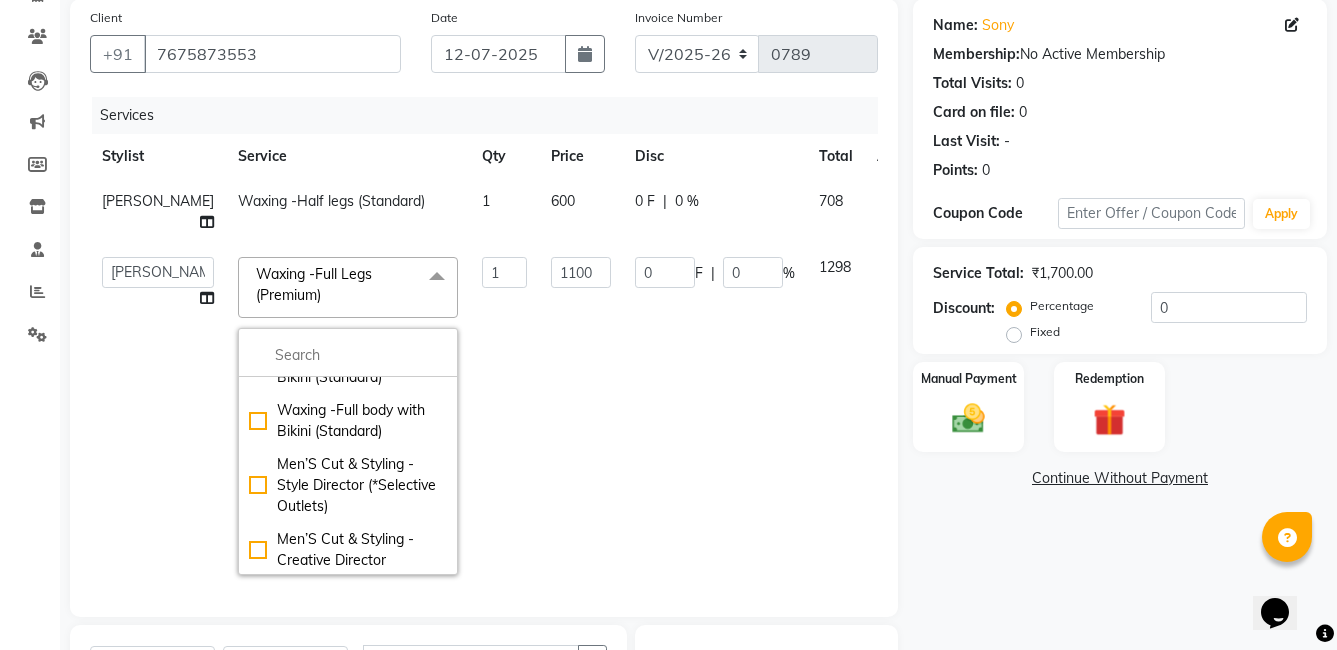 click on "Waxing -Full Legs (Standard)" 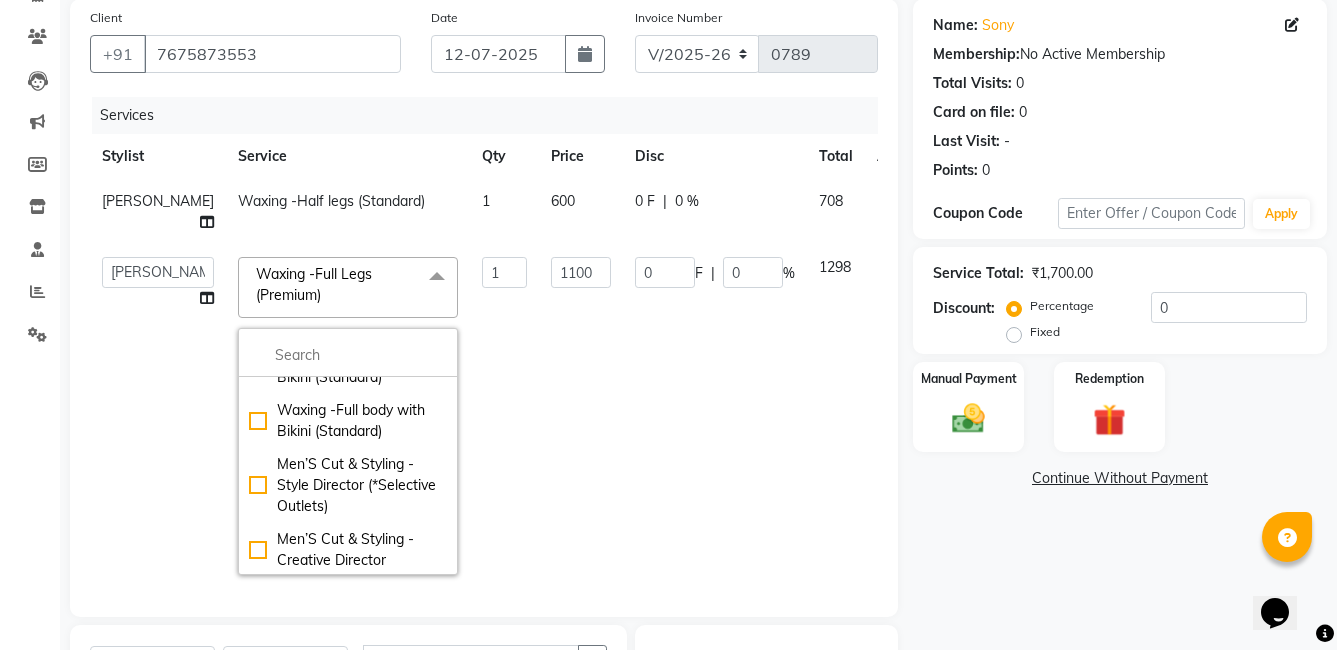 checkbox on "false" 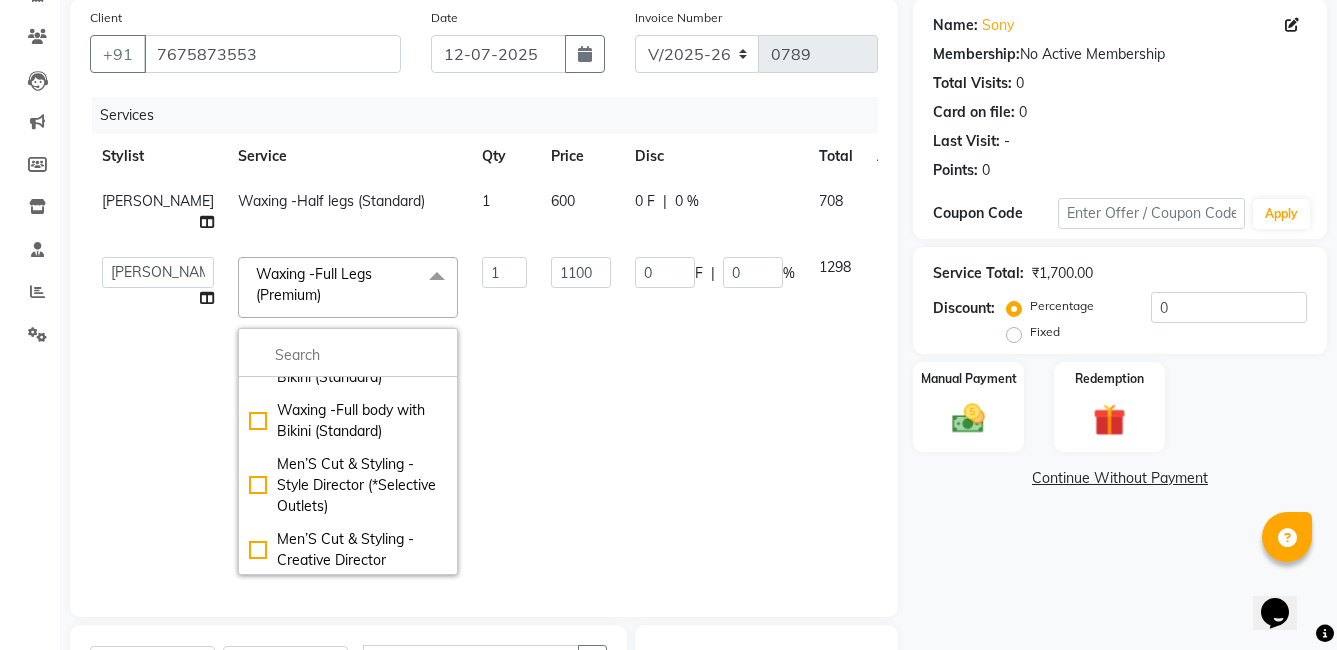 checkbox on "true" 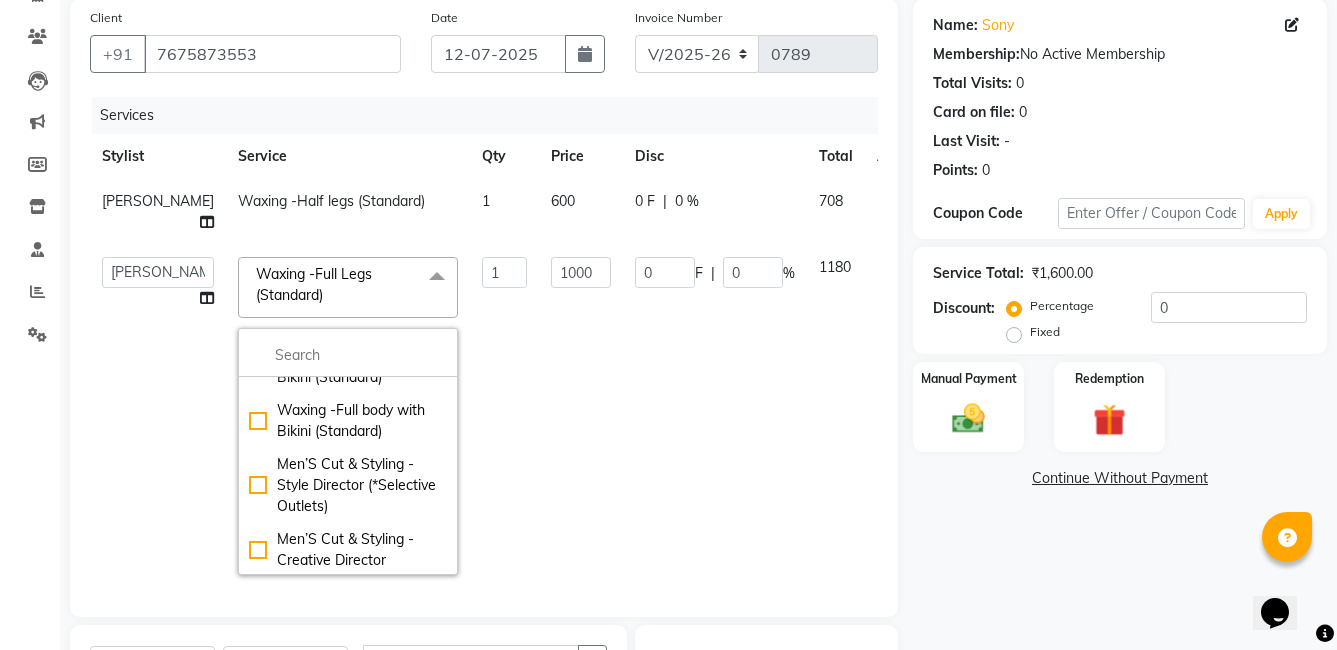 click on "1000" 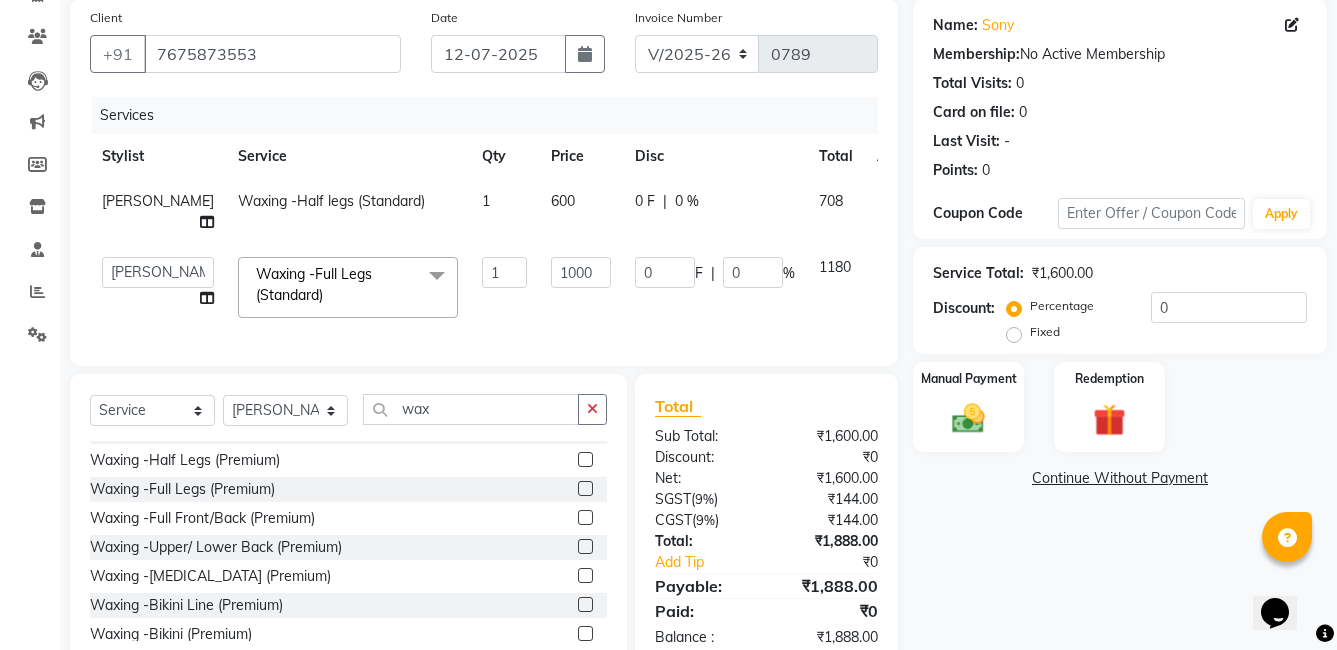 click on "0 F | 0 %" 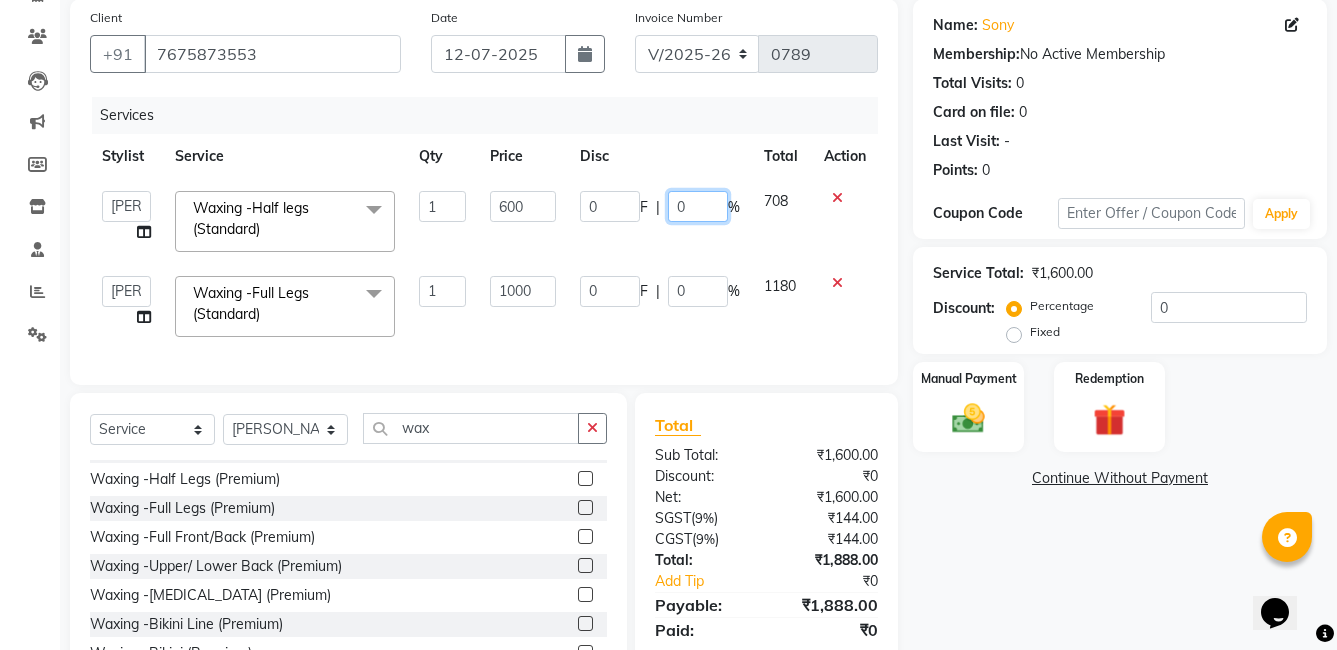 click on "0" 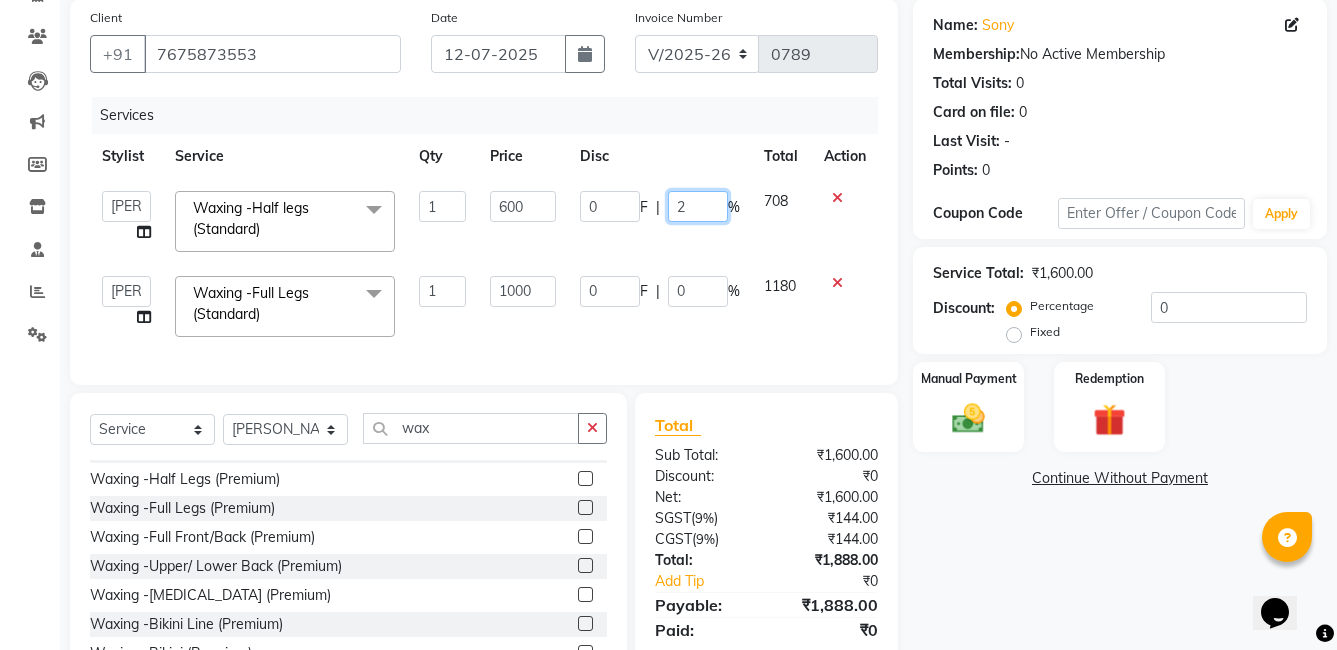 type on "20" 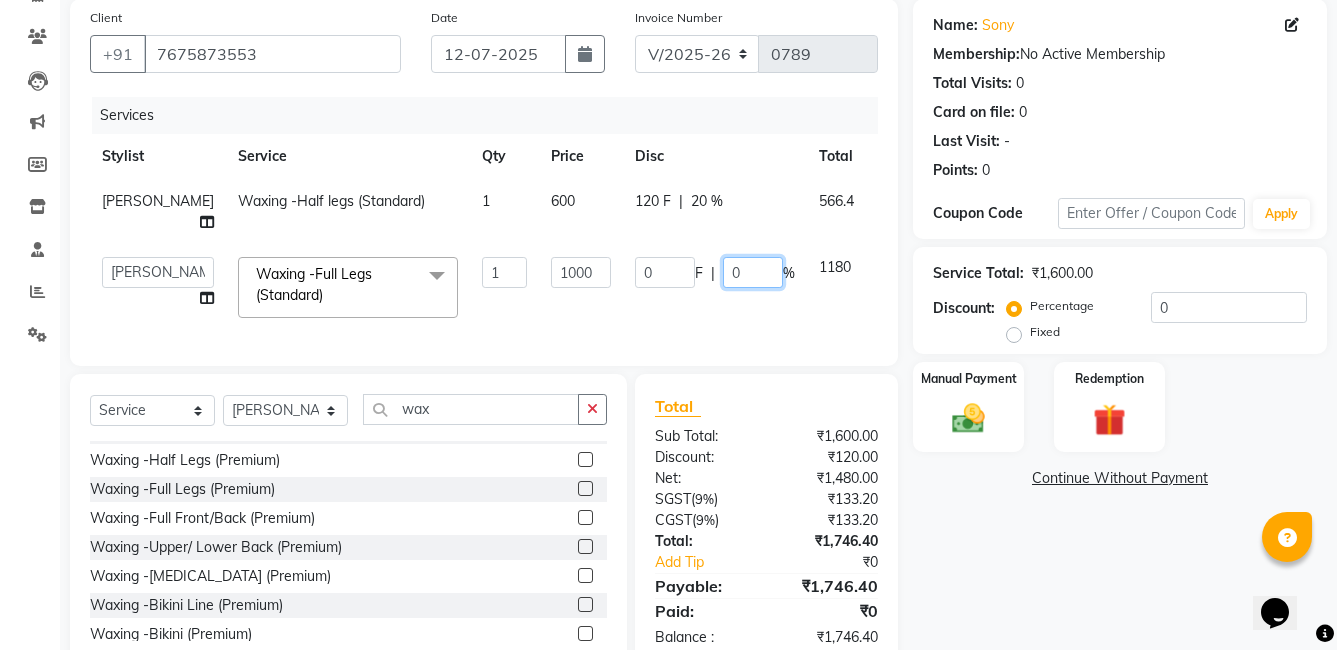 click on "0 F | 0 %" 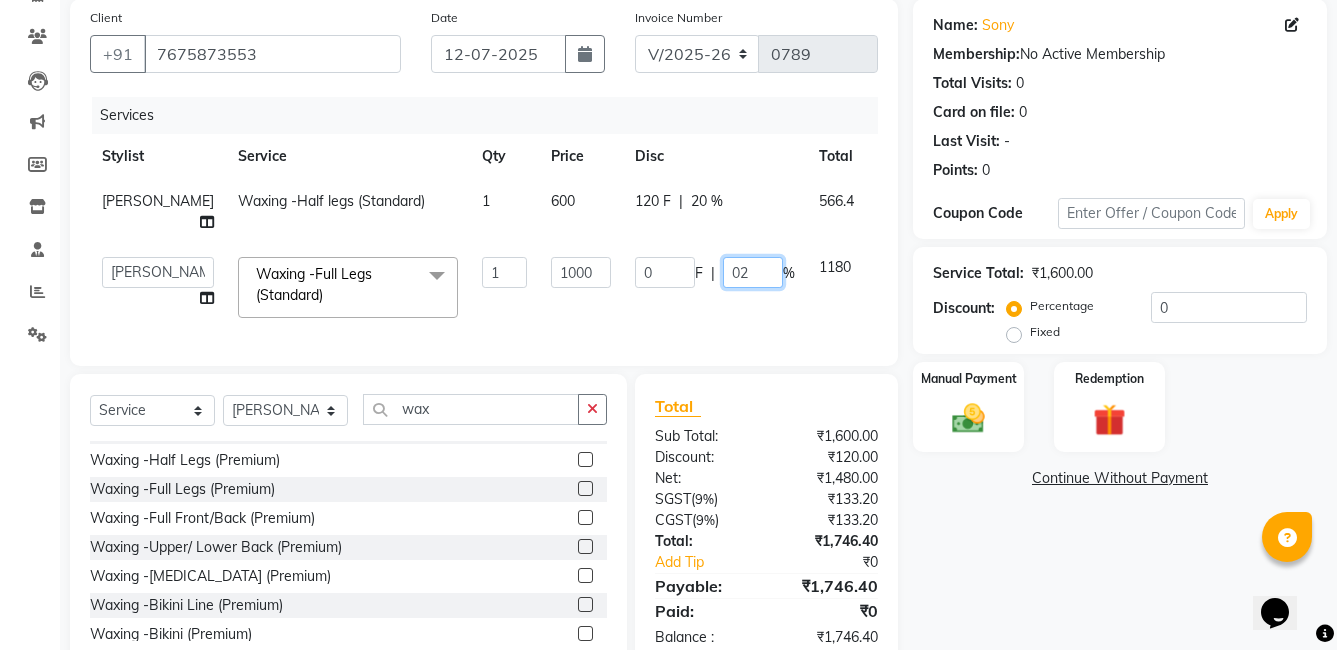 type on "0" 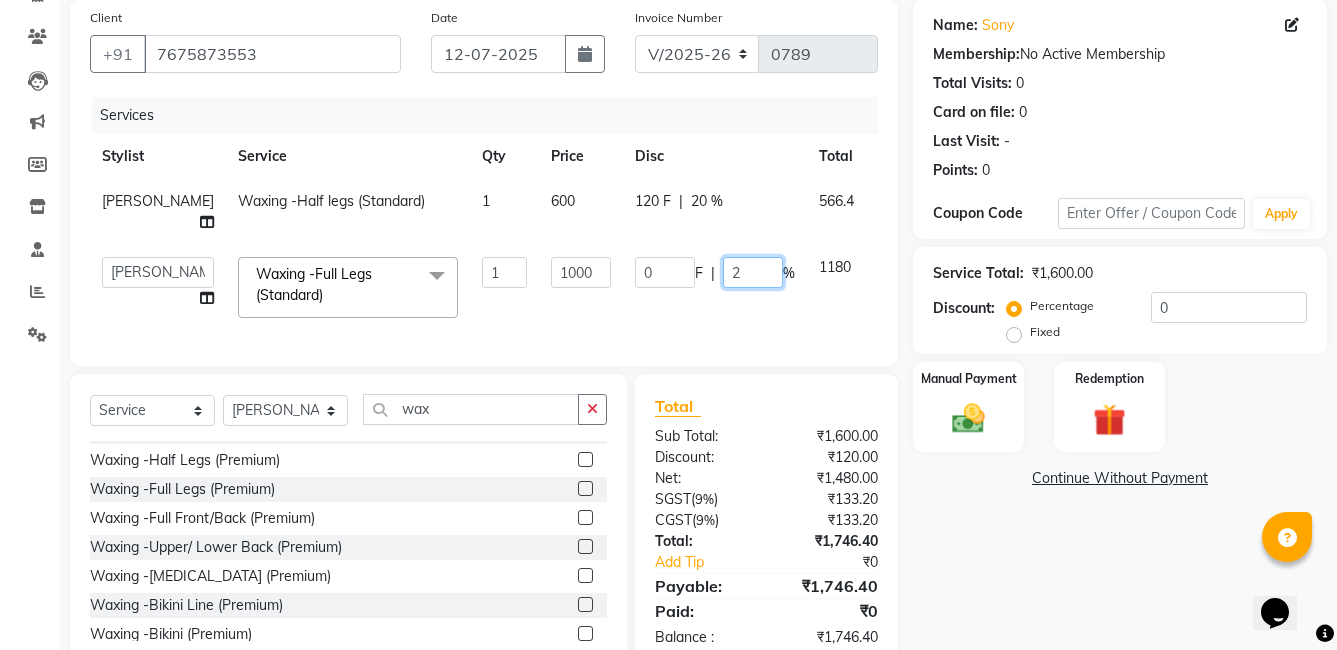 type on "20" 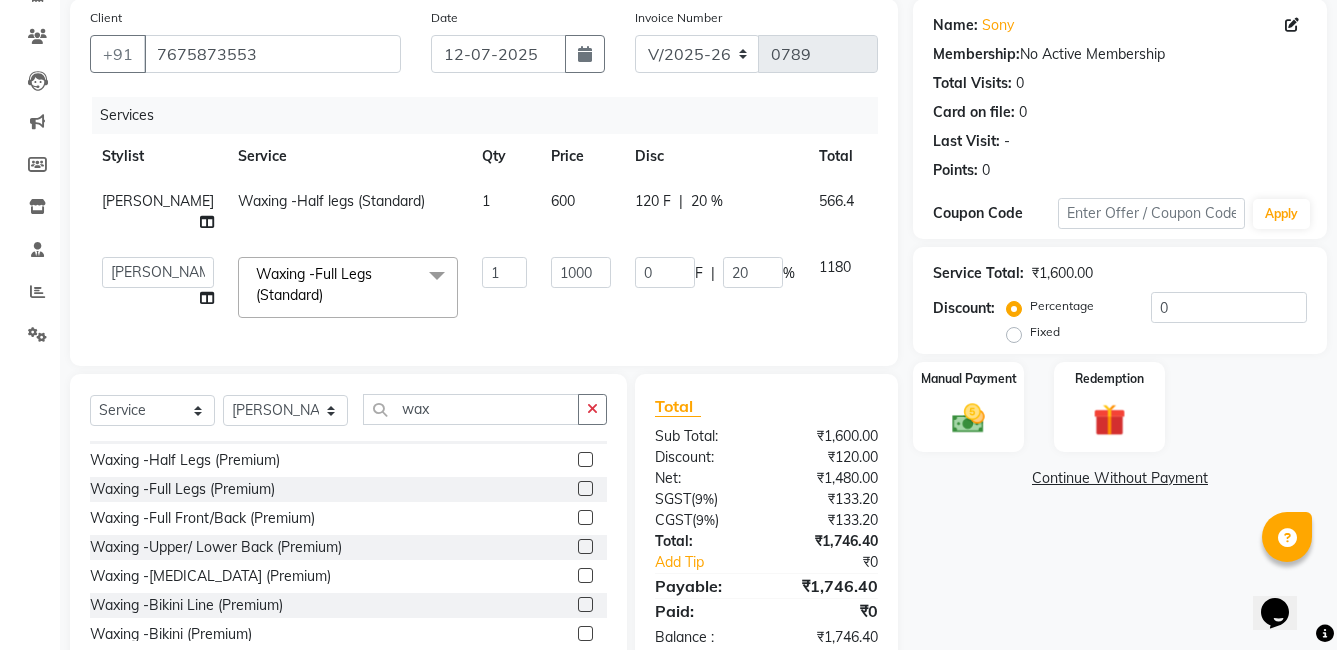 click on "faizz   [PERSON_NAME]   [PERSON_NAME] sree   Manager   [PERSON_NAME]  Waxing -Full Legs (Standard)  x Massage - Foot / Shoulder & Back (30 Mins) Massage - Head Oil Massage (Men) (30 Mins) Massage - Head Oil Massage (Women) (30 Mins) Massage - Foot / Shoulder & Back (60 Mins) Massage - Head Oil Massage (Men) (60 Mins) Massage - Head Oil Massage (Women) (60 Mins) Massage - Chakra Herbal Scrub & Wrap (60 Mins) Massage - Swedish Therapy (60 Mins) Massage - Swedish Therapy (90 Mins) Massage - Balanese Therapy (60 Mins) Massage - Balanese Therapy (90 Mins) Massage - Deep Tissue Therapy (60 Mins) Massage - Deep Tissue Therapy (90 Mins) Hair wash Dry [MEDICAL_DATA] - Clean Up Ritual (Jeannot Ceuticals) Dry [MEDICAL_DATA] - Instant Glow  (Jeannot Ceuticals) Dry [MEDICAL_DATA] - Brilliance White  (Jeannot Ceuticals) Dry [MEDICAL_DATA] - Hydra Vital Clean Up (Lotus) Dry [MEDICAL_DATA] - Insta Fair (Lotus) Dry [MEDICAL_DATA] - Bridal Glow Skin Brightening  (Lotus) Dry [MEDICAL_DATA] - Ultra Hydrating (Lotus) Manicure - Deluxe Manicure 1 0" 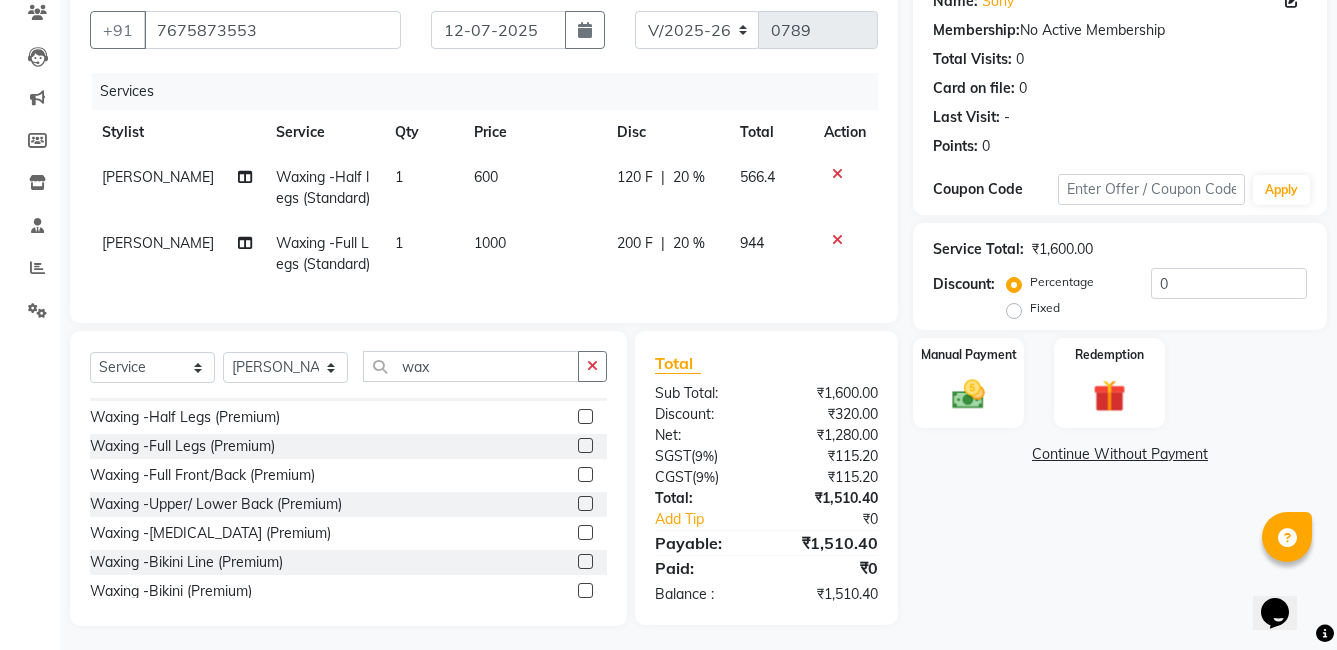 scroll, scrollTop: 196, scrollLeft: 0, axis: vertical 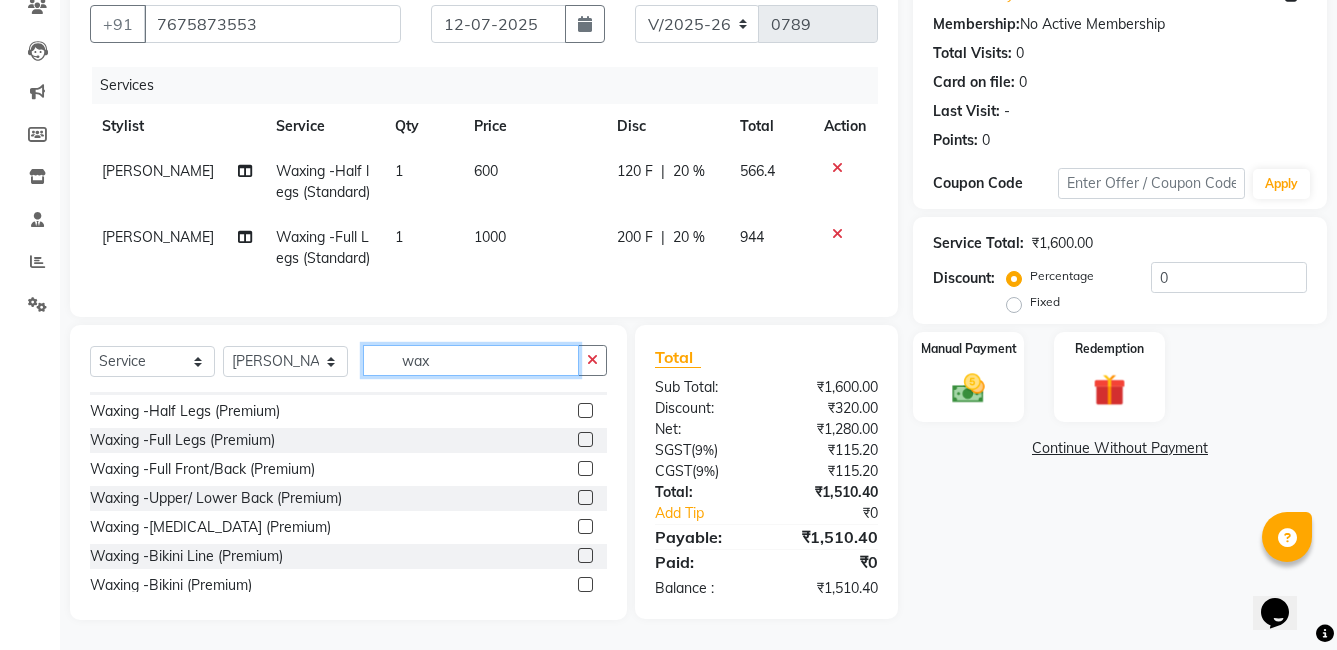 click on "wax" 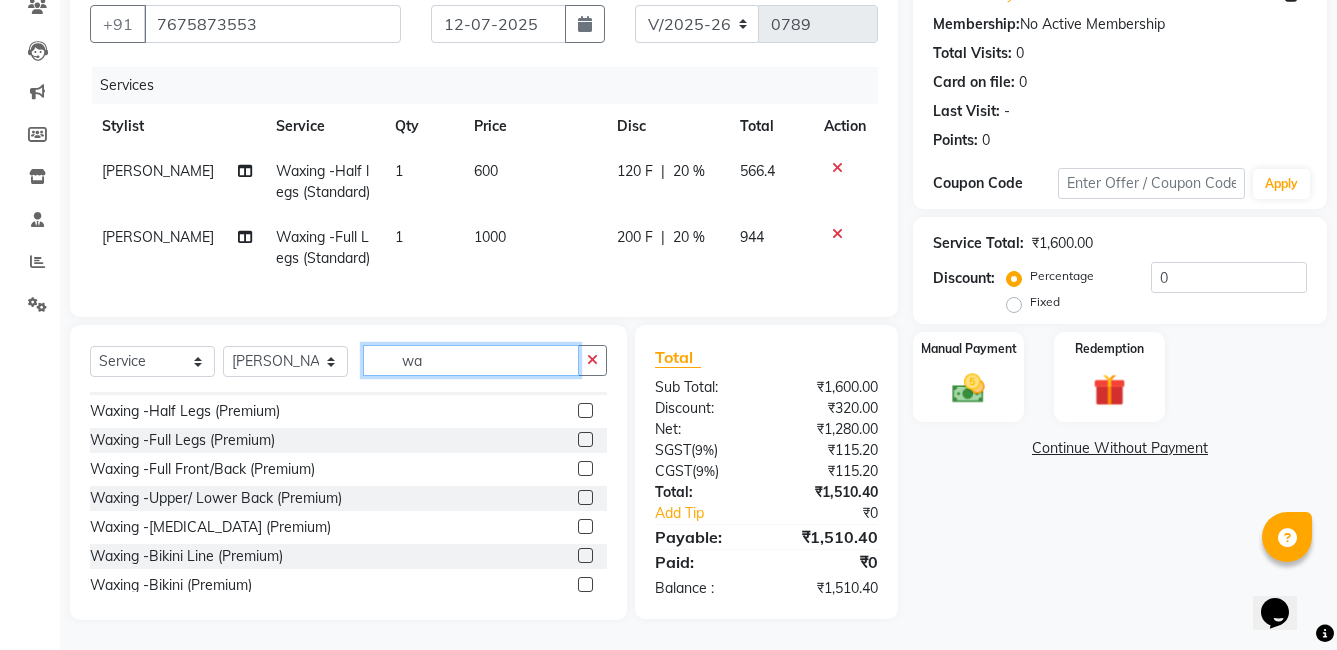 type on "w" 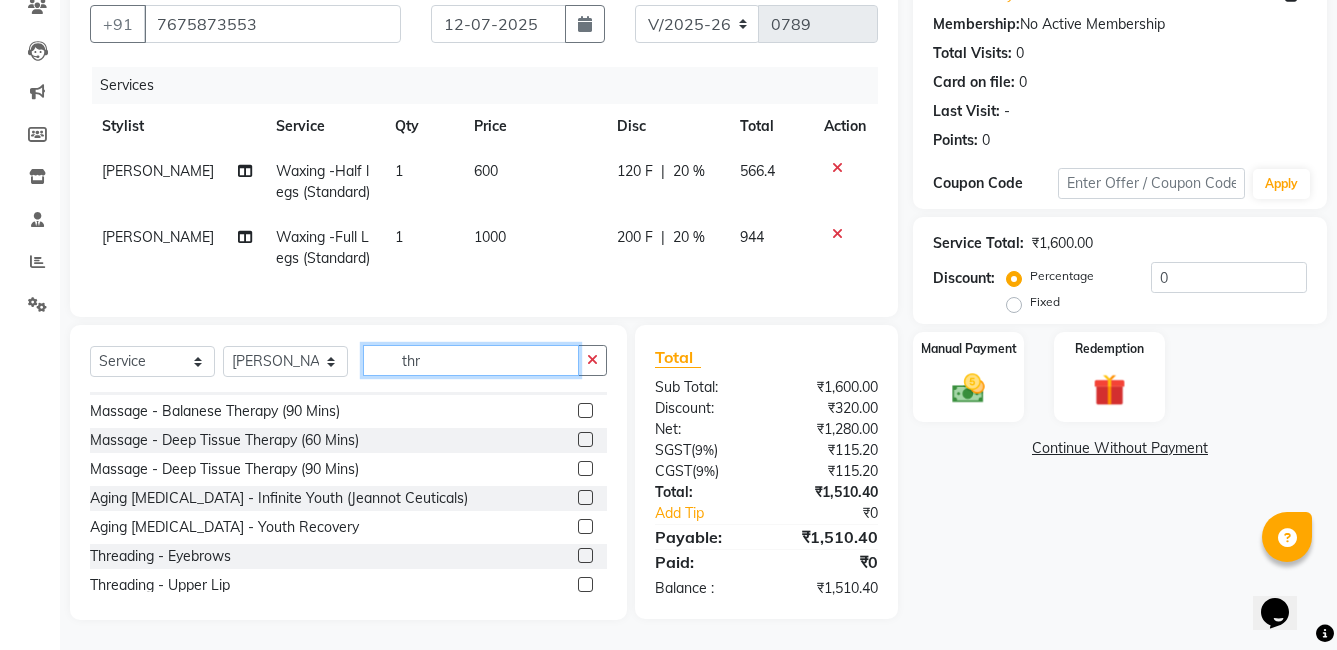 scroll, scrollTop: 0, scrollLeft: 0, axis: both 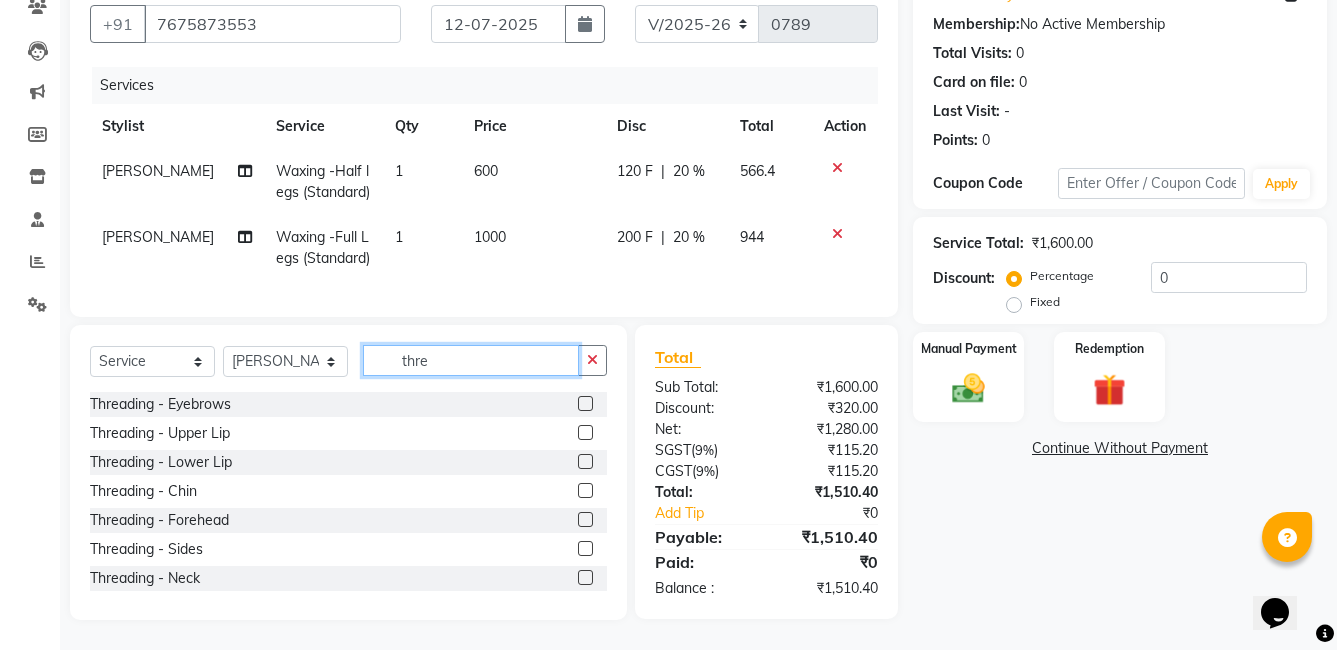 type on "thre" 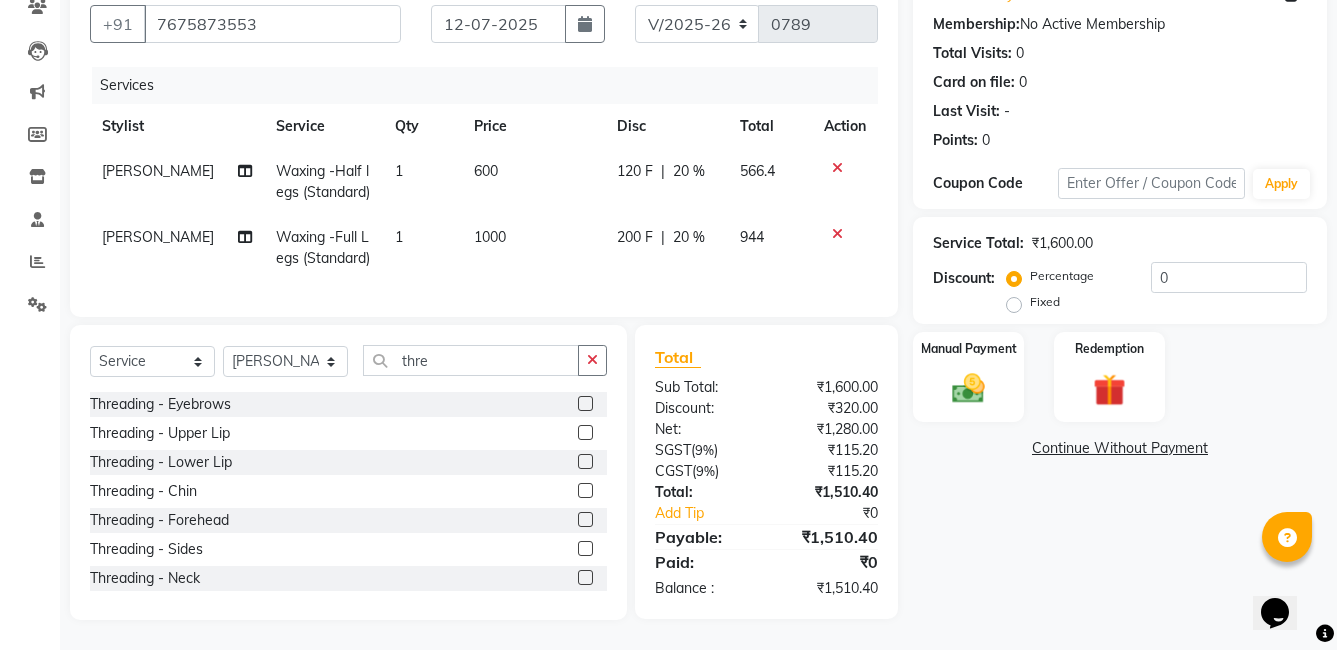 click 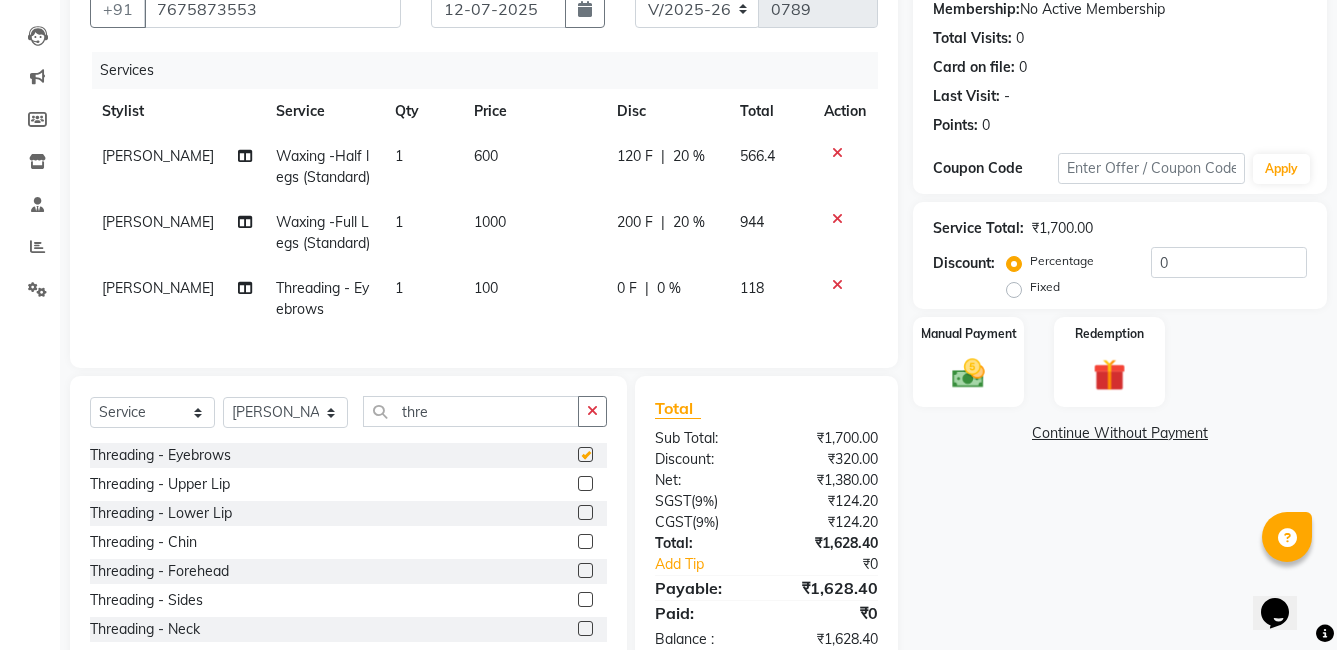 checkbox on "false" 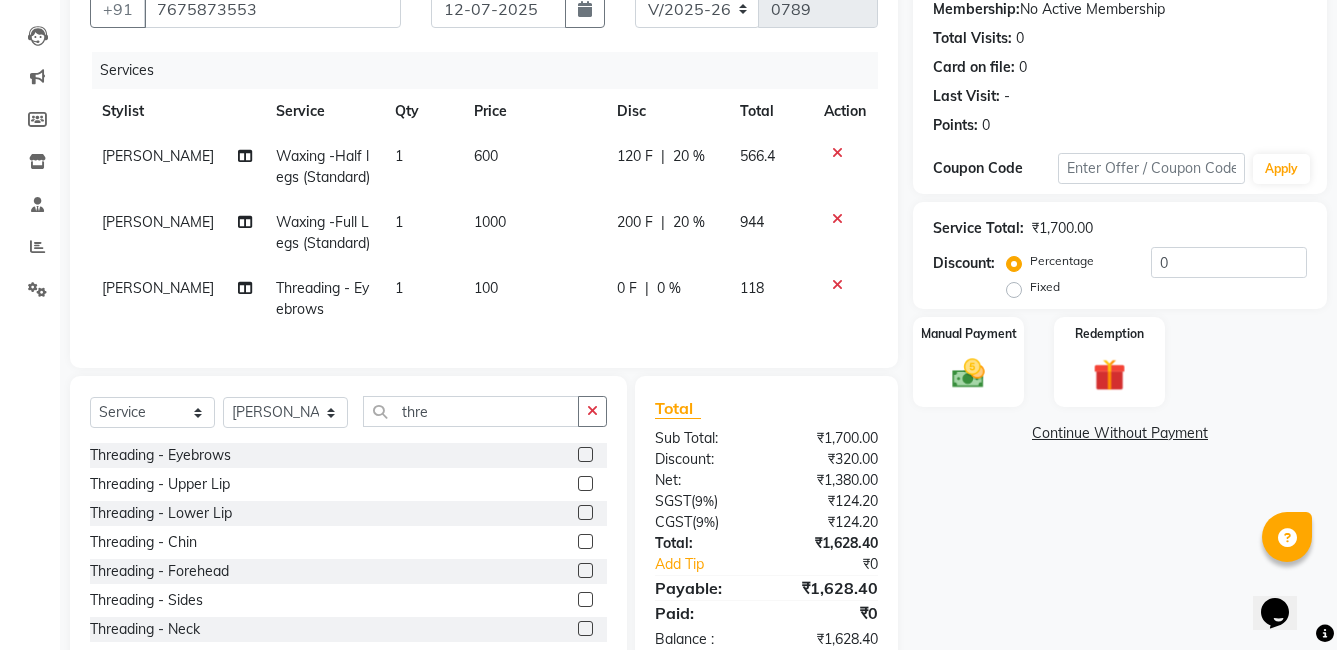 click 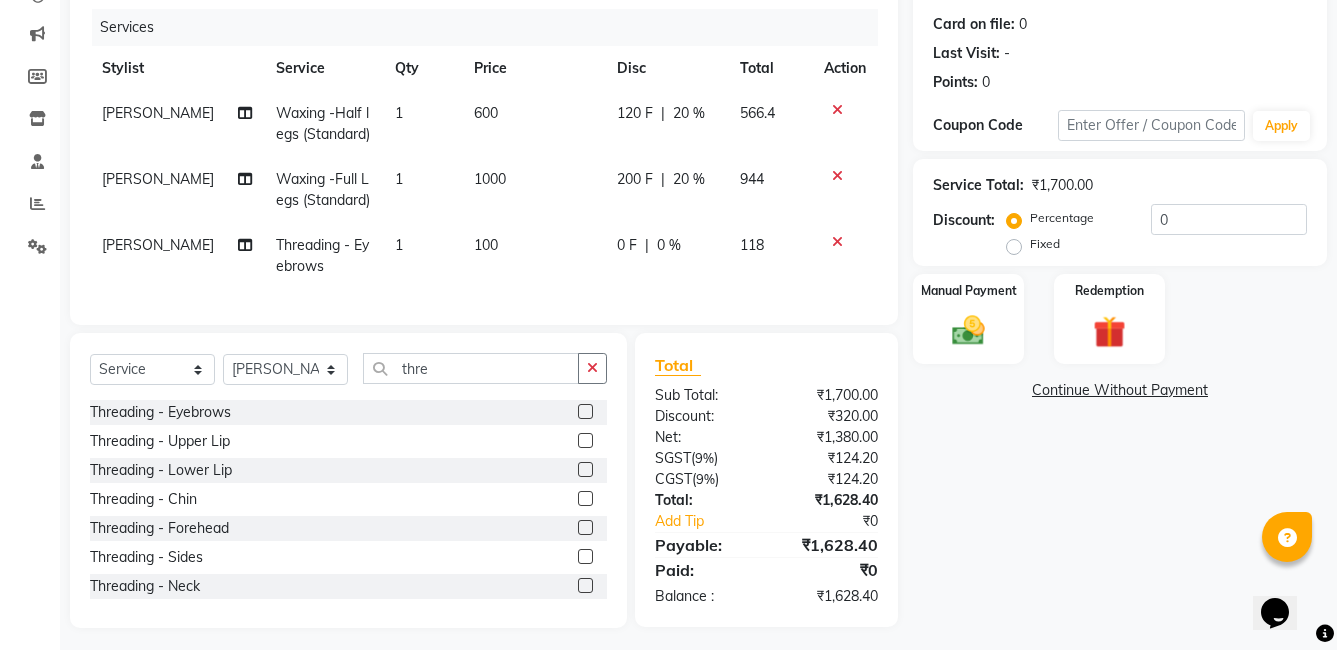 scroll, scrollTop: 262, scrollLeft: 0, axis: vertical 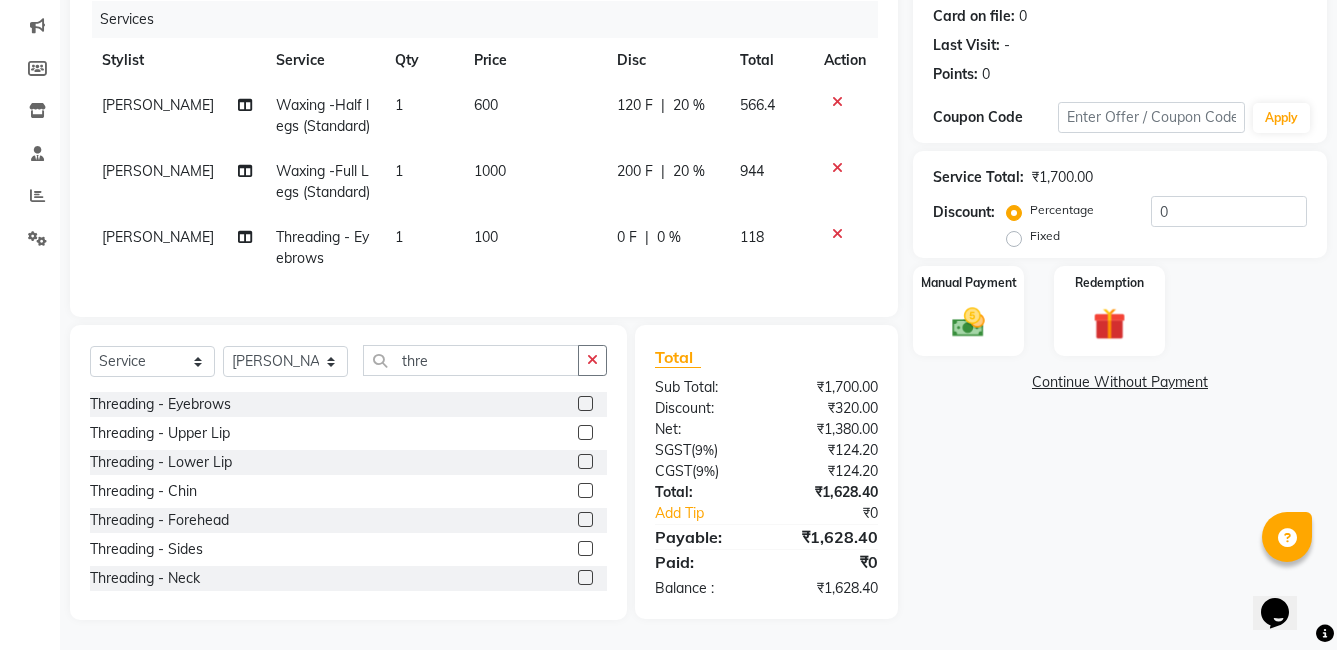 click on "0 %" 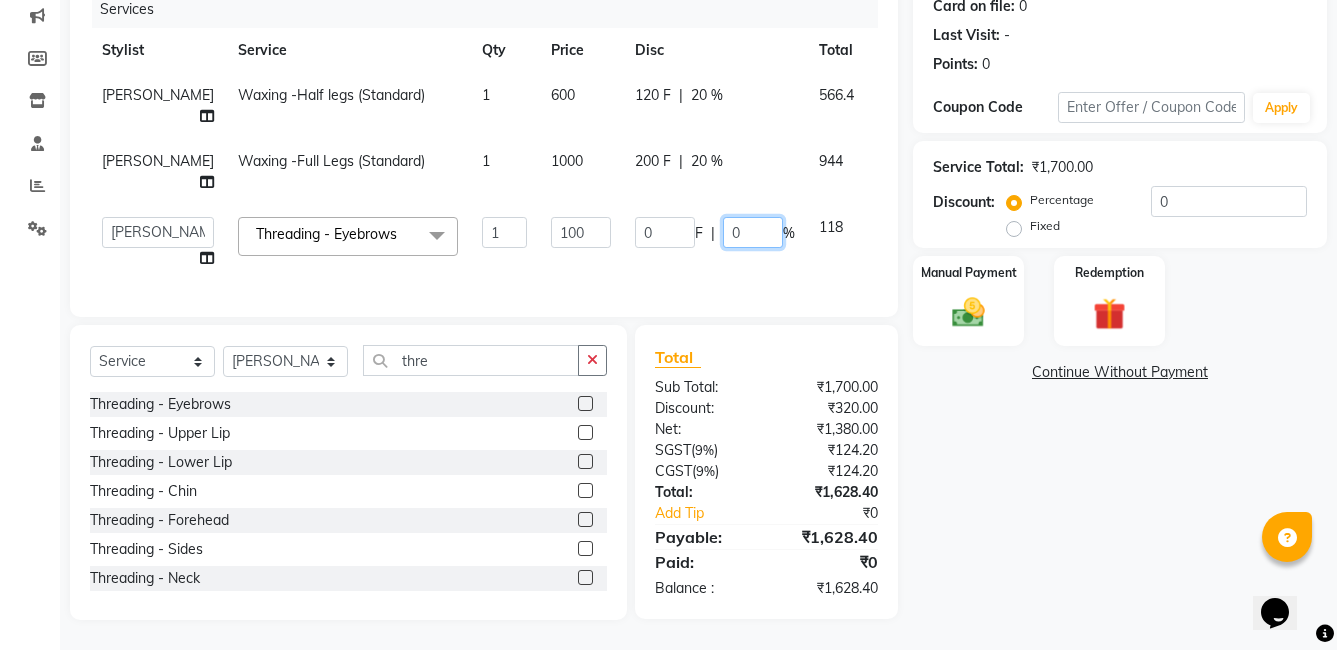 click on "0" 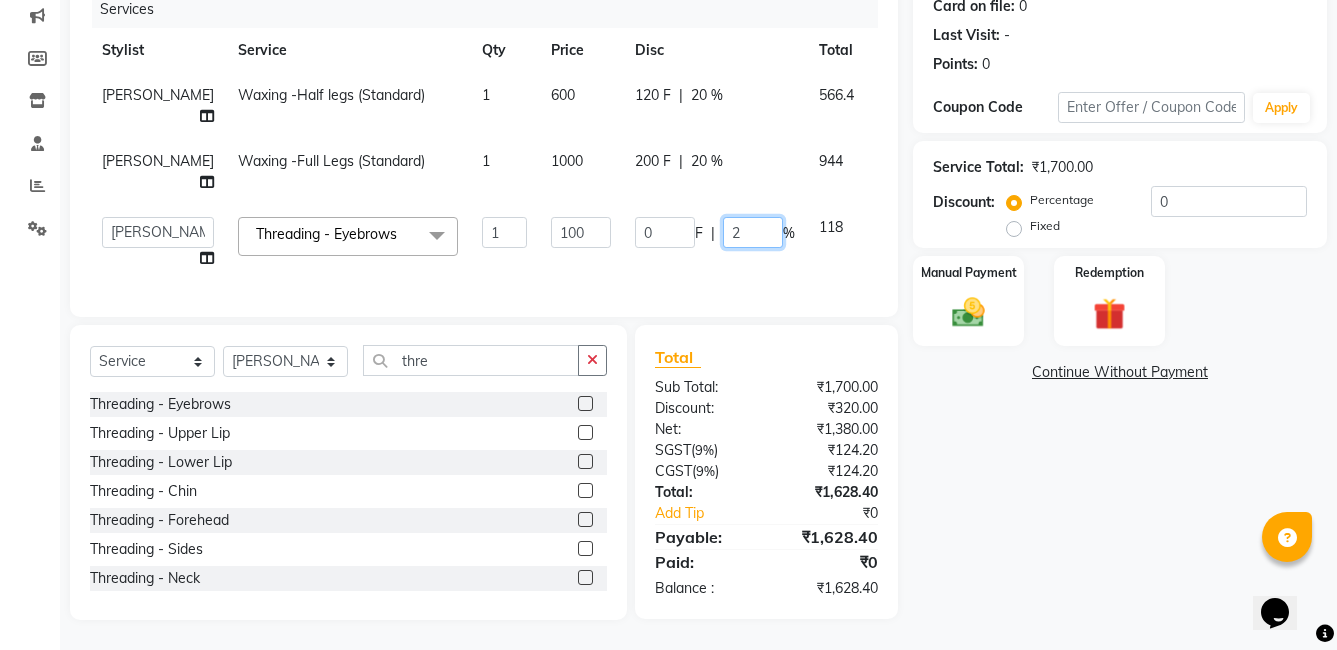 type on "20" 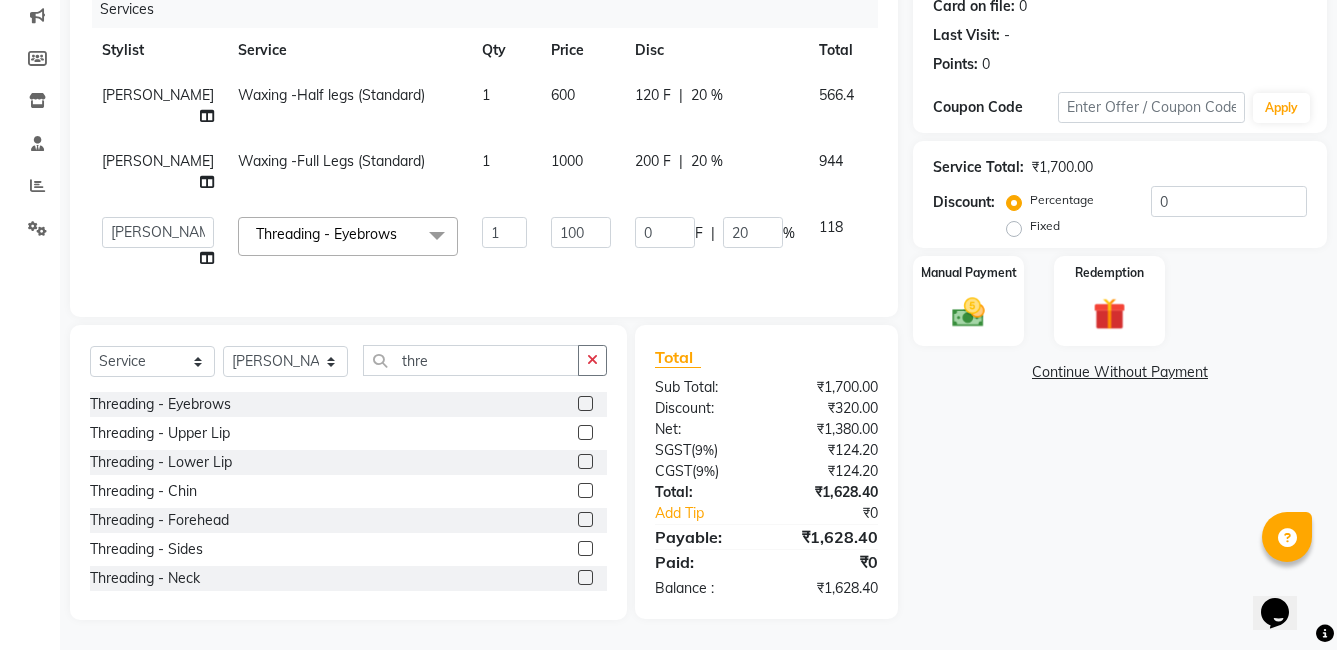 click on "Services Stylist Service Qty Price Disc Total Action [PERSON_NAME] Waxing -Half legs (Standard) 1 600 120 F | 20 % 566.4 [PERSON_NAME] Waxing -Full Legs (Standard) 1 1000 200 F | 20 % 944  faizz   [PERSON_NAME]   [PERSON_NAME] sree   Manager   [PERSON_NAME]  Threading - Eyebrows  x Massage - Foot / Shoulder & Back (30 Mins) Massage - Head Oil Massage (Men) (30 Mins) Massage - Head Oil Massage (Women) (30 Mins) Massage - Foot / Shoulder & Back (60 Mins) Massage - Head Oil Massage (Men) (60 Mins) Massage - Head Oil Massage (Women) (60 Mins) Massage - Chakra Herbal Scrub & Wrap (60 Mins) Massage - Swedish Therapy (60 Mins) Massage - Swedish Therapy (90 Mins) Massage - Balanese Therapy (60 Mins) Massage - Balanese Therapy (90 Mins) Massage - Deep Tissue Therapy (60 Mins) Massage - Deep Tissue Therapy (90 Mins) Hair wash Dry [MEDICAL_DATA] - Clean Up Ritual (Jeannot Ceuticals) Dry [MEDICAL_DATA] - Instant Glow  (Jeannot Ceuticals) Dry [MEDICAL_DATA] - Brilliance White  (Jeannot Ceuticals) Dry [MEDICAL_DATA] - Insta Fair (Lotus) 1 100 0" 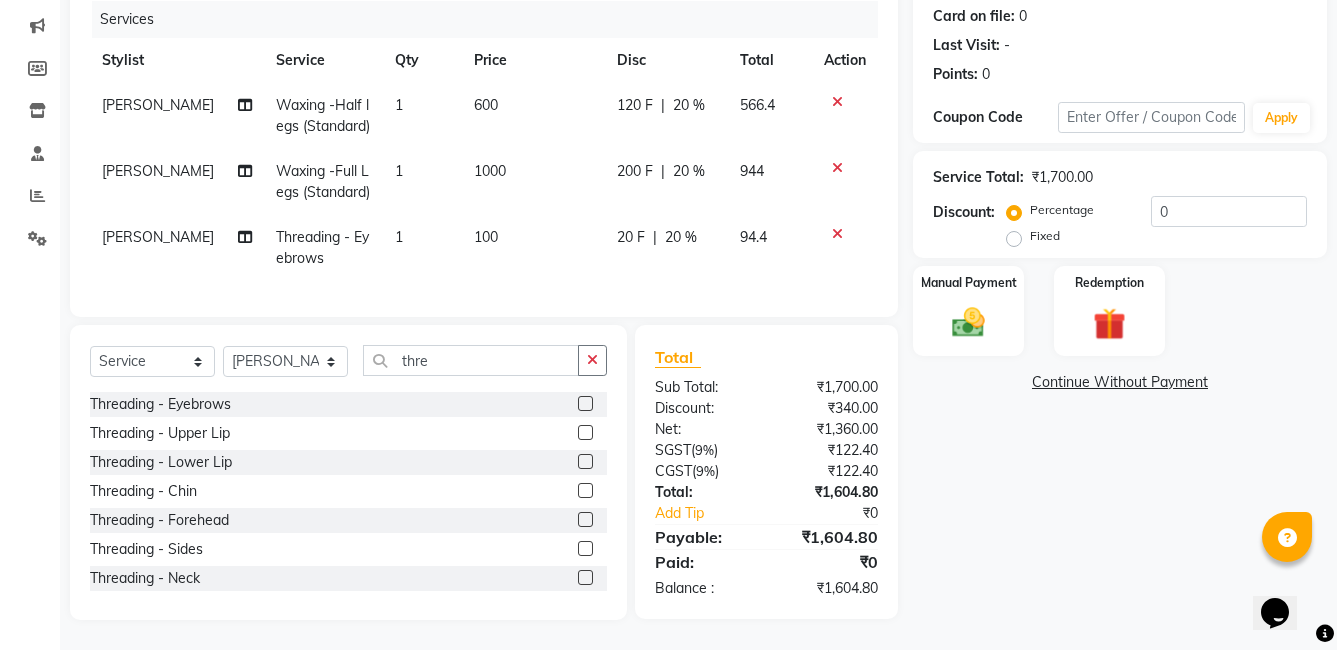 click on "Waxing -Full Legs (Standard)" 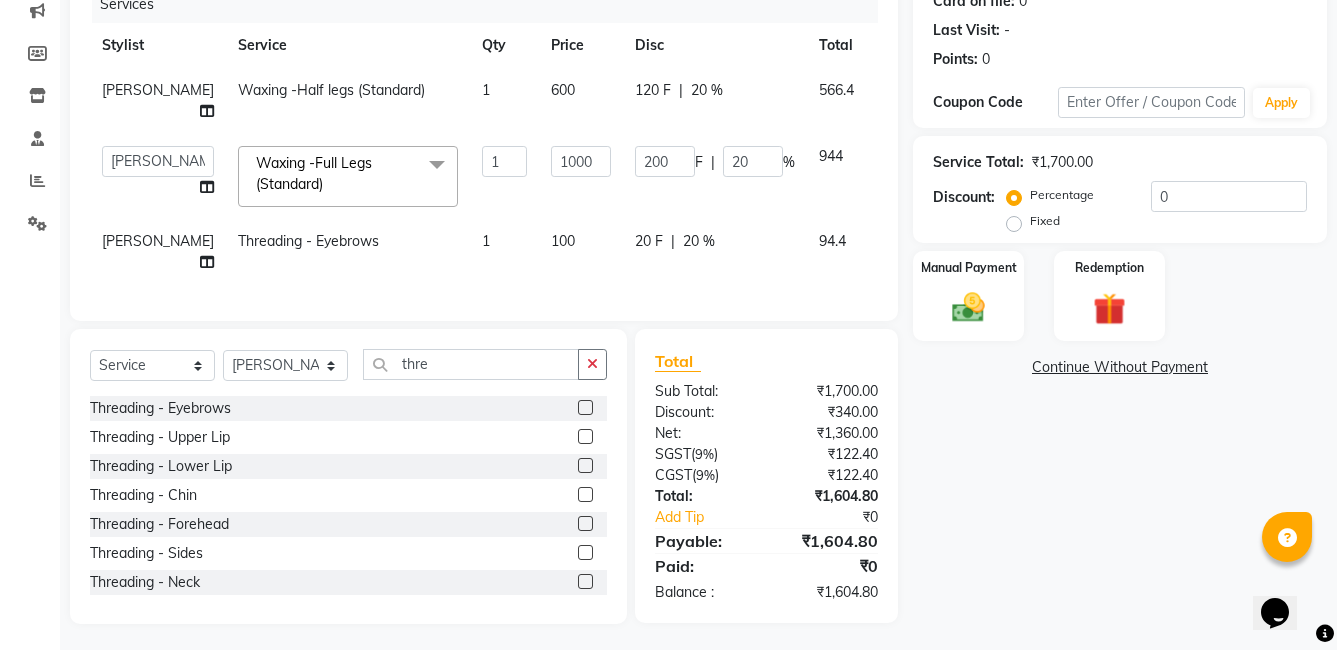 click 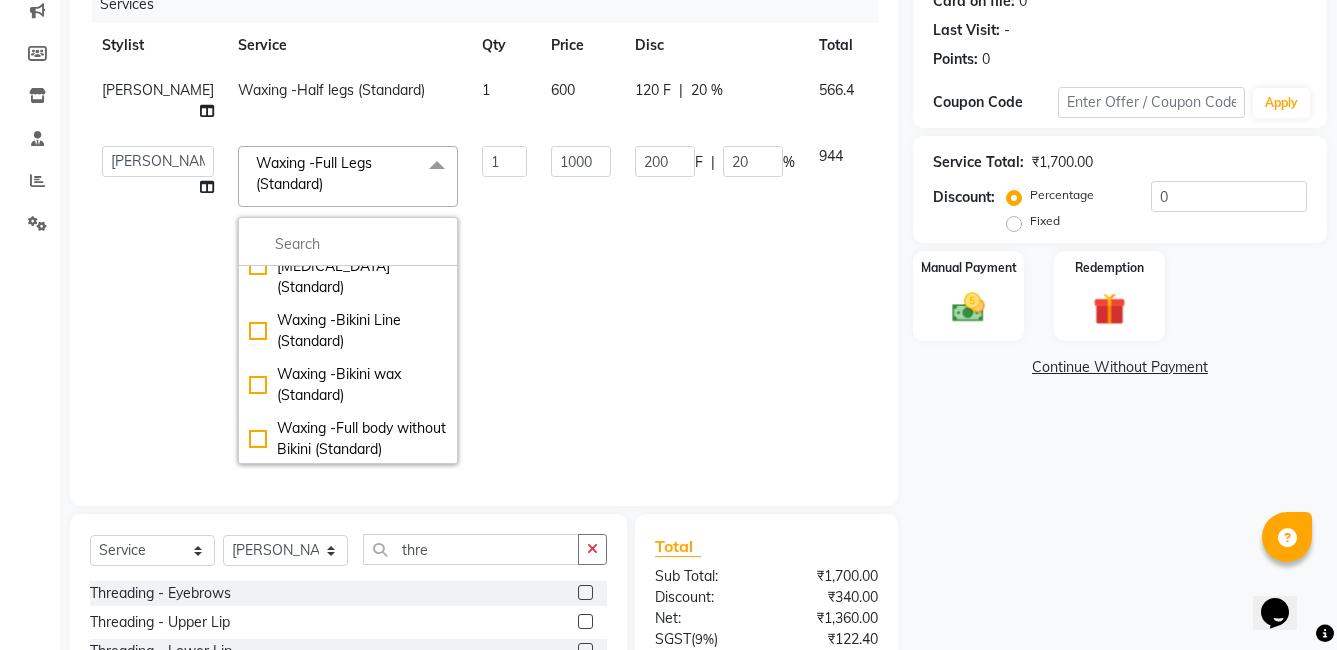 scroll, scrollTop: 8597, scrollLeft: 0, axis: vertical 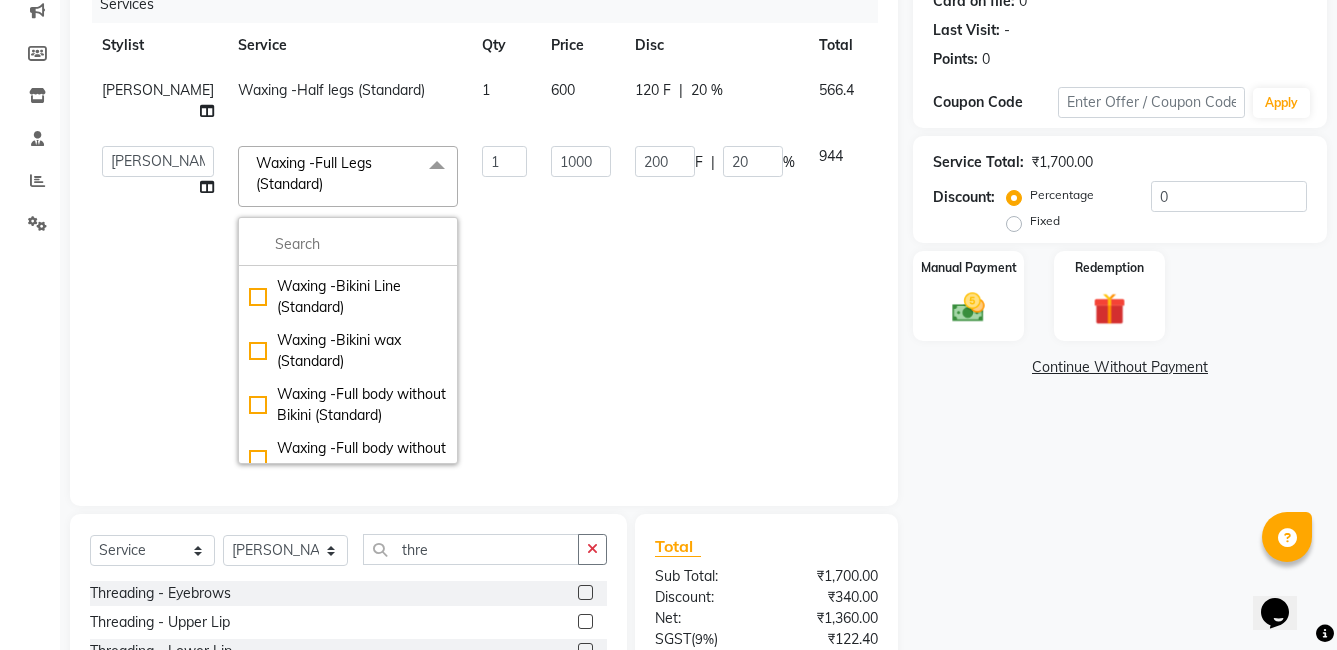 click on "Waxing -Full arms (Standard)" 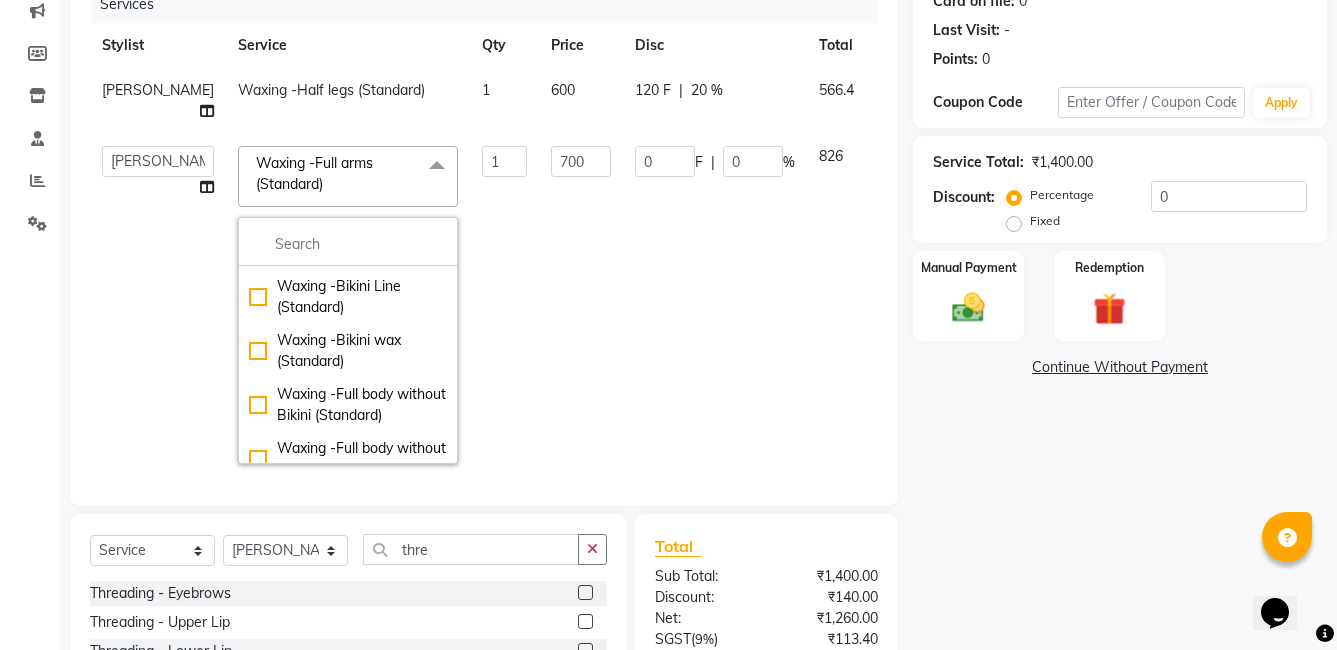 click on "826" 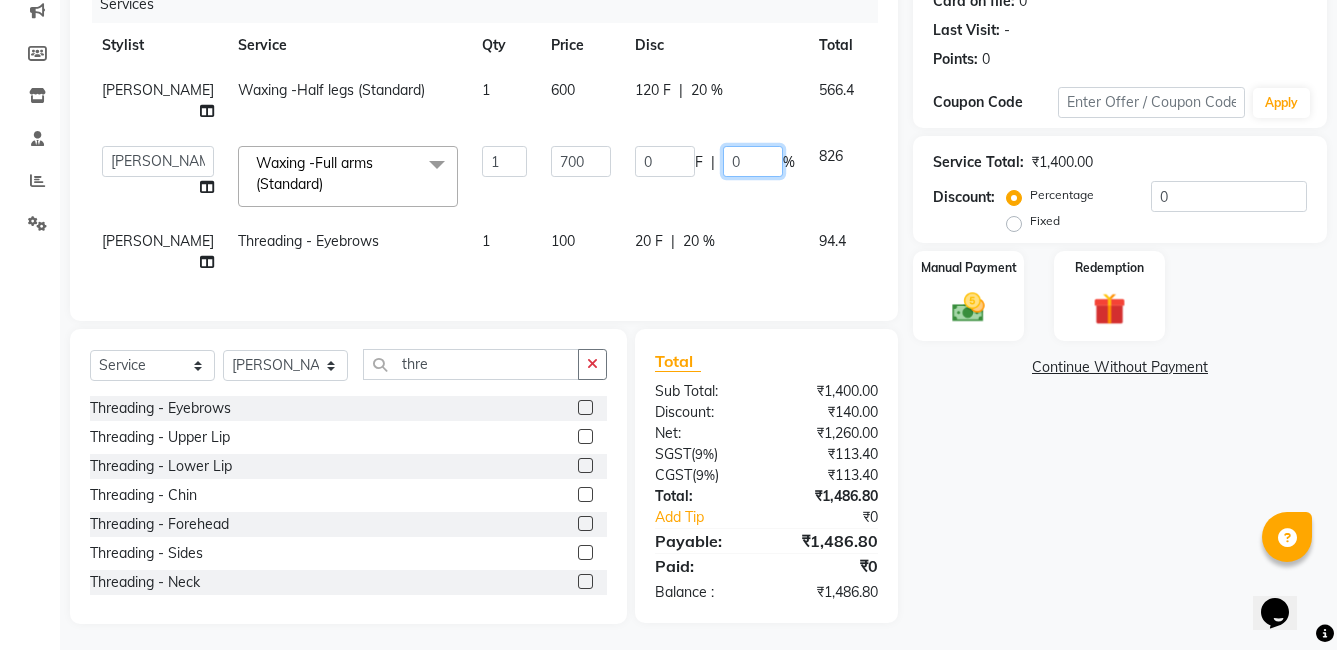 click on "0" 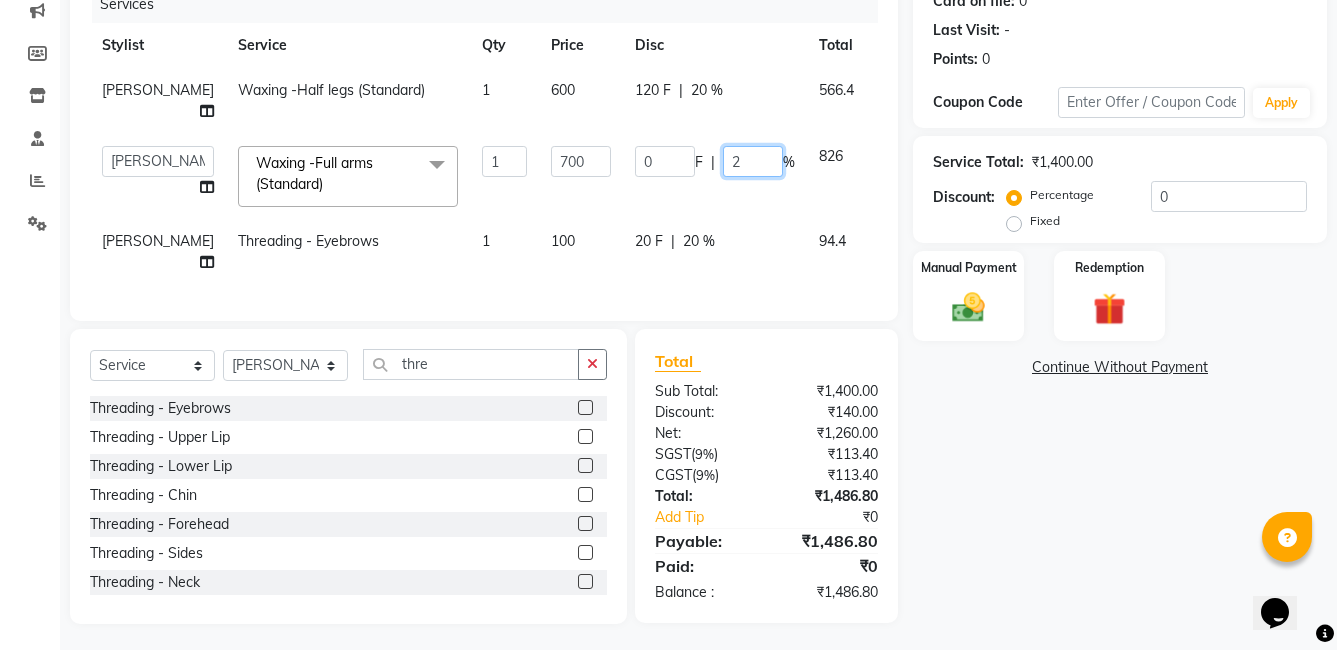 type on "20" 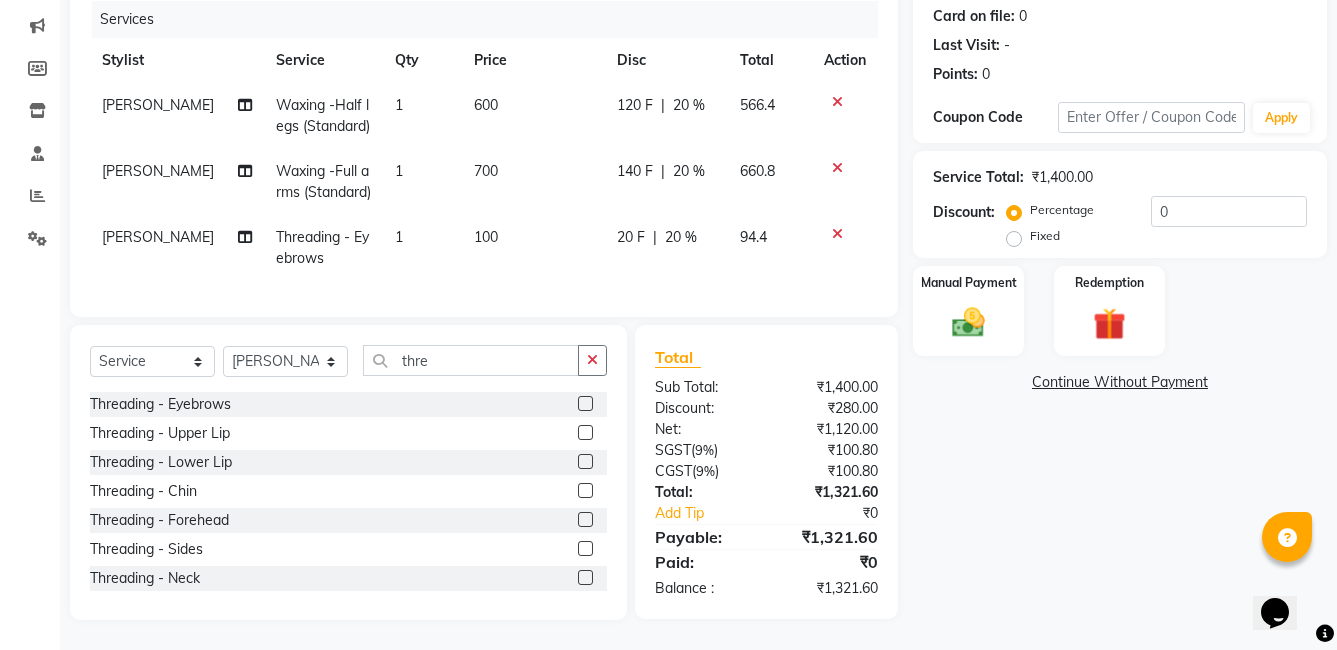 click on "Total Sub Total: ₹1,400.00 Discount: ₹280.00 Net: ₹1,120.00 SGST  ( 9% ) ₹100.80 CGST  ( 9% ) ₹100.80 Total: ₹1,321.60 Add Tip ₹0 Payable: ₹1,321.60 Paid: ₹0 Balance   : ₹1,321.60" 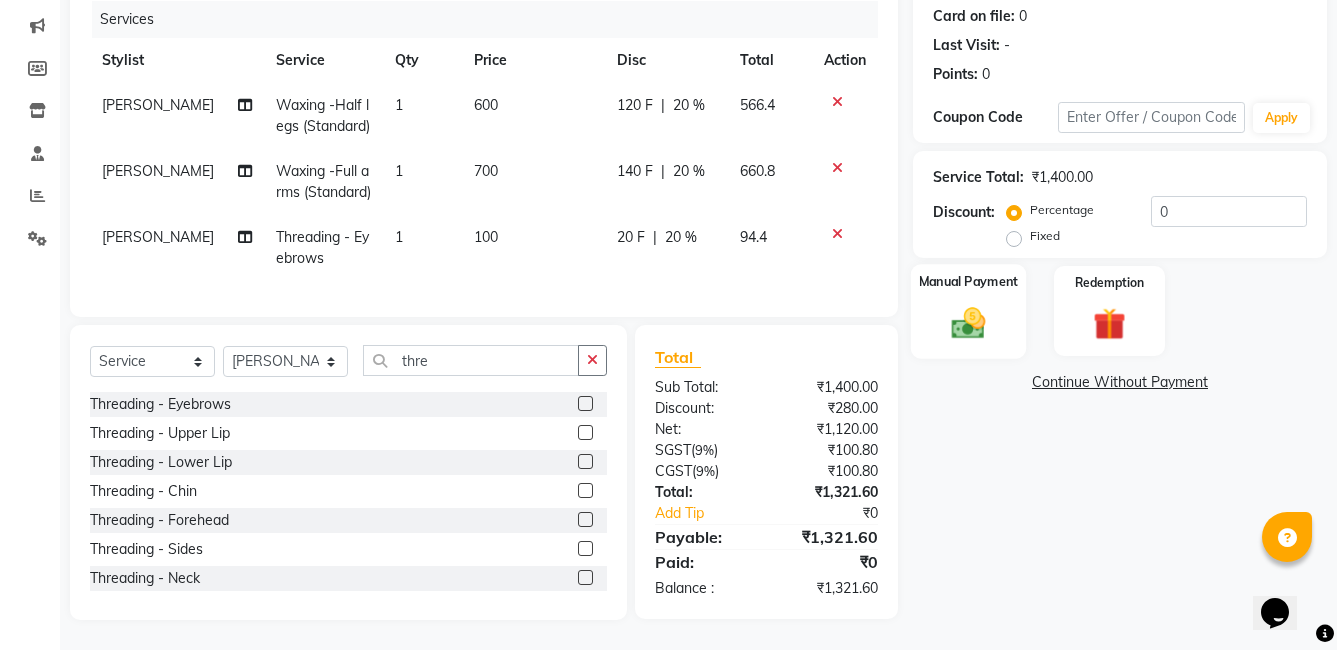 click 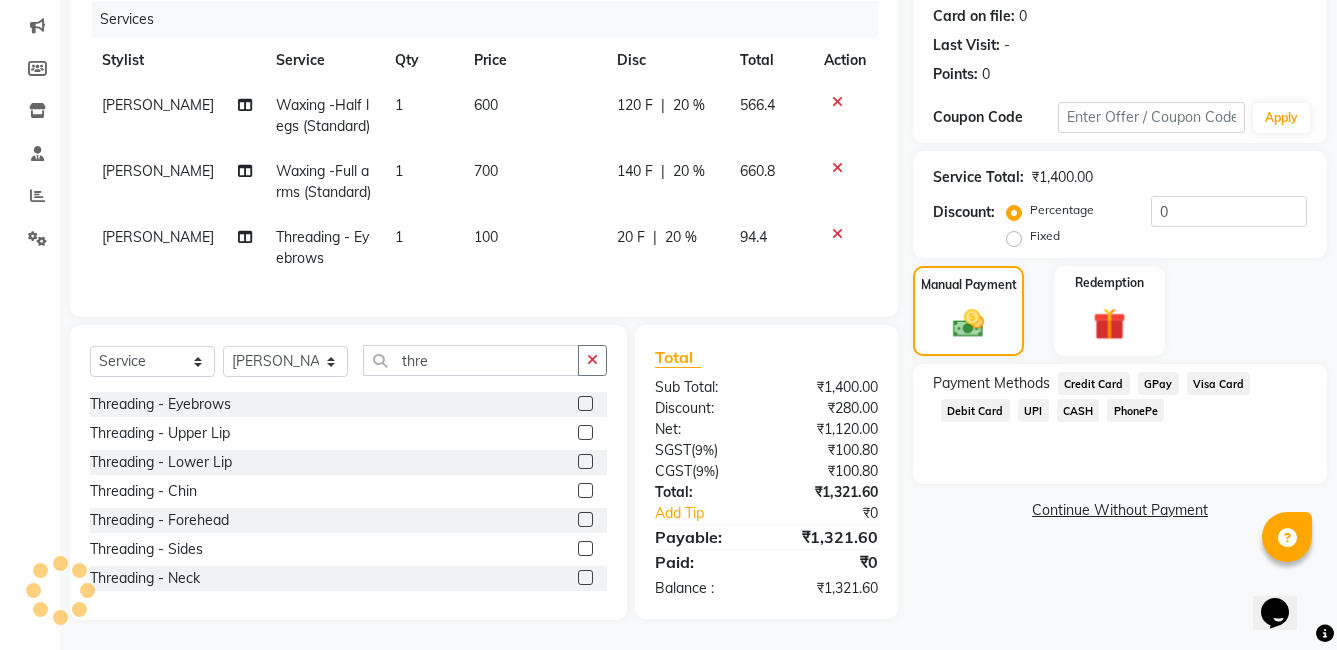 click on "UPI" 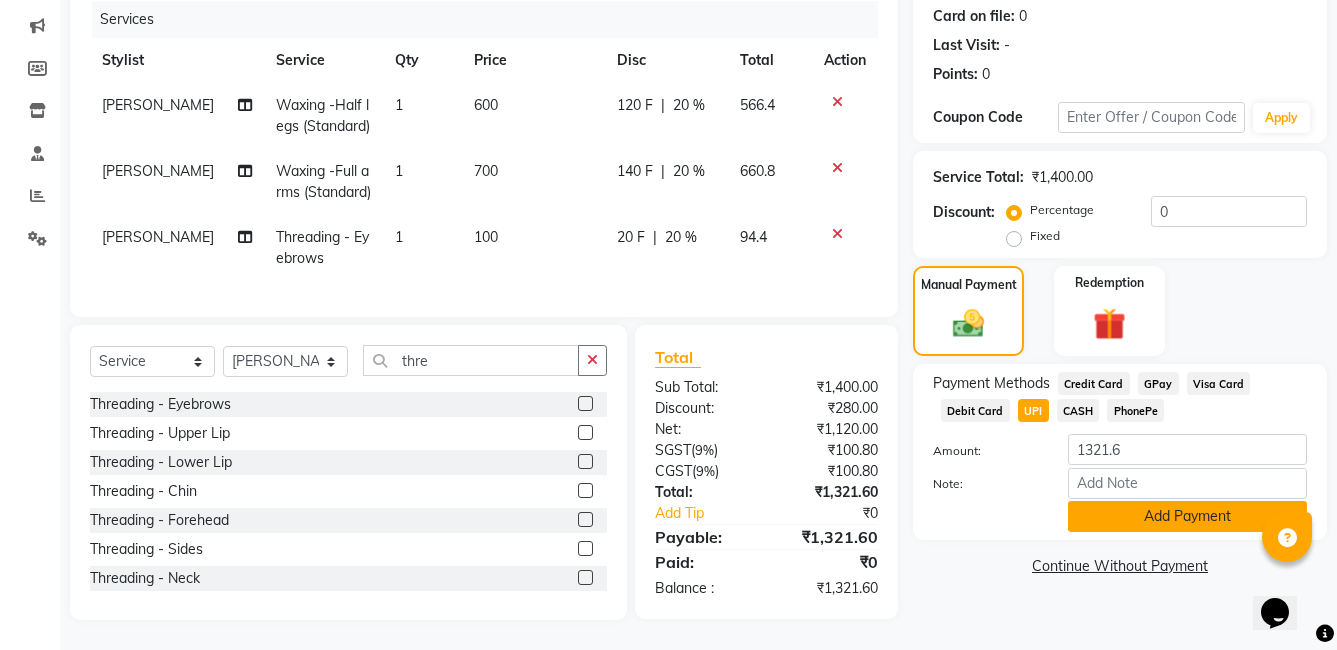 click on "Add Payment" 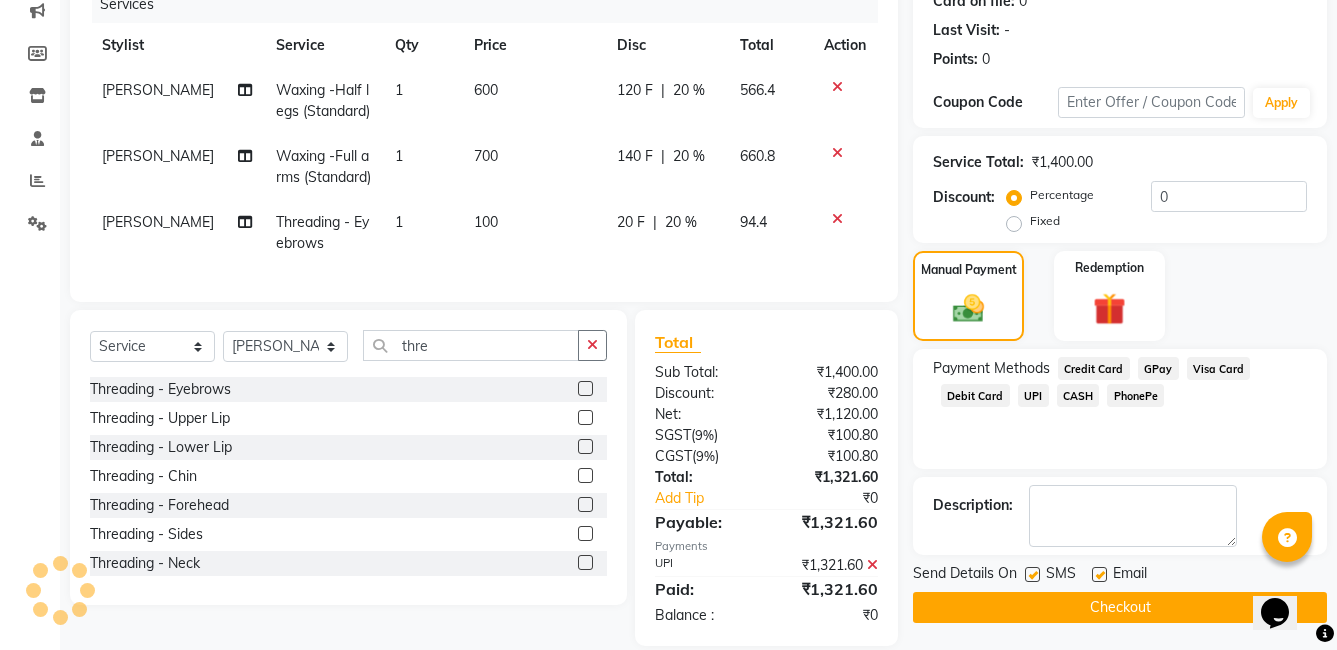 click 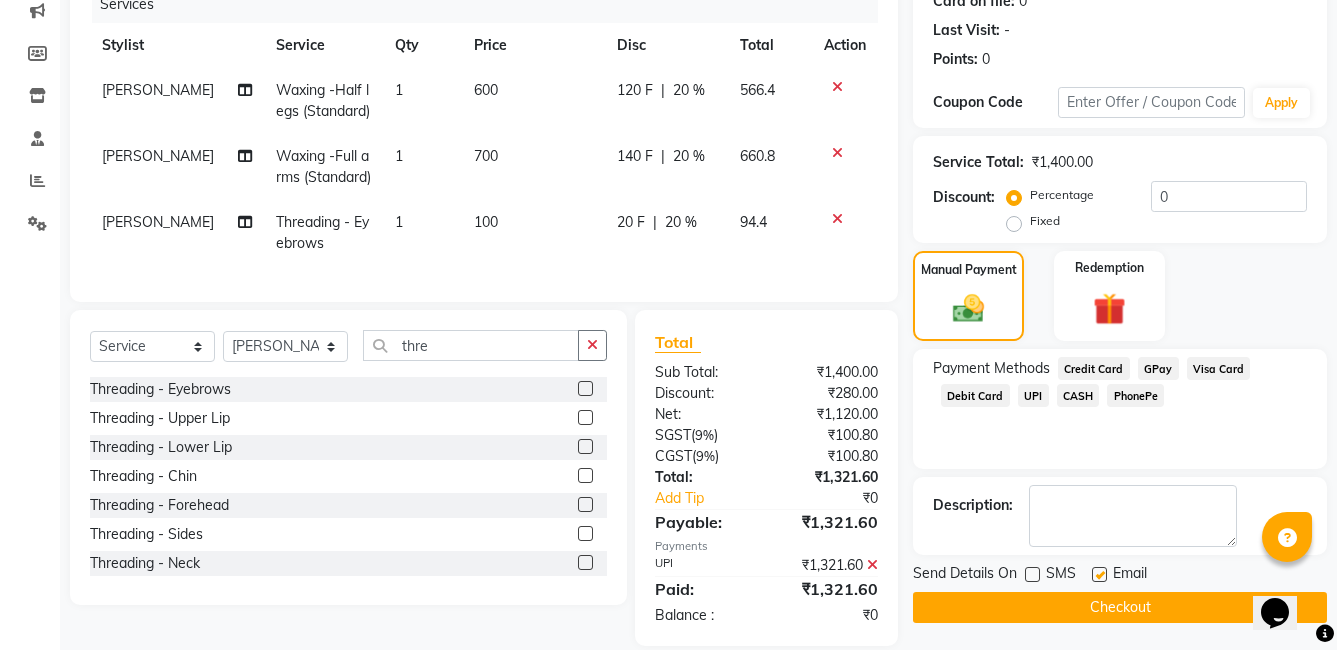drag, startPoint x: 1093, startPoint y: 573, endPoint x: 1100, endPoint y: 581, distance: 10.630146 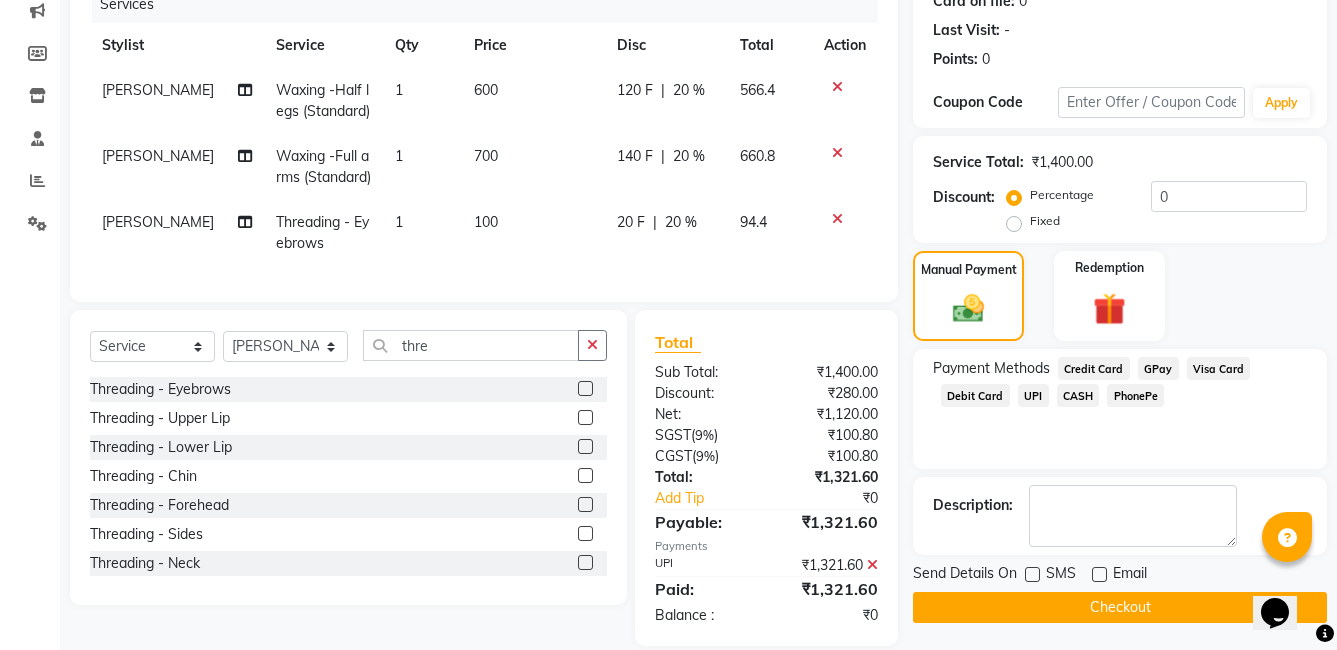 click on "Checkout" 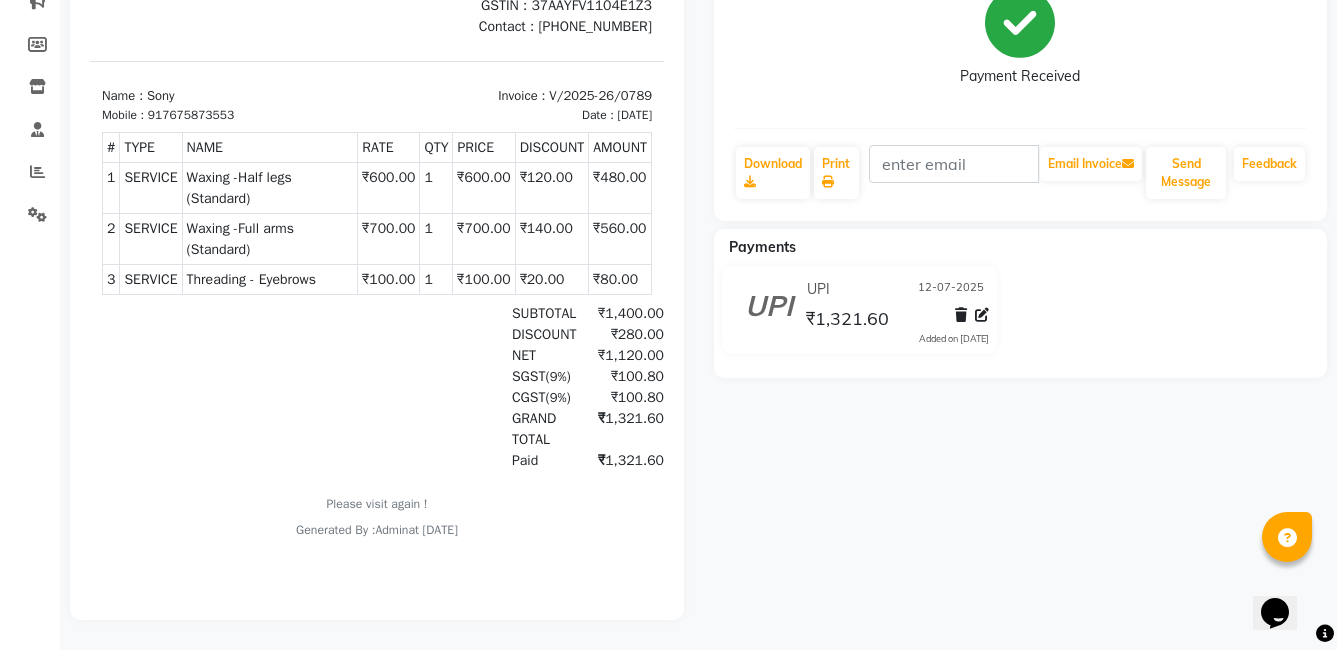 scroll, scrollTop: 286, scrollLeft: 0, axis: vertical 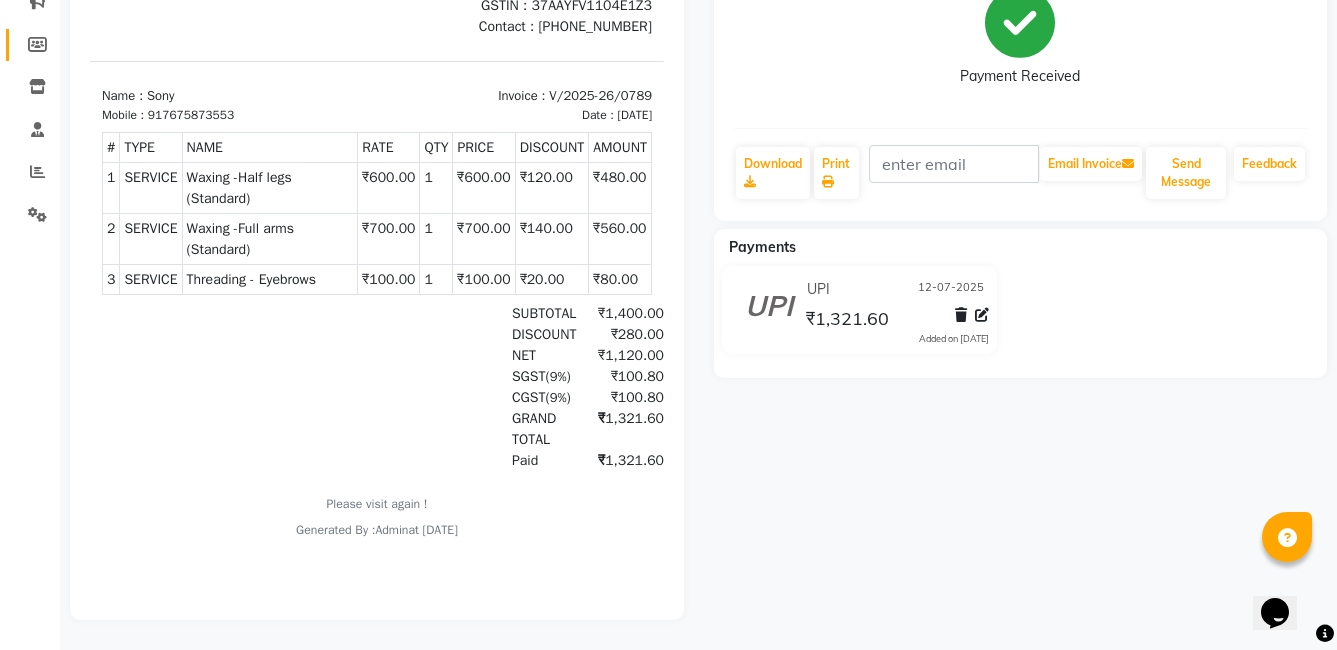 select on "service" 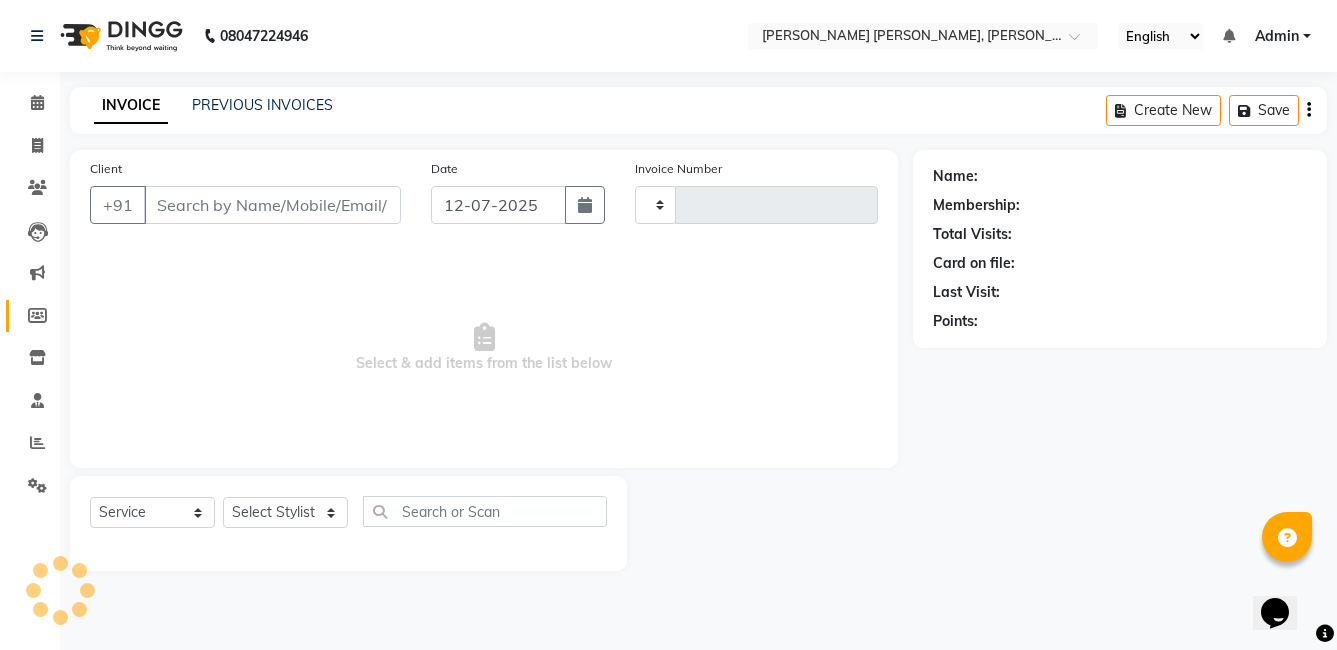 scroll, scrollTop: 0, scrollLeft: 0, axis: both 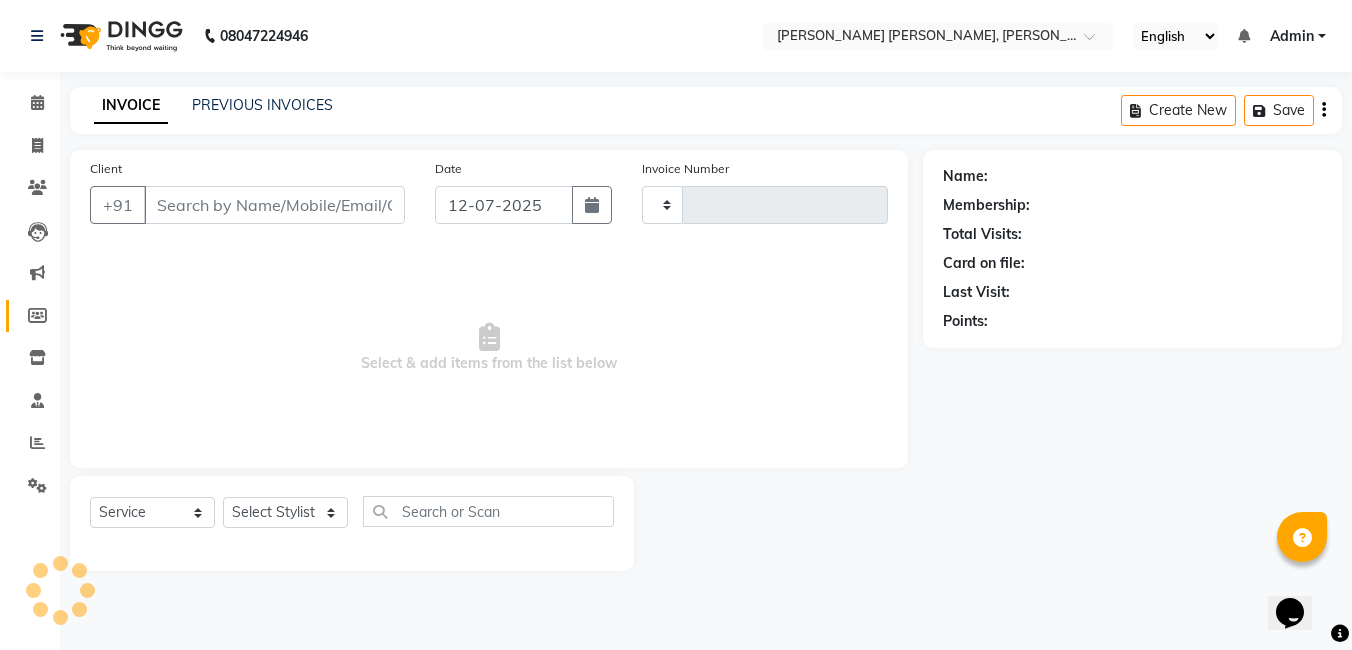 type on "0790" 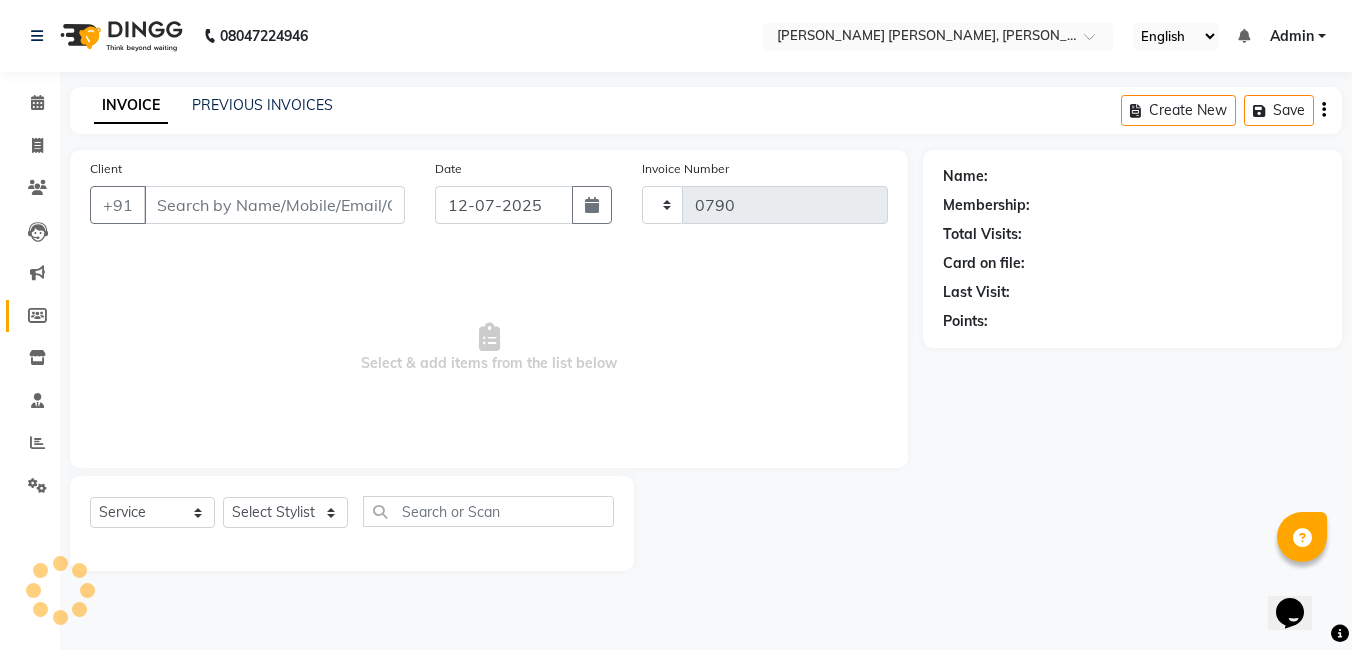 select on "7150" 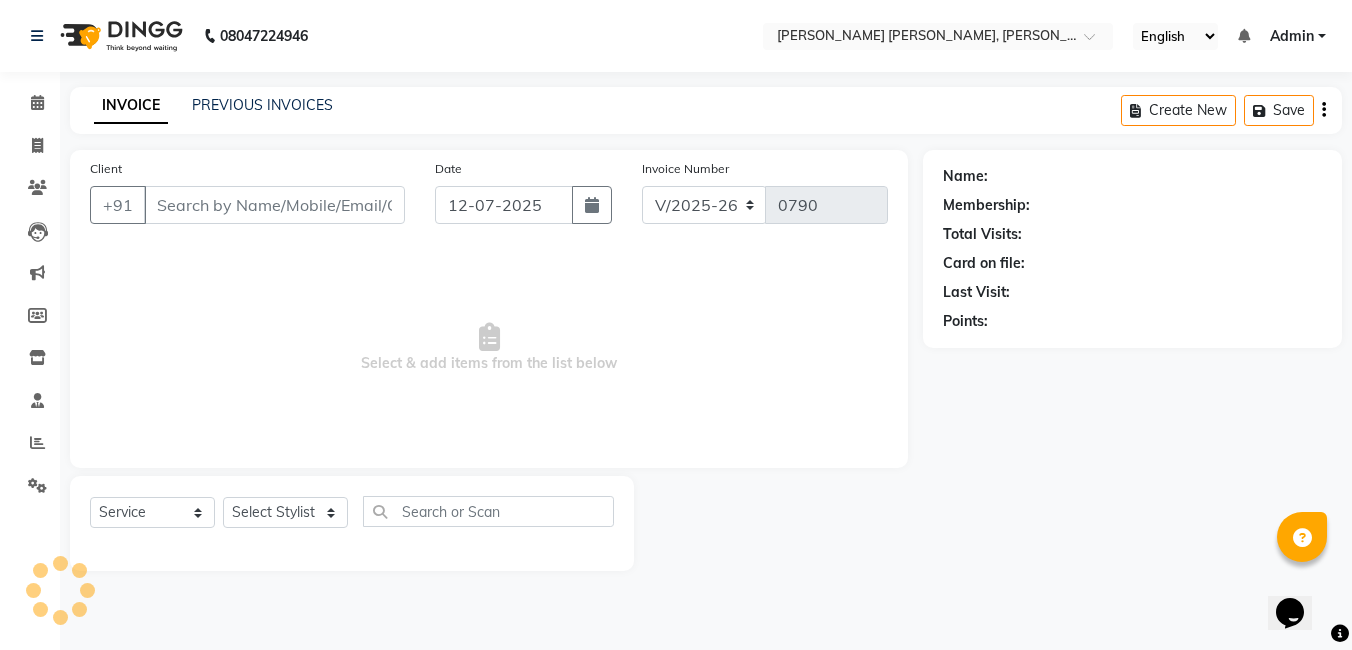 type on "7675873553" 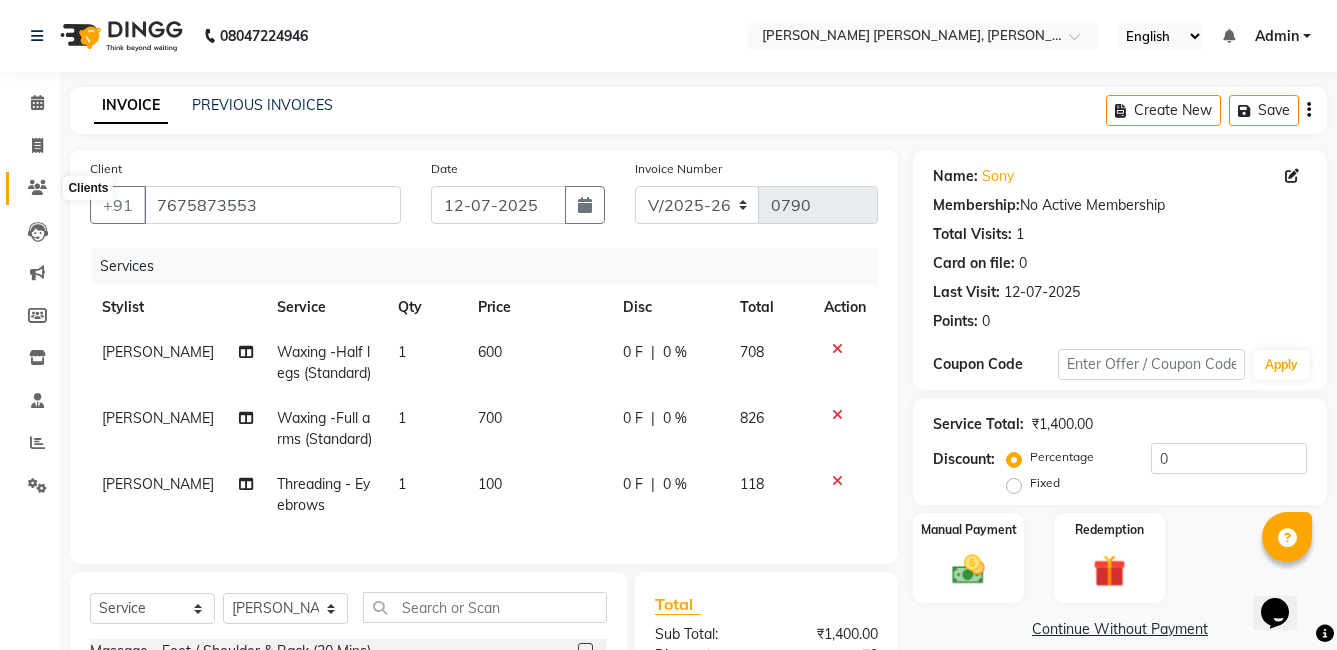 click 